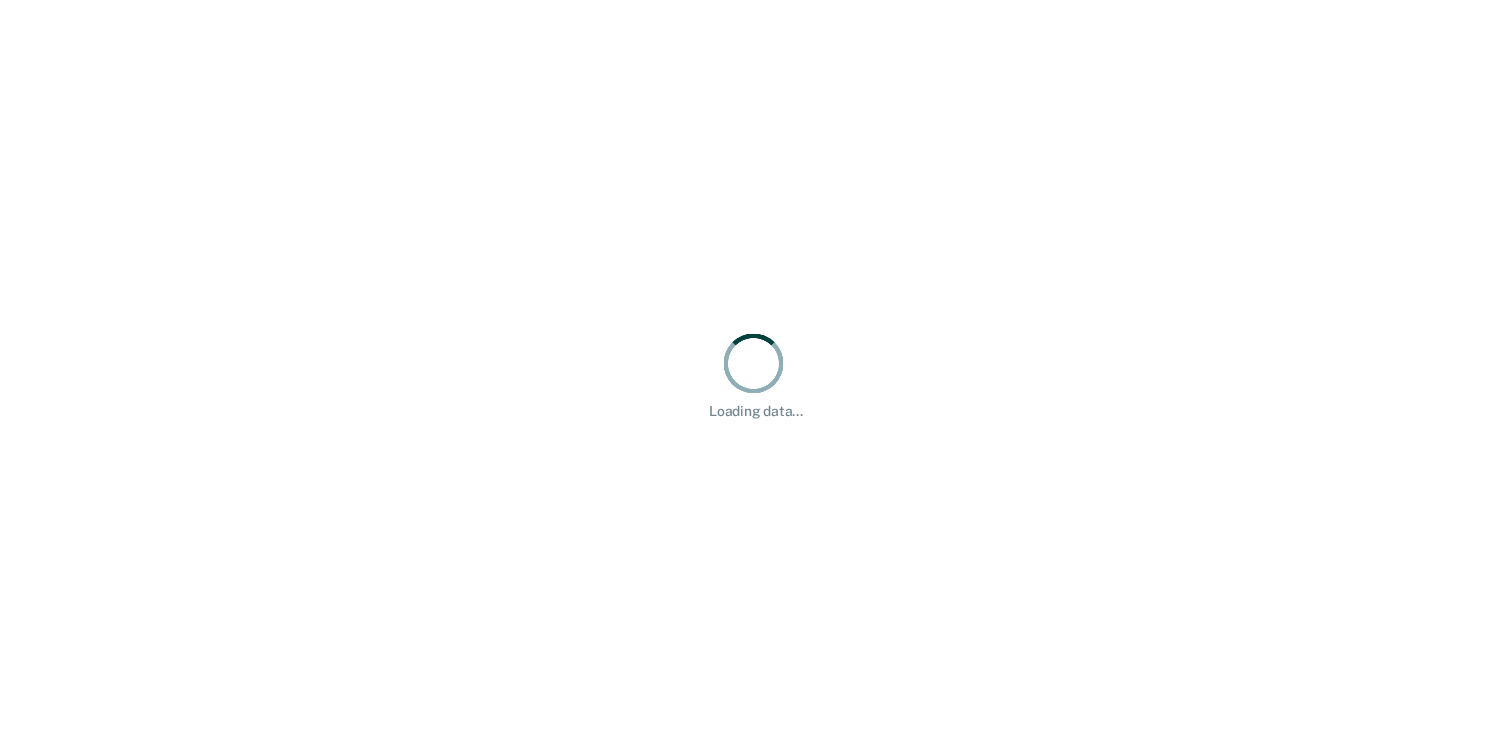 scroll, scrollTop: 0, scrollLeft: 0, axis: both 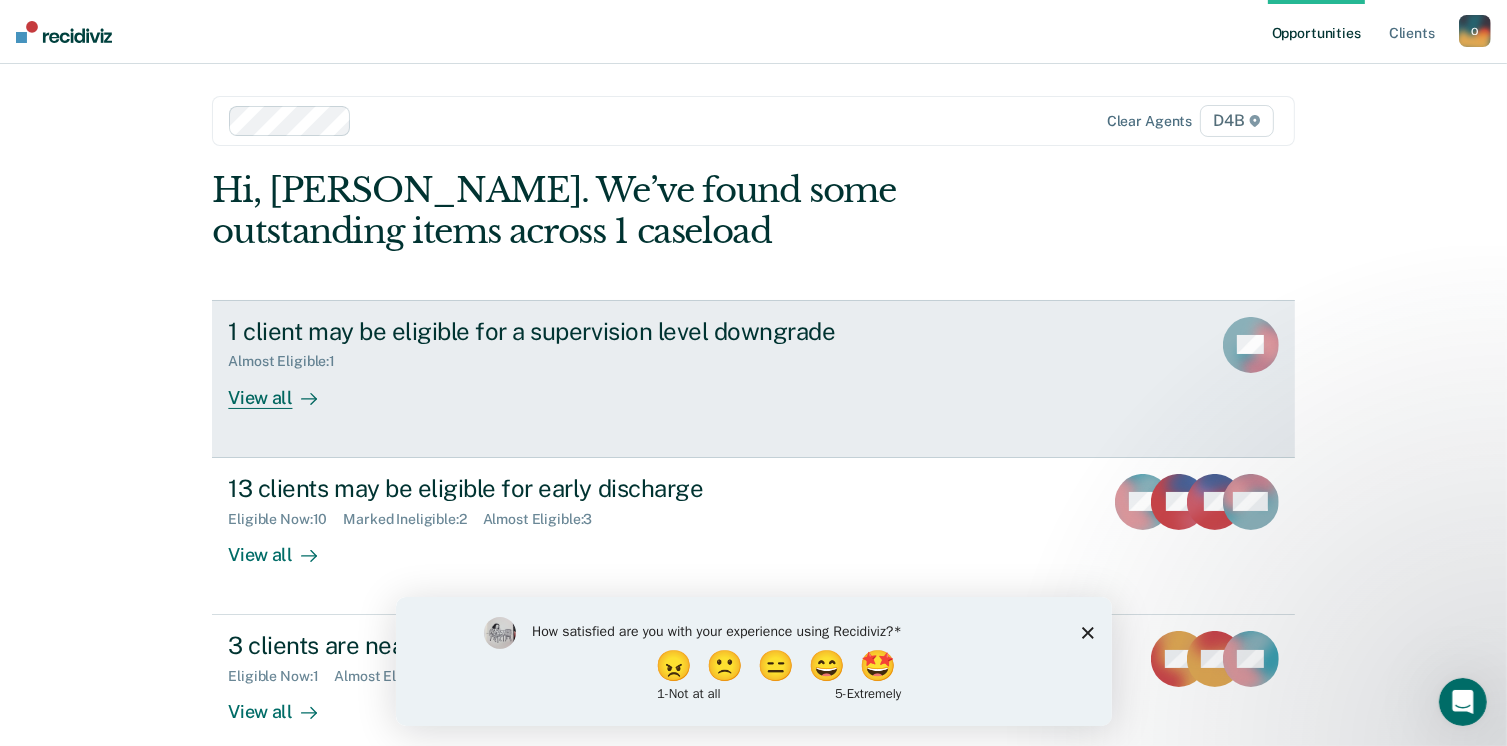 click at bounding box center (305, 397) 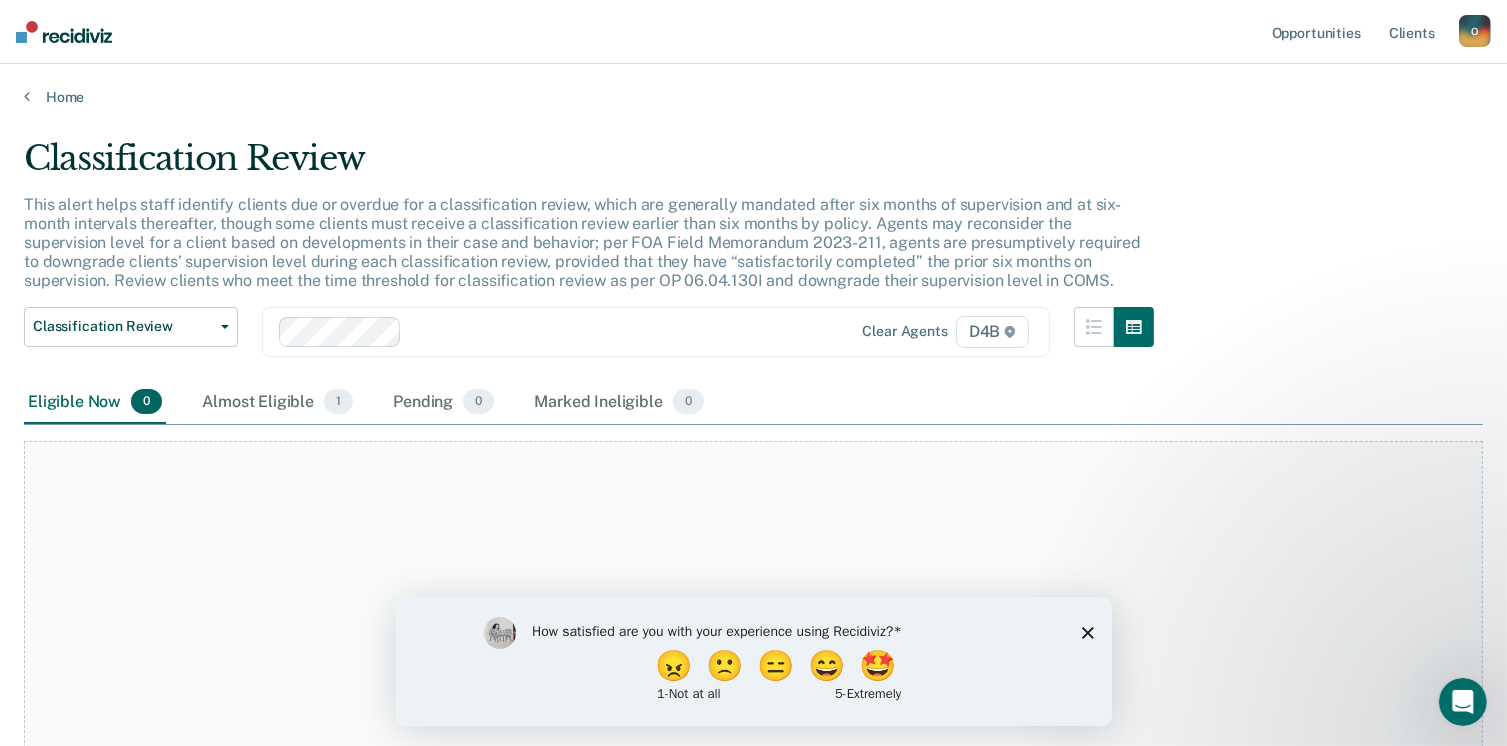 click on "How satisfied are you with your experience using Recidiviz? 😠 🙁 😑 😄 🤩 1  -  Not at all 5  -  Extremely" at bounding box center [753, 660] 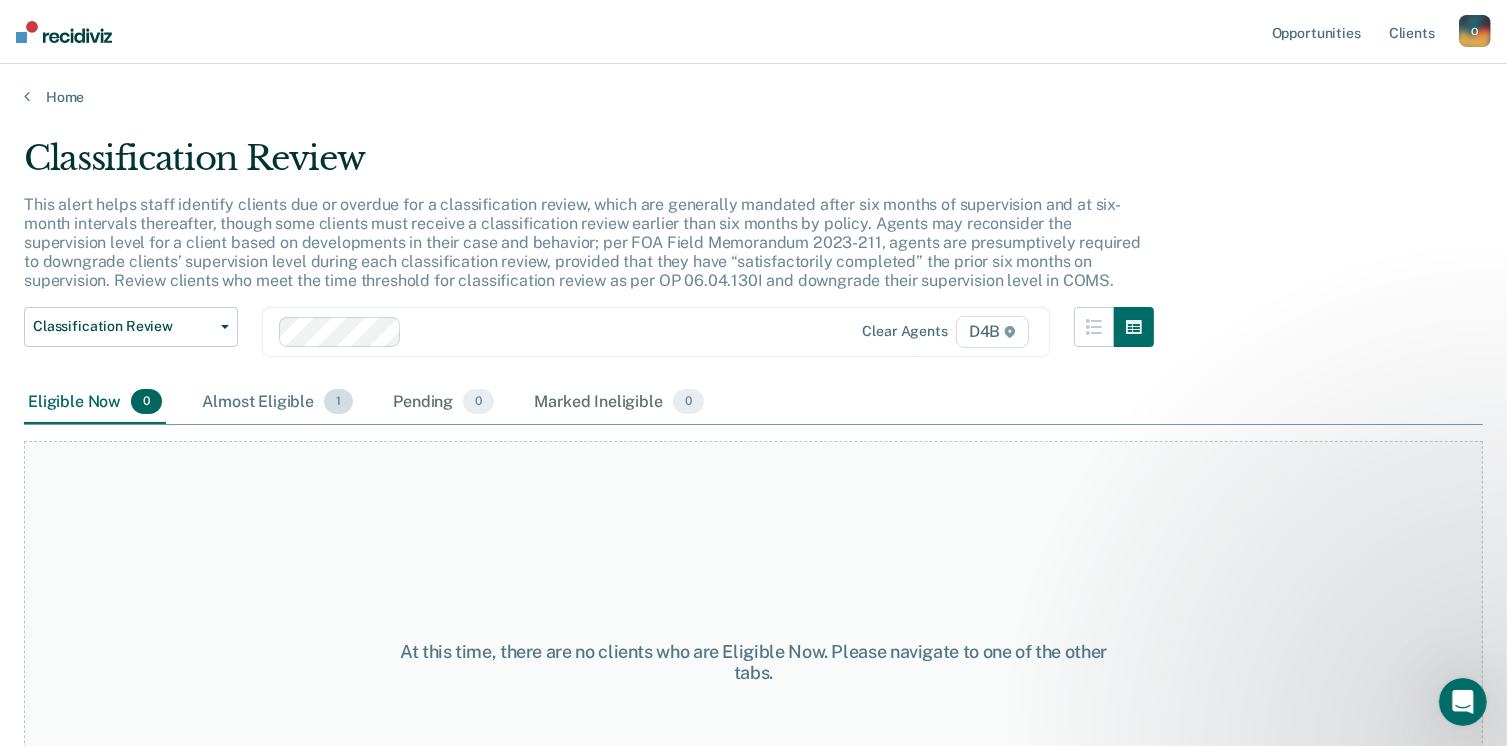 click on "Almost Eligible 1" at bounding box center (277, 403) 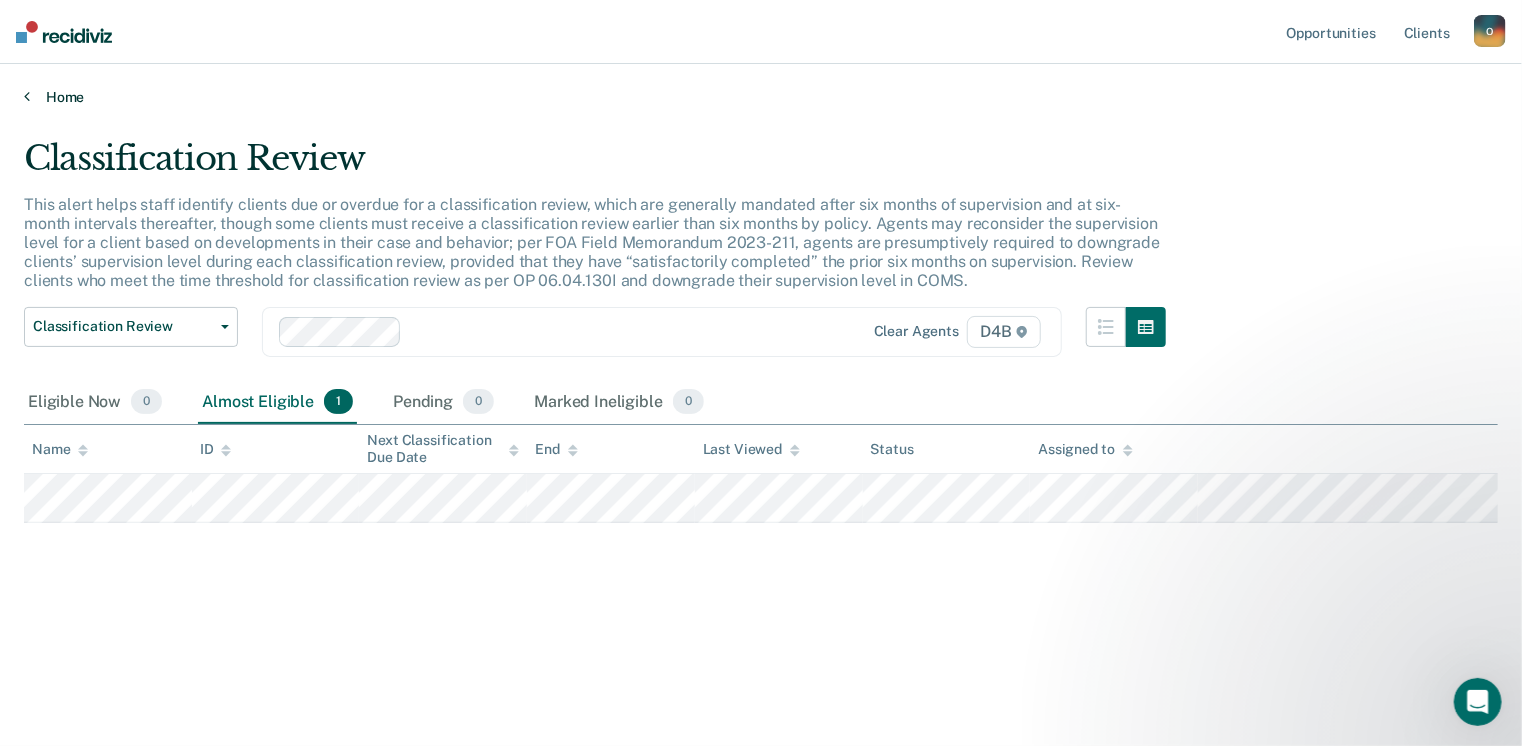 click on "Home" at bounding box center [761, 97] 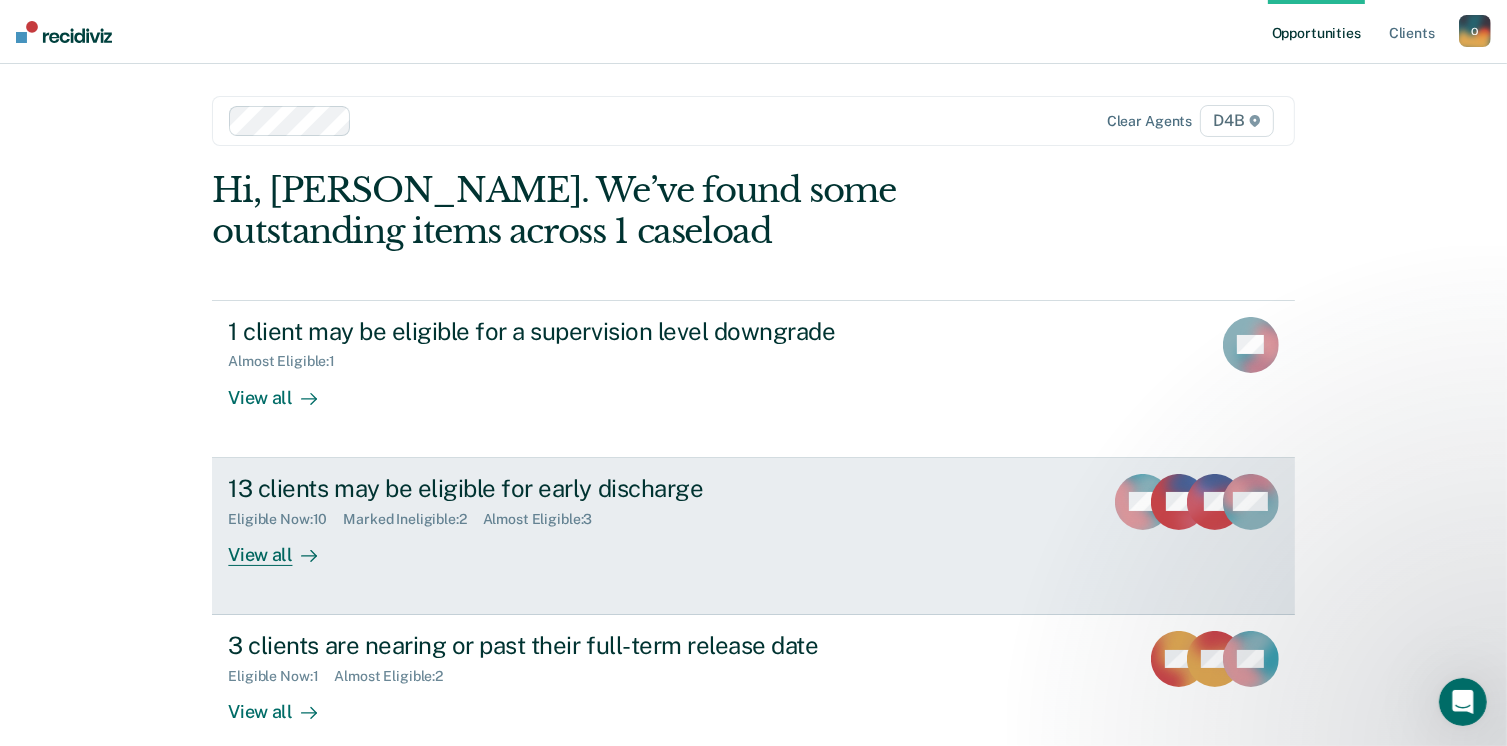 click on "View all" at bounding box center [284, 546] 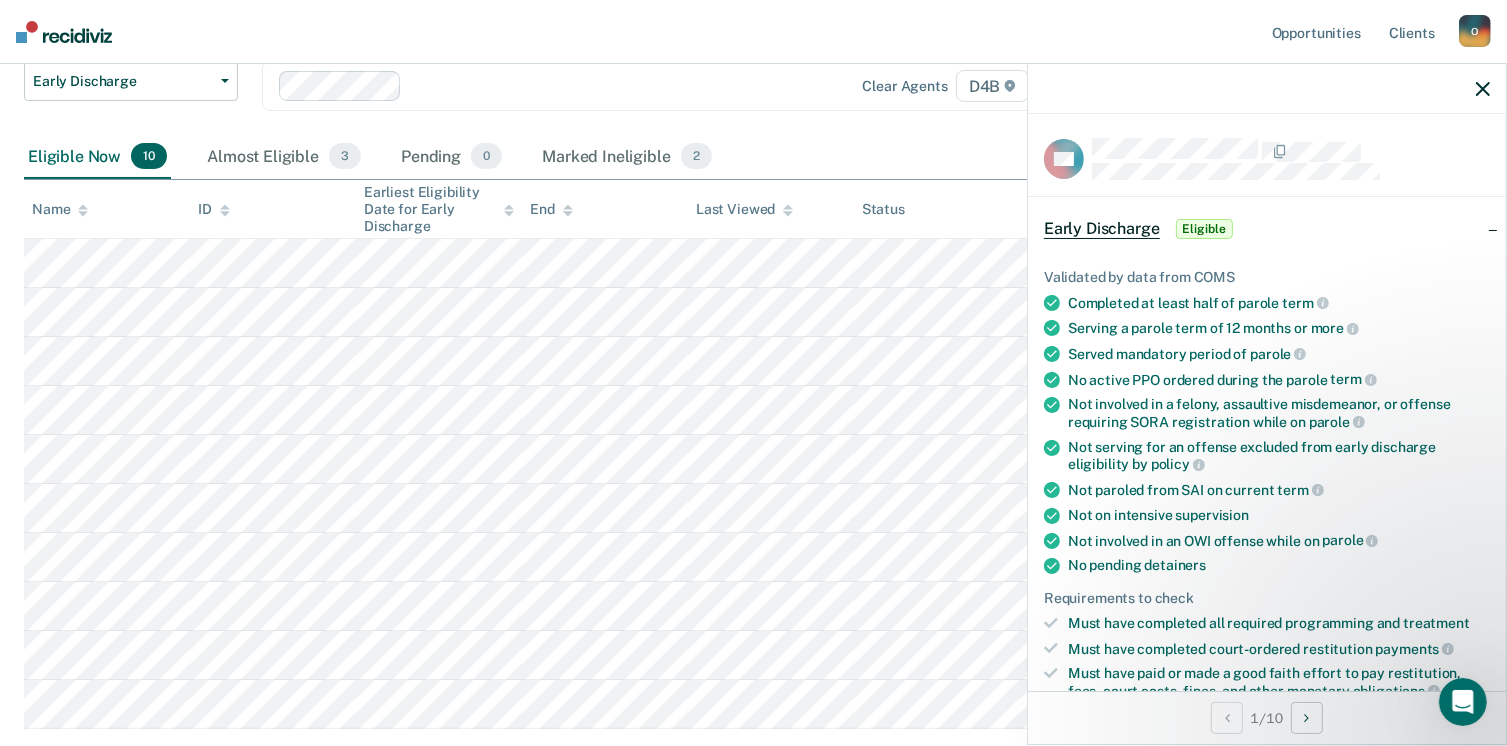 scroll, scrollTop: 351, scrollLeft: 0, axis: vertical 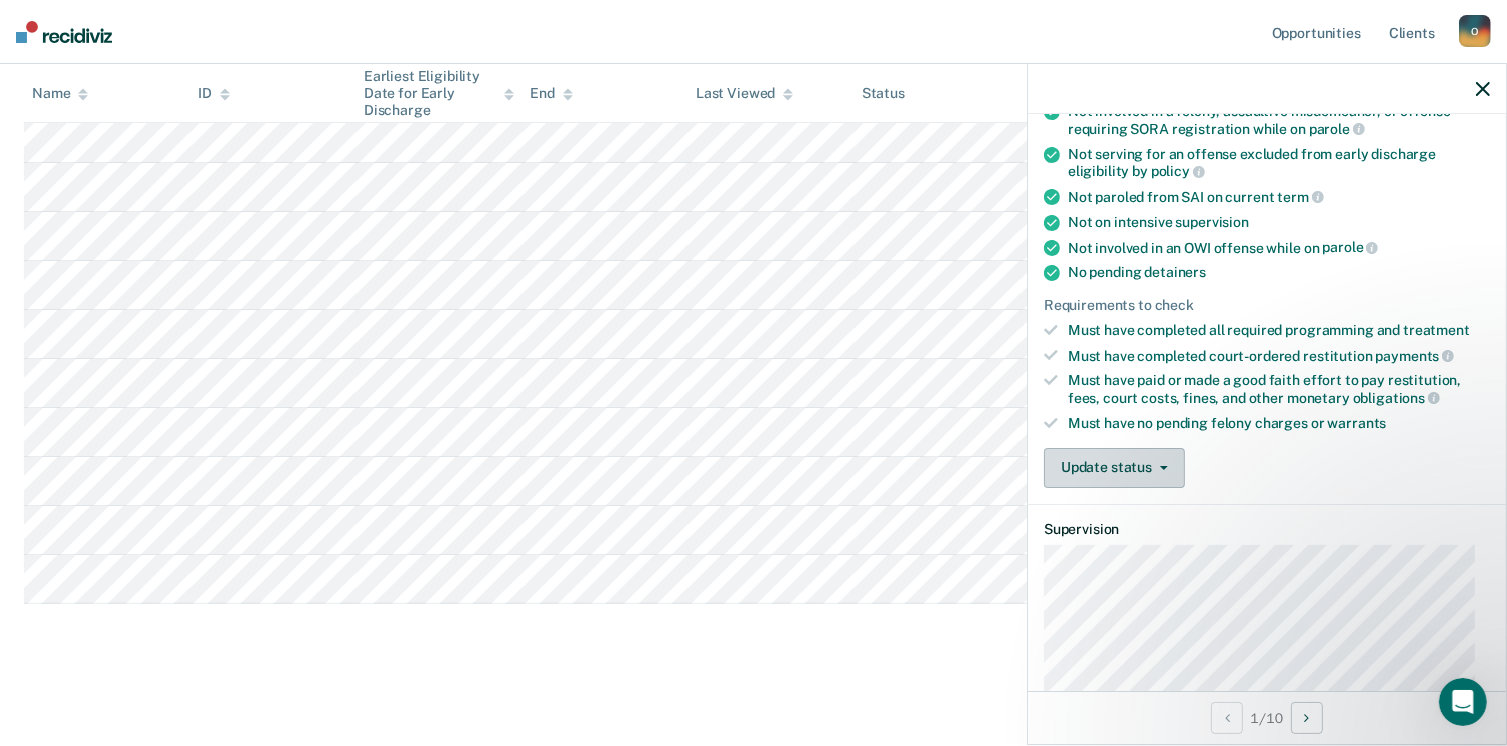 click on "Update status" at bounding box center (1114, 468) 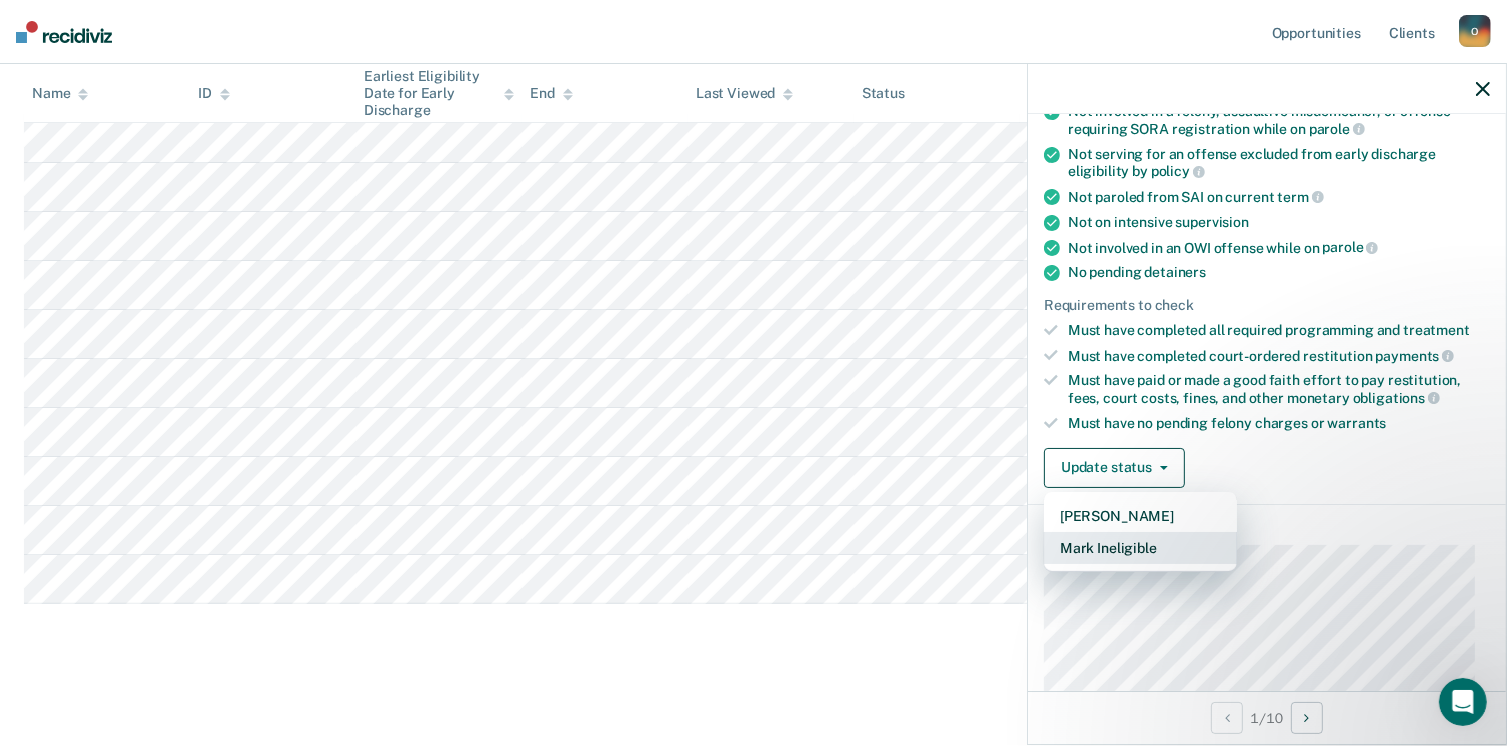 click on "Mark Ineligible" at bounding box center (1140, 548) 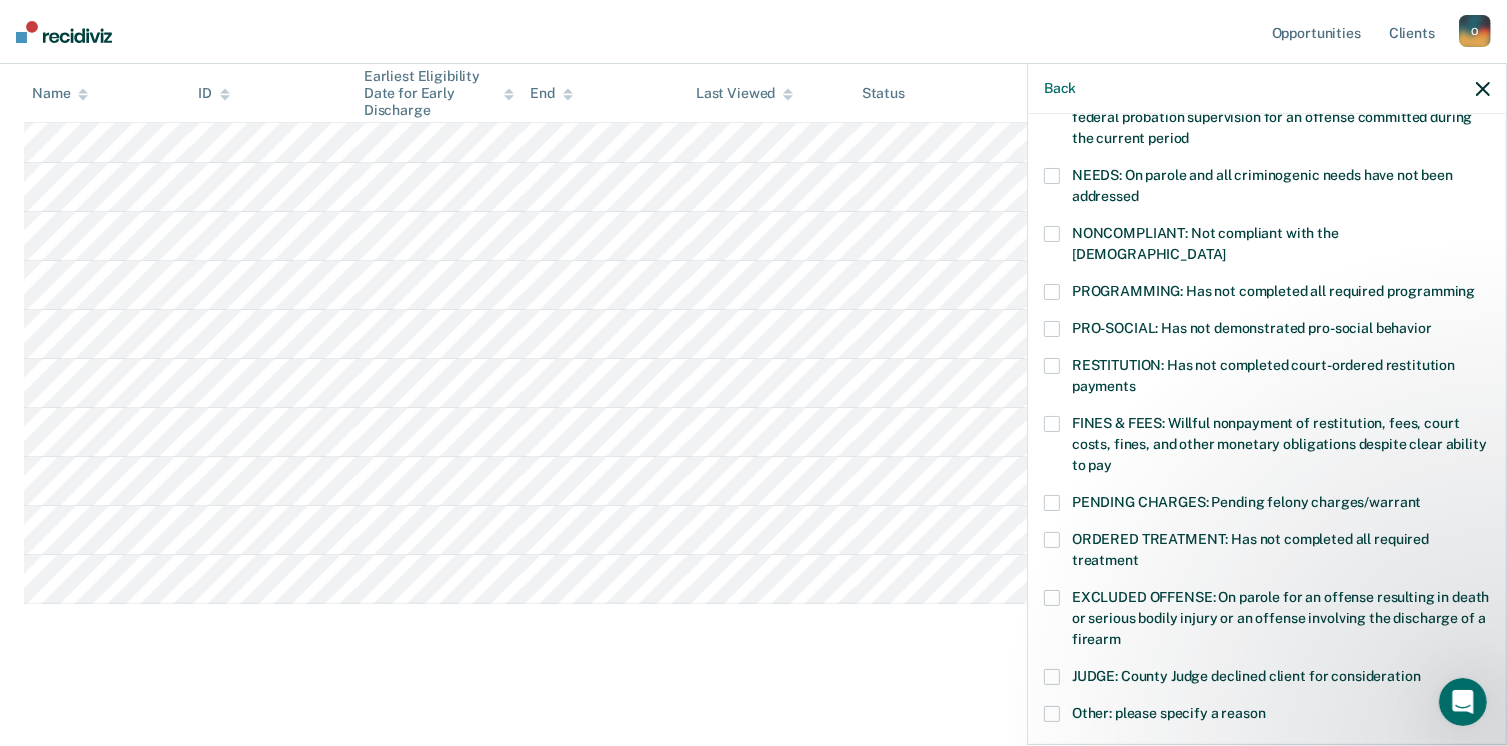 click at bounding box center (1052, 329) 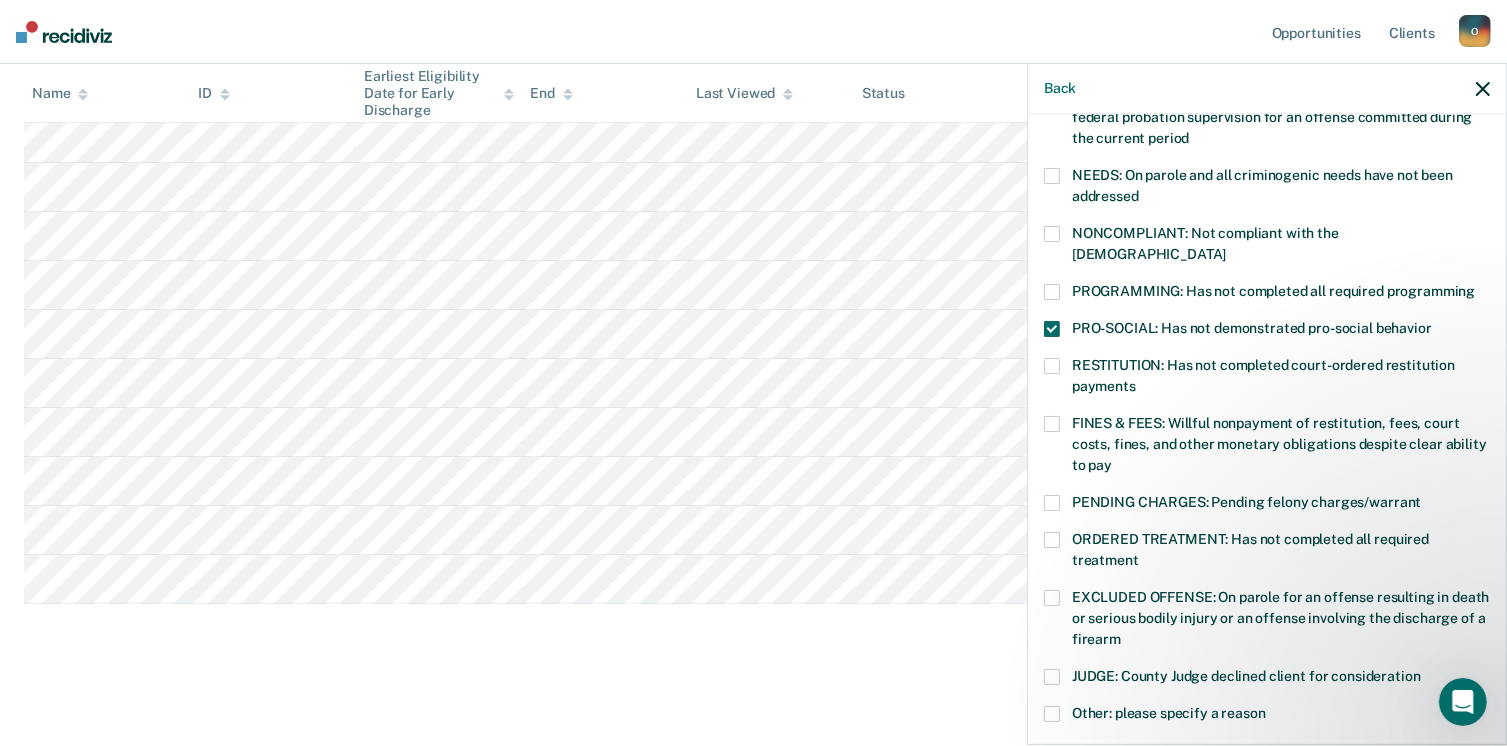 click at bounding box center (1052, 424) 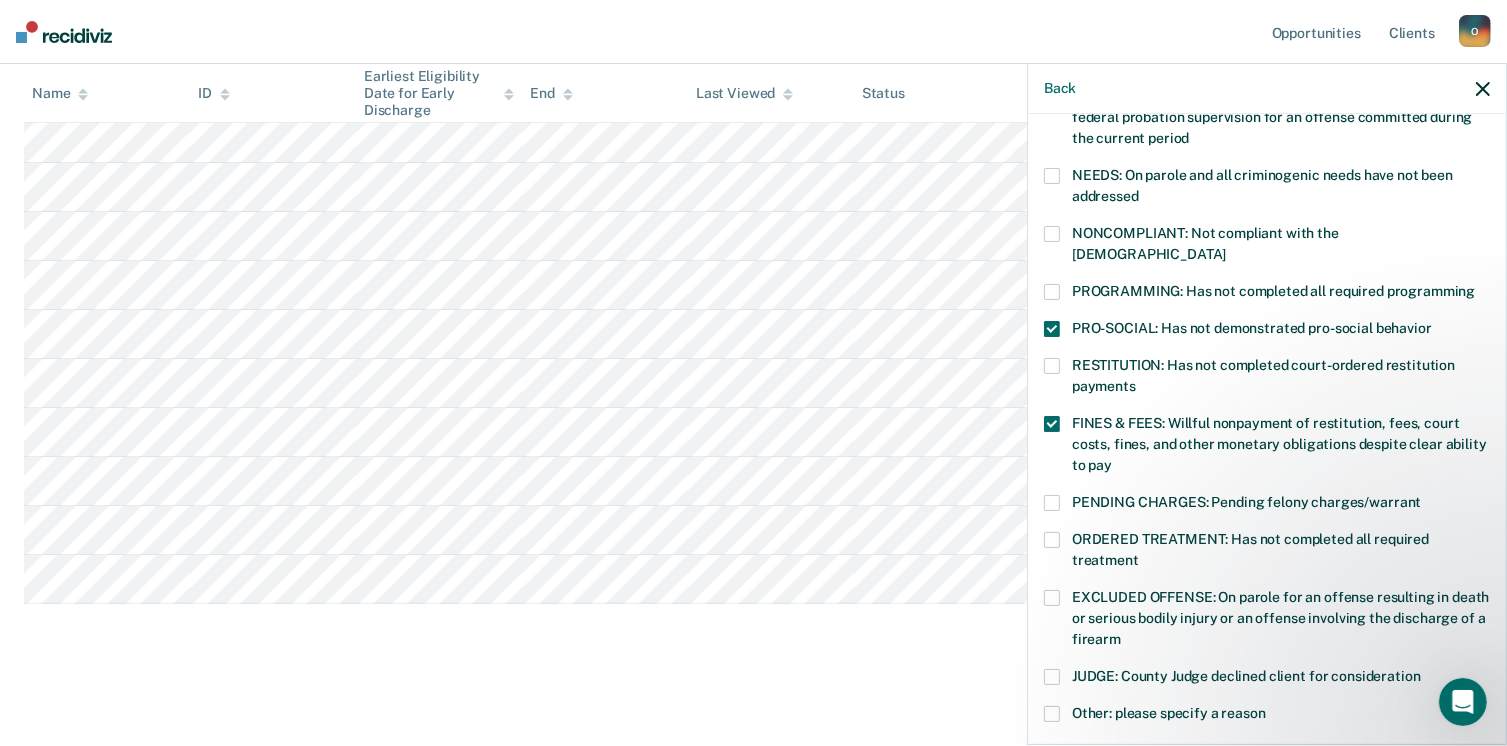 click on "Other: please specify a reason" at bounding box center [1267, 716] 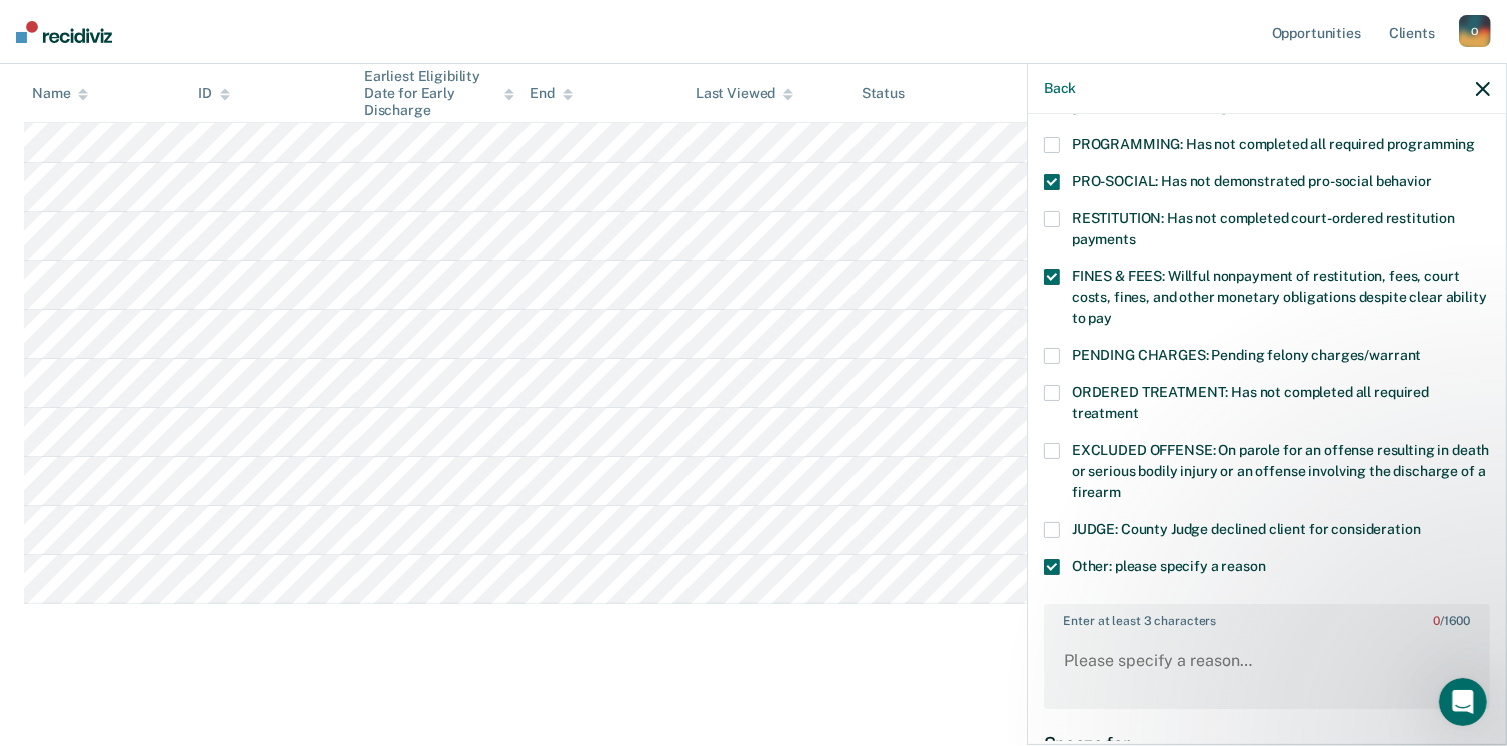 scroll, scrollTop: 506, scrollLeft: 0, axis: vertical 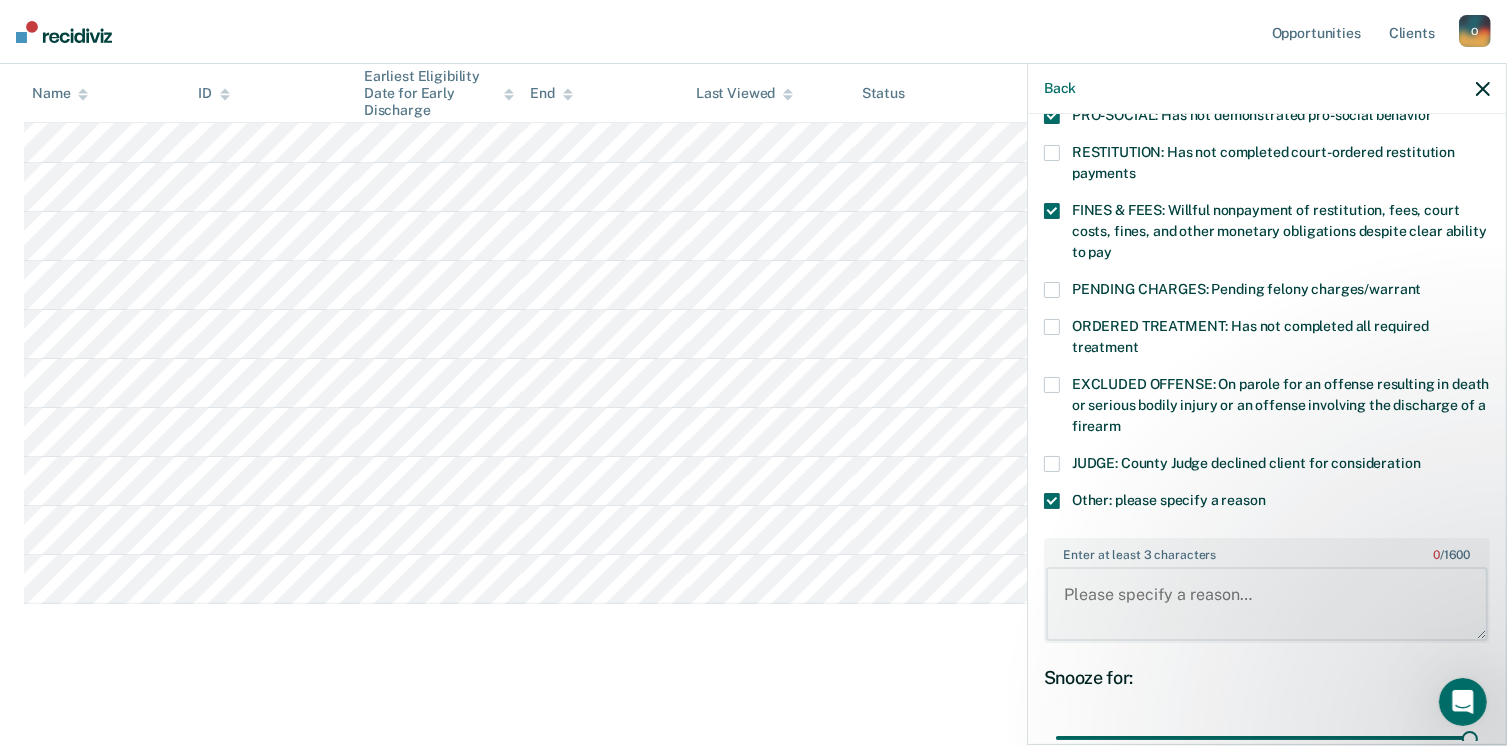 click on "Enter at least 3 characters 0  /  1600" at bounding box center [1267, 604] 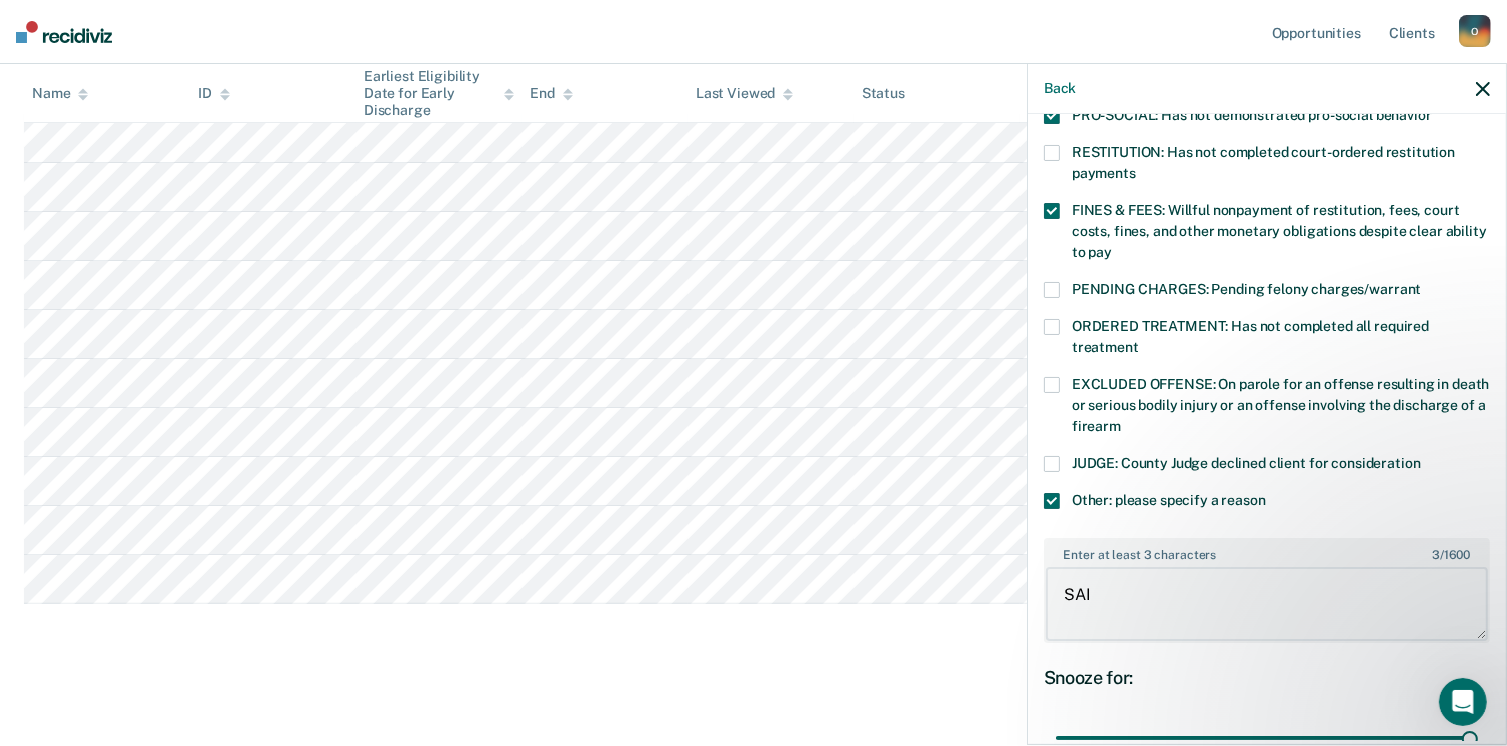 type on "SAI" 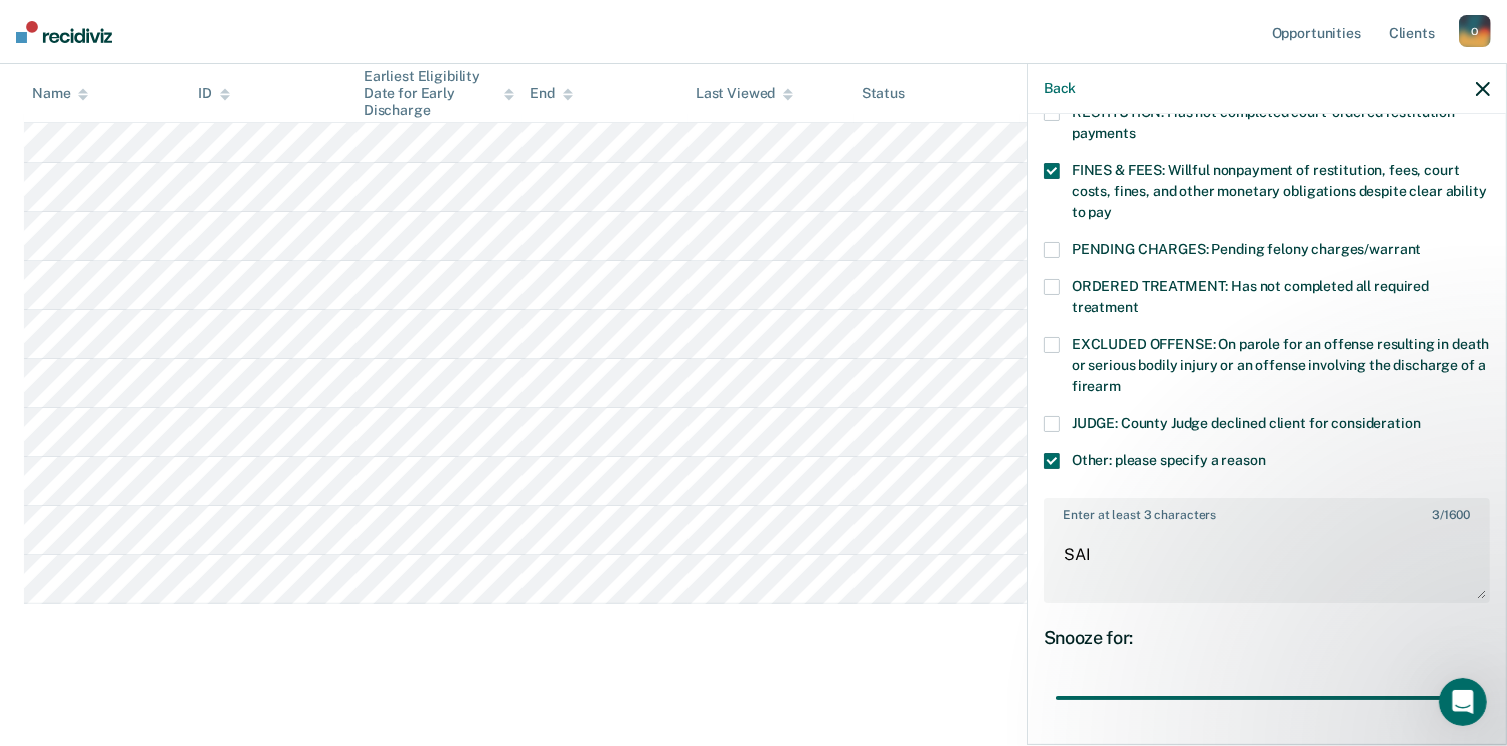scroll, scrollTop: 670, scrollLeft: 0, axis: vertical 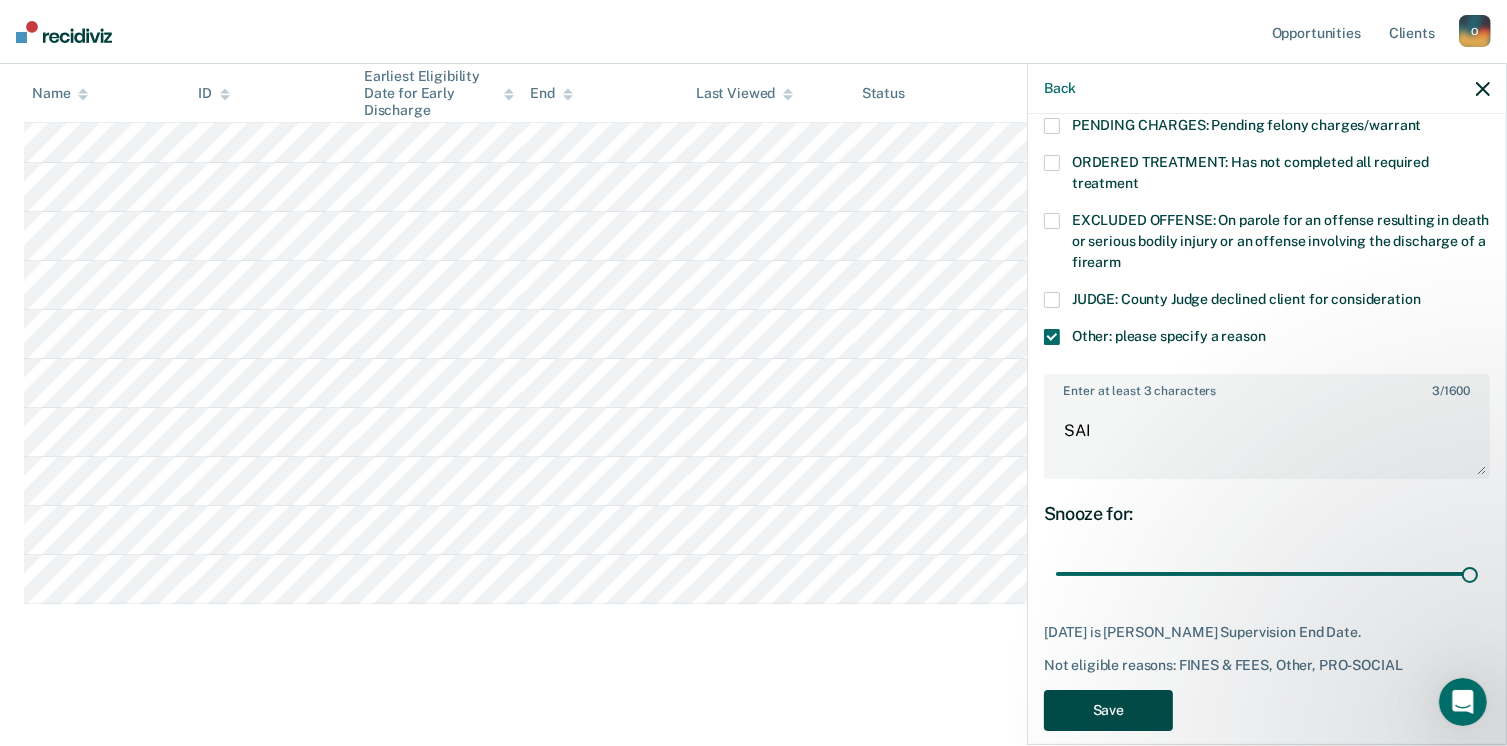 click on "Save" at bounding box center (1108, 710) 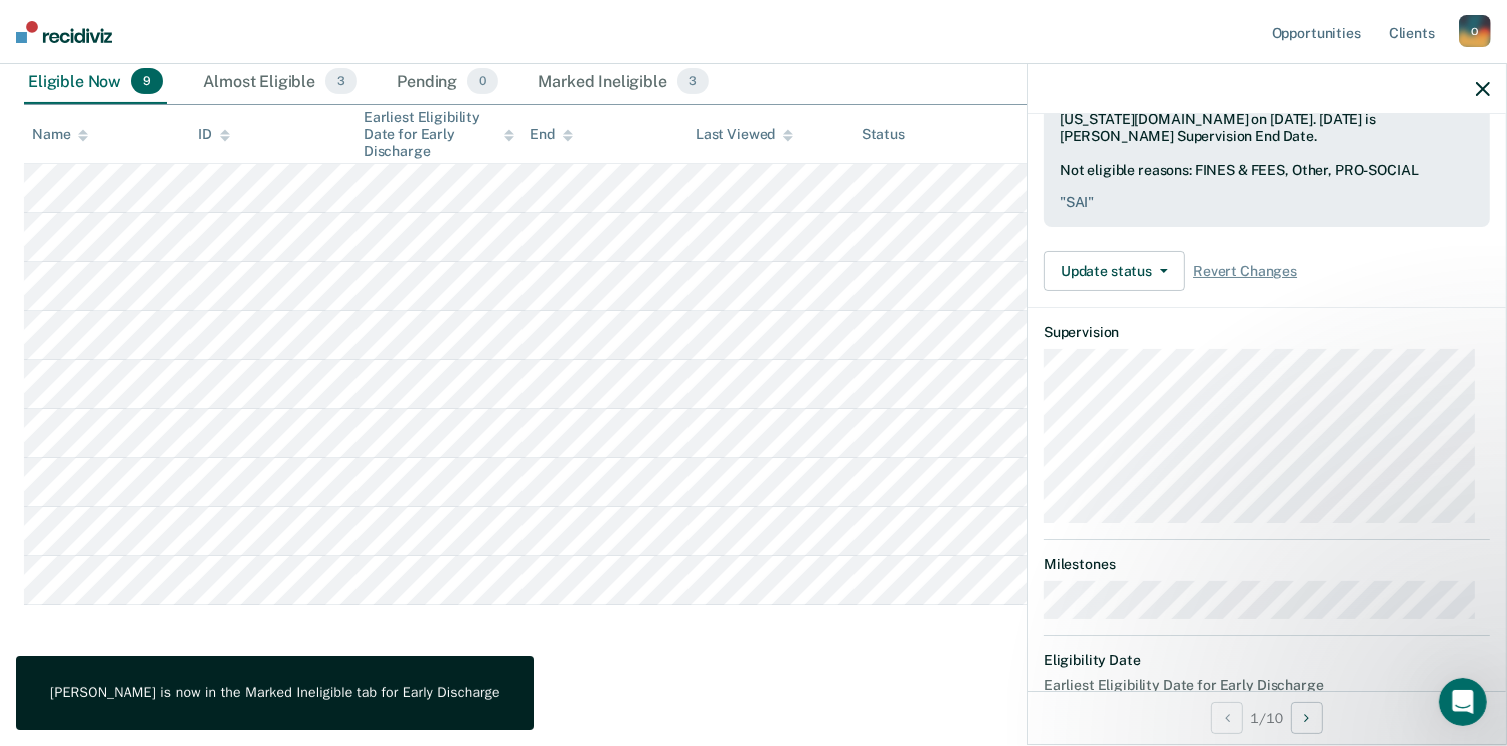 scroll, scrollTop: 489, scrollLeft: 0, axis: vertical 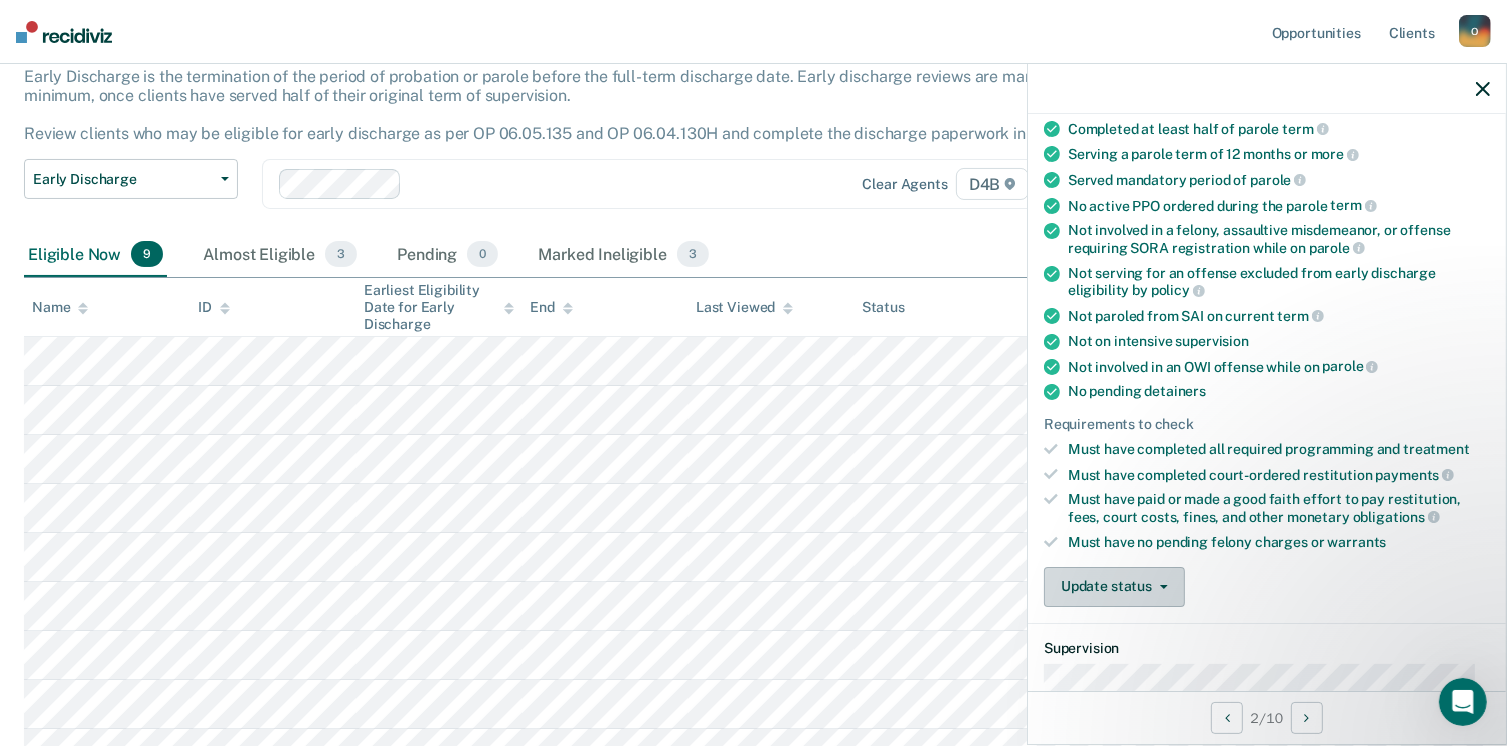 click at bounding box center (1160, 587) 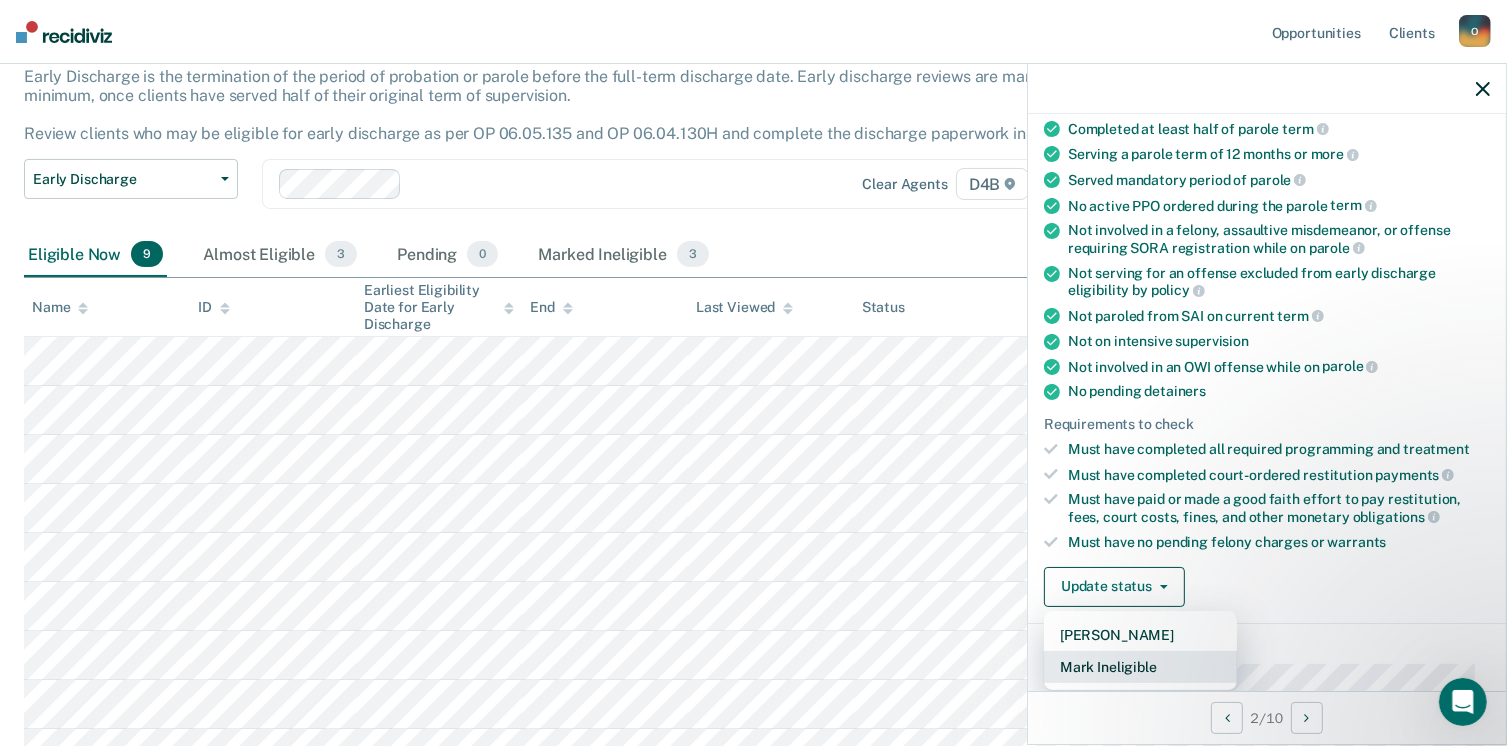 click on "Mark Ineligible" at bounding box center [1140, 667] 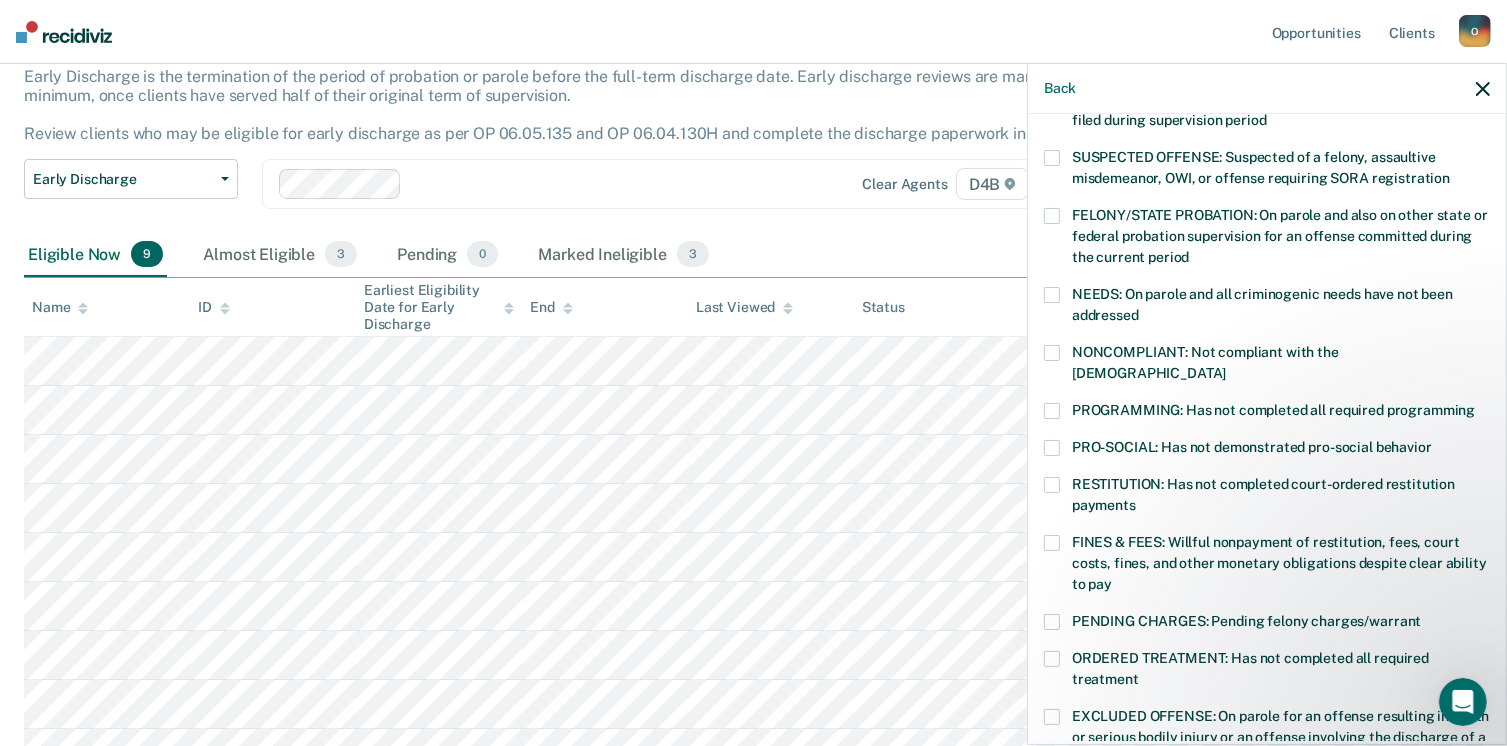 click at bounding box center [1052, 448] 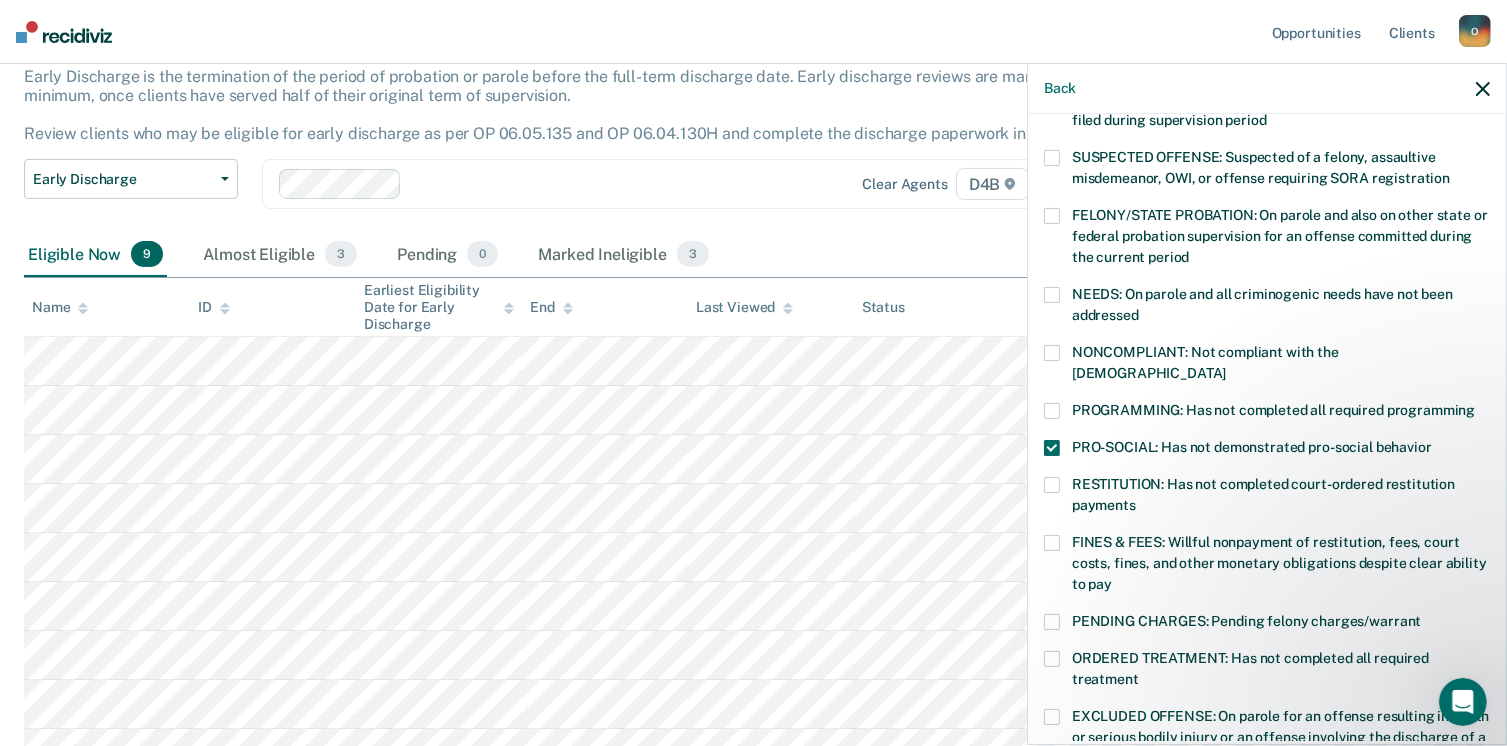 click at bounding box center (1052, 543) 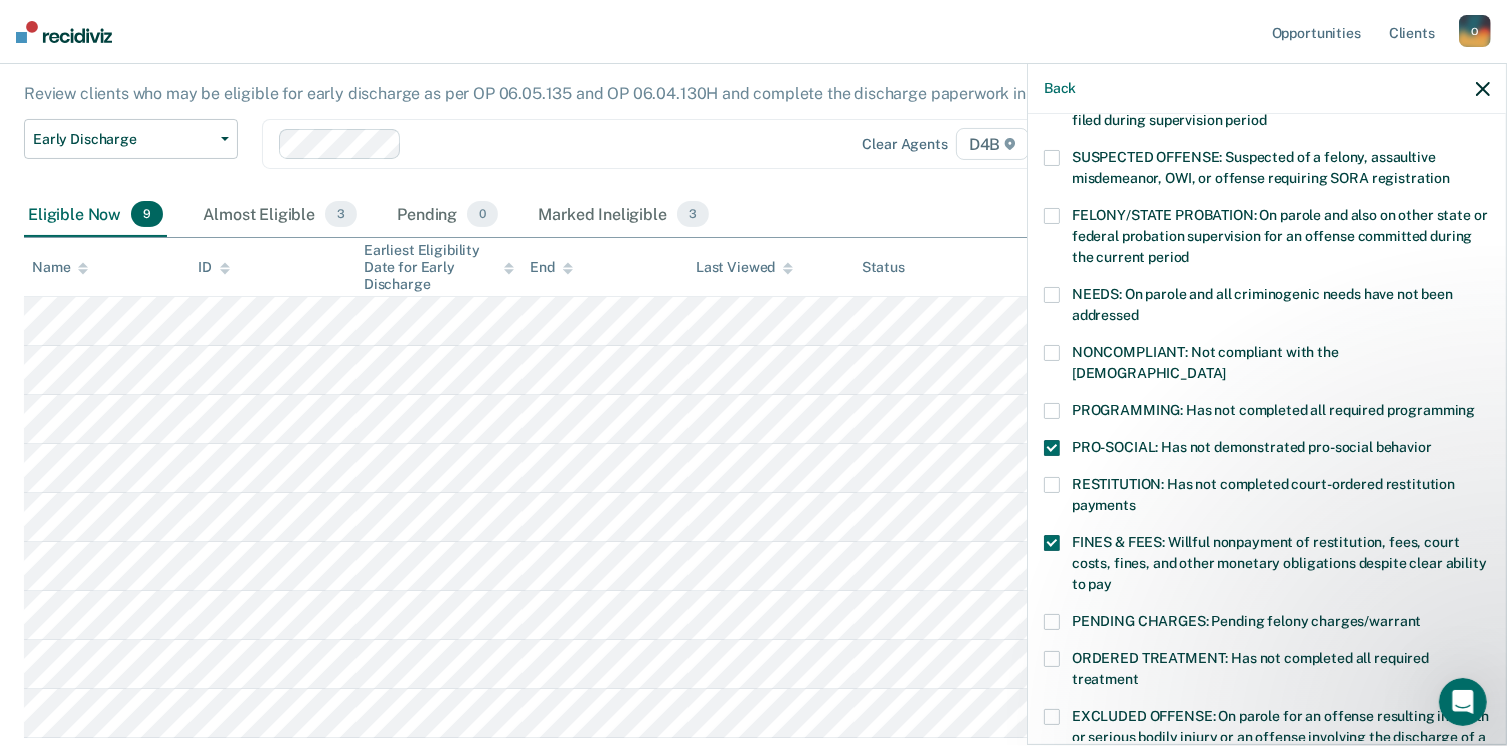 scroll, scrollTop: 248, scrollLeft: 0, axis: vertical 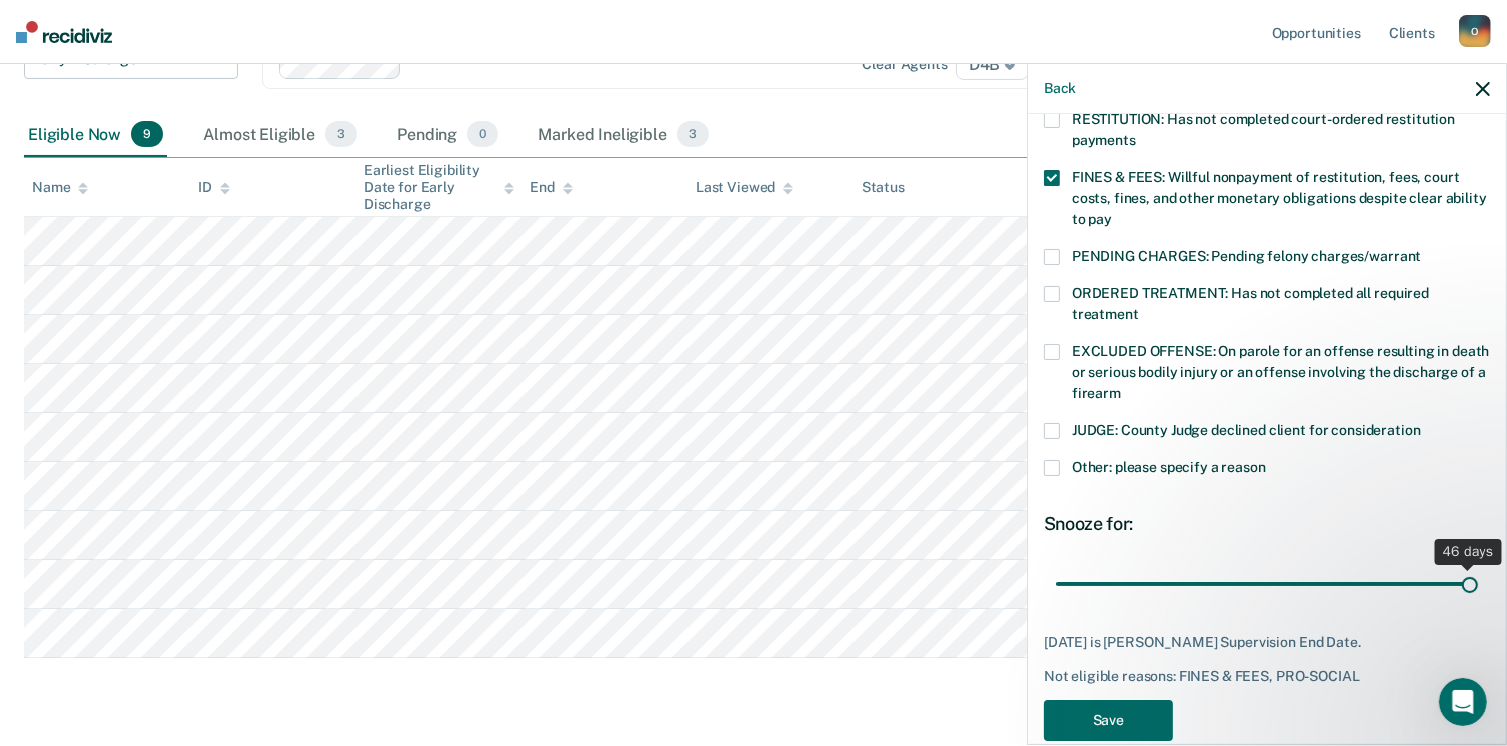 drag, startPoint x: 1316, startPoint y: 563, endPoint x: 1495, endPoint y: 577, distance: 179.54665 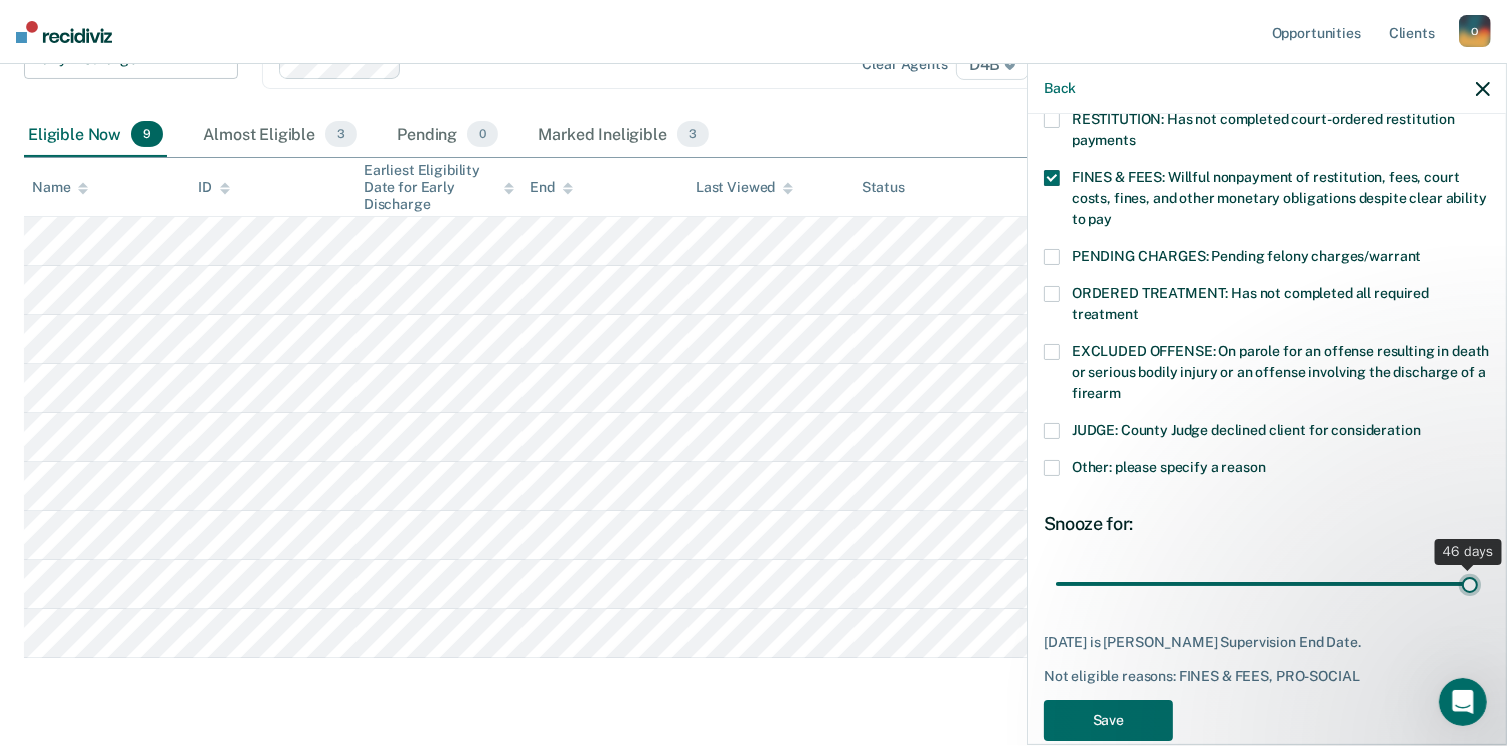 type on "46" 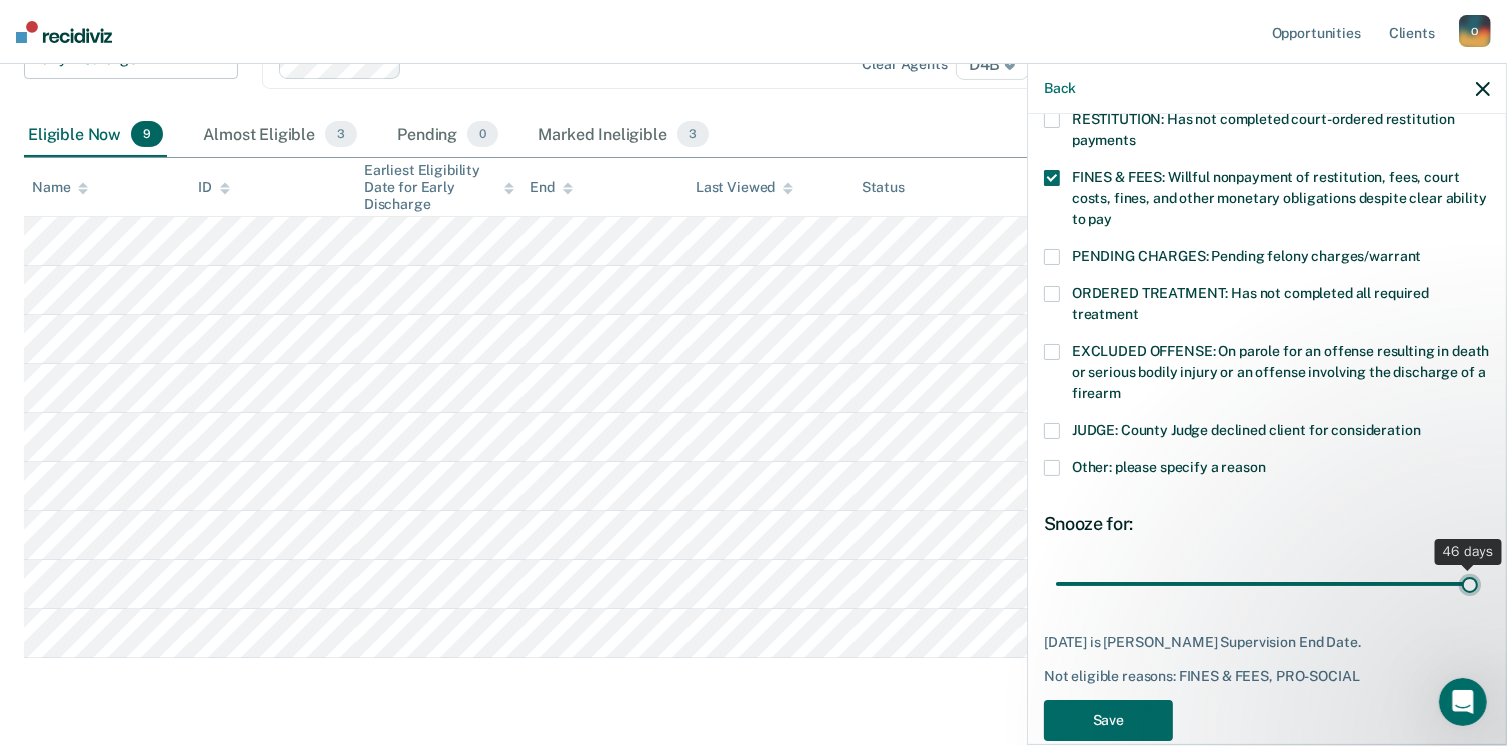 click at bounding box center (1267, 584) 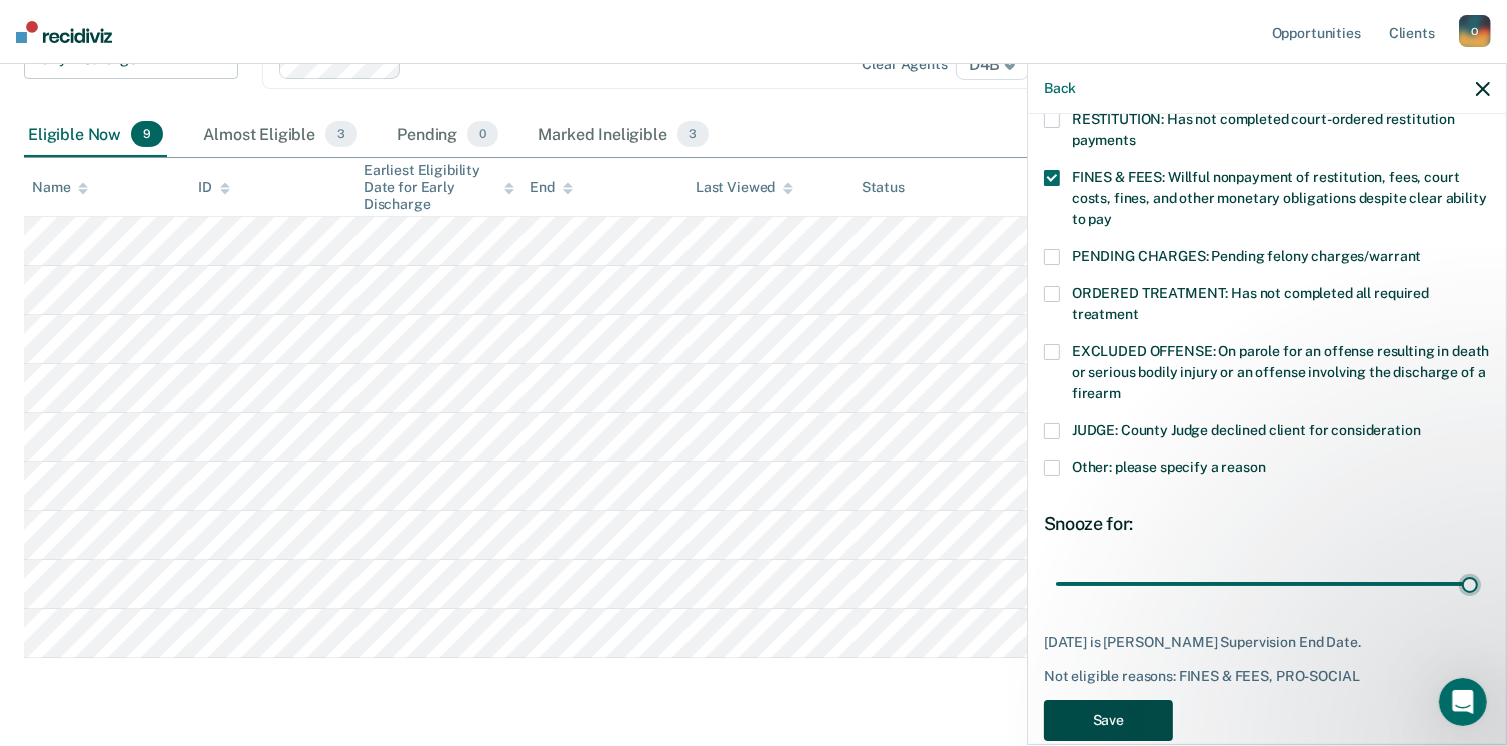 click on "Save" at bounding box center [1108, 720] 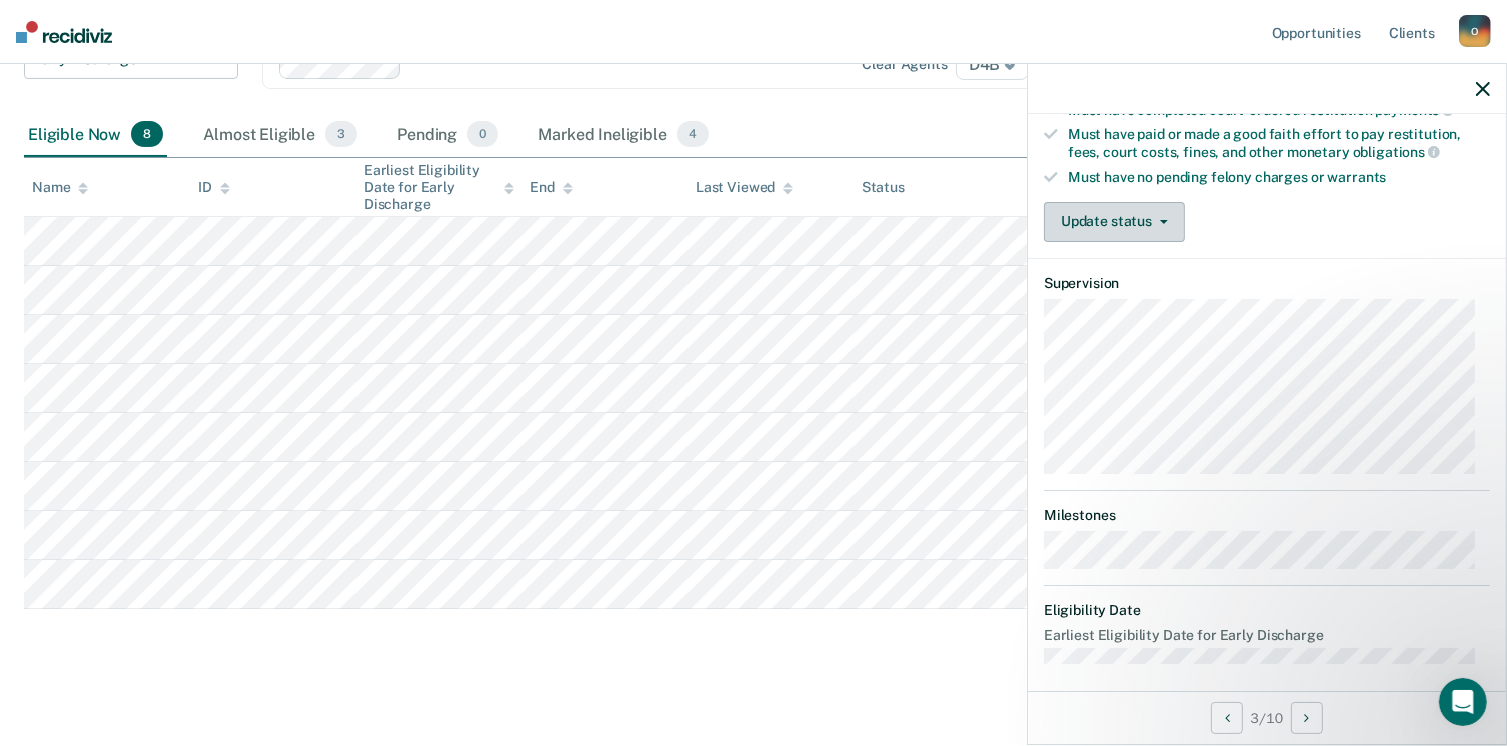 click 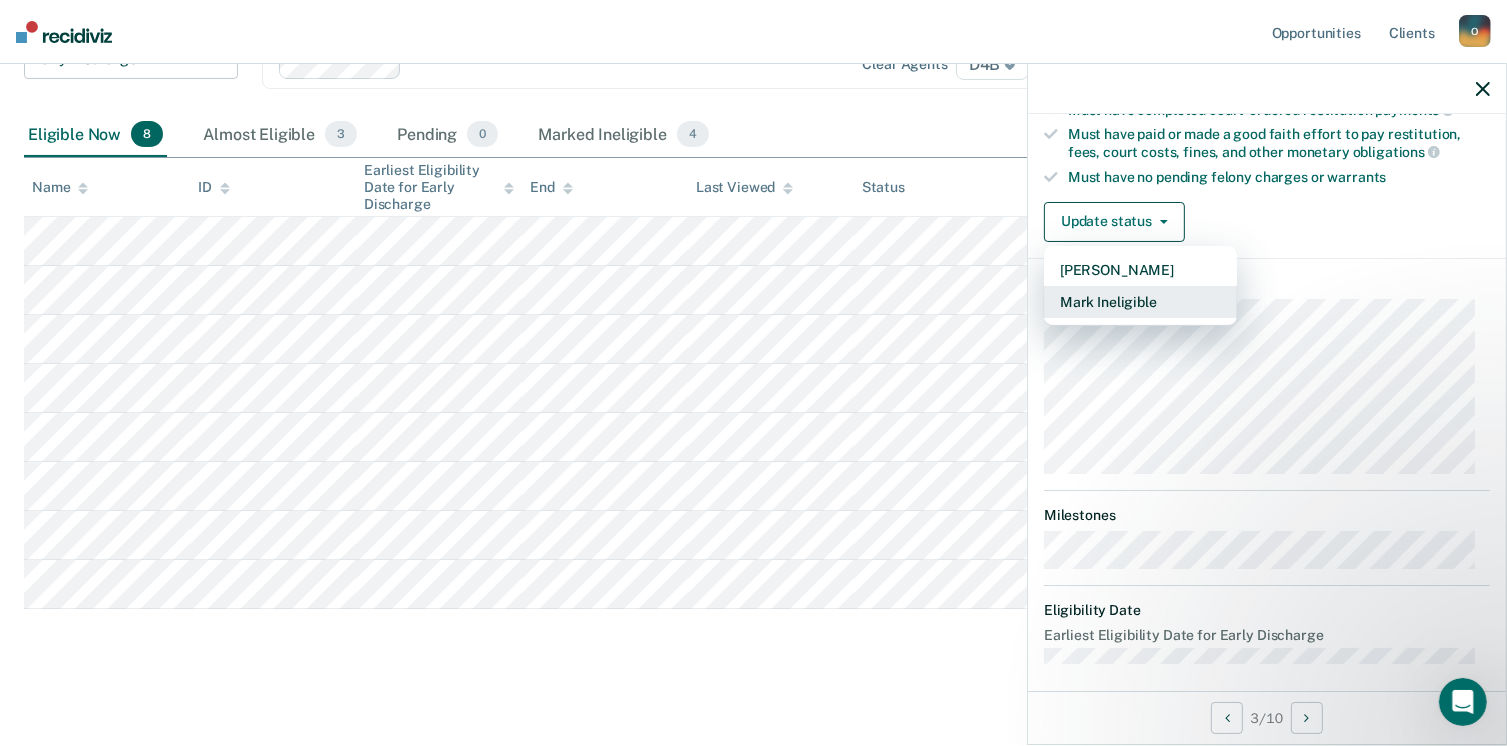 click on "Mark Ineligible" at bounding box center [1140, 302] 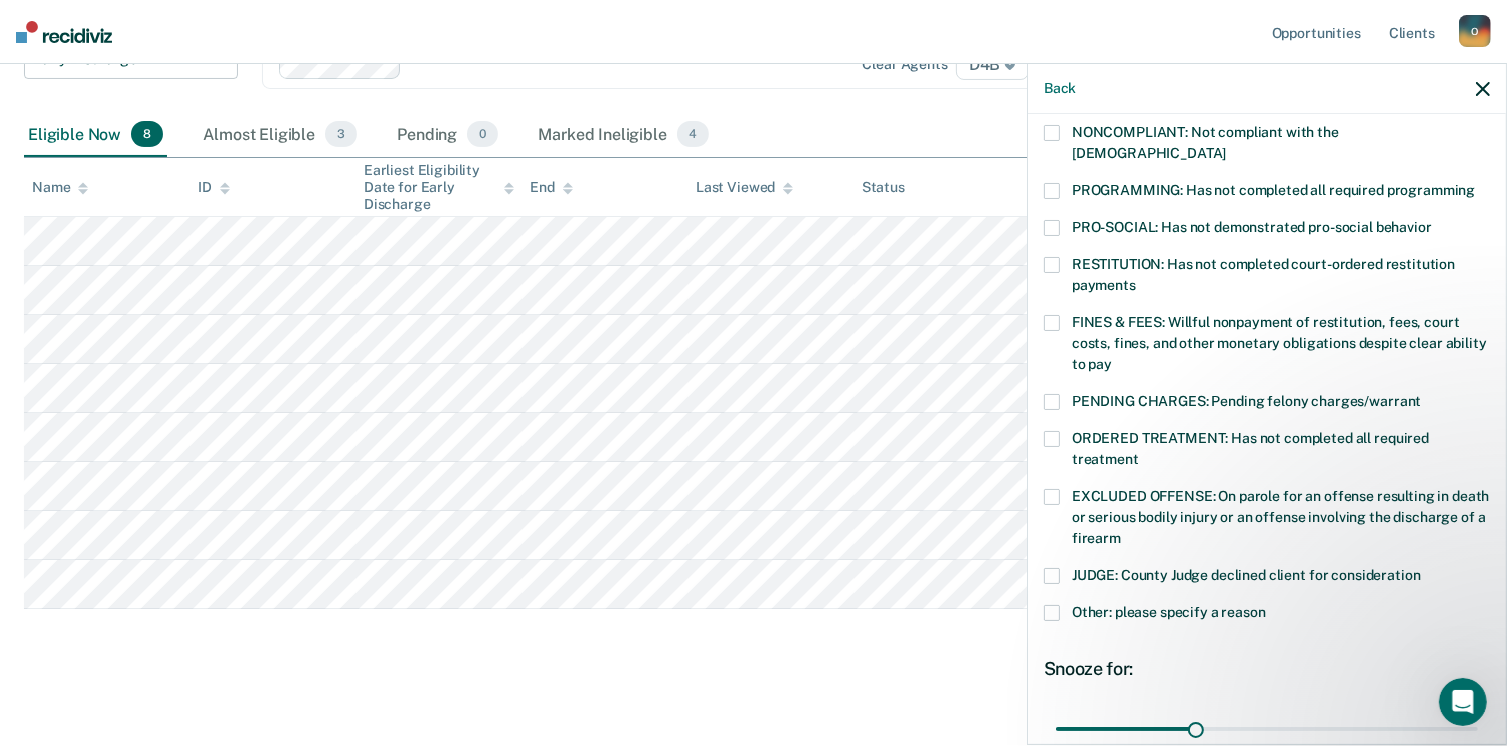 scroll, scrollTop: 400, scrollLeft: 0, axis: vertical 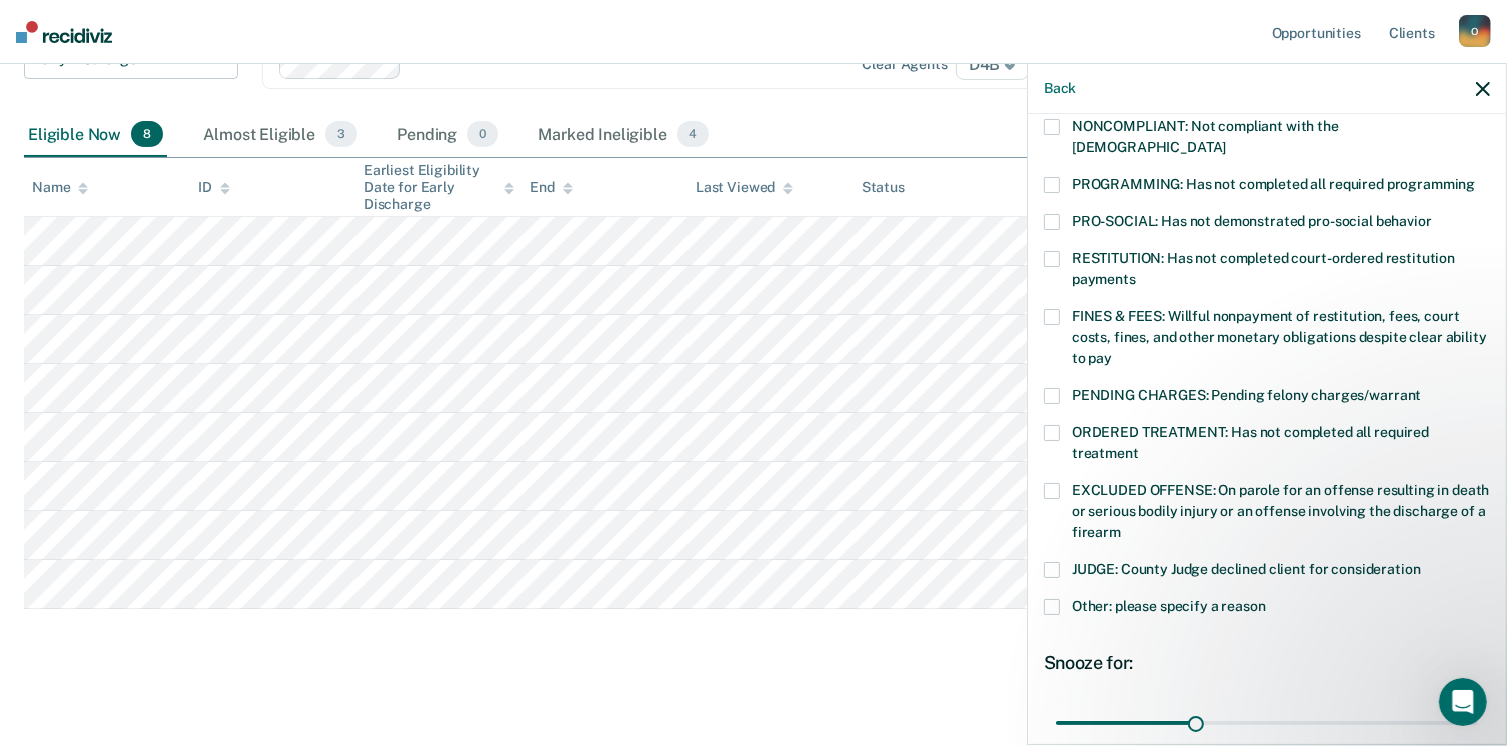 click at bounding box center (1052, 491) 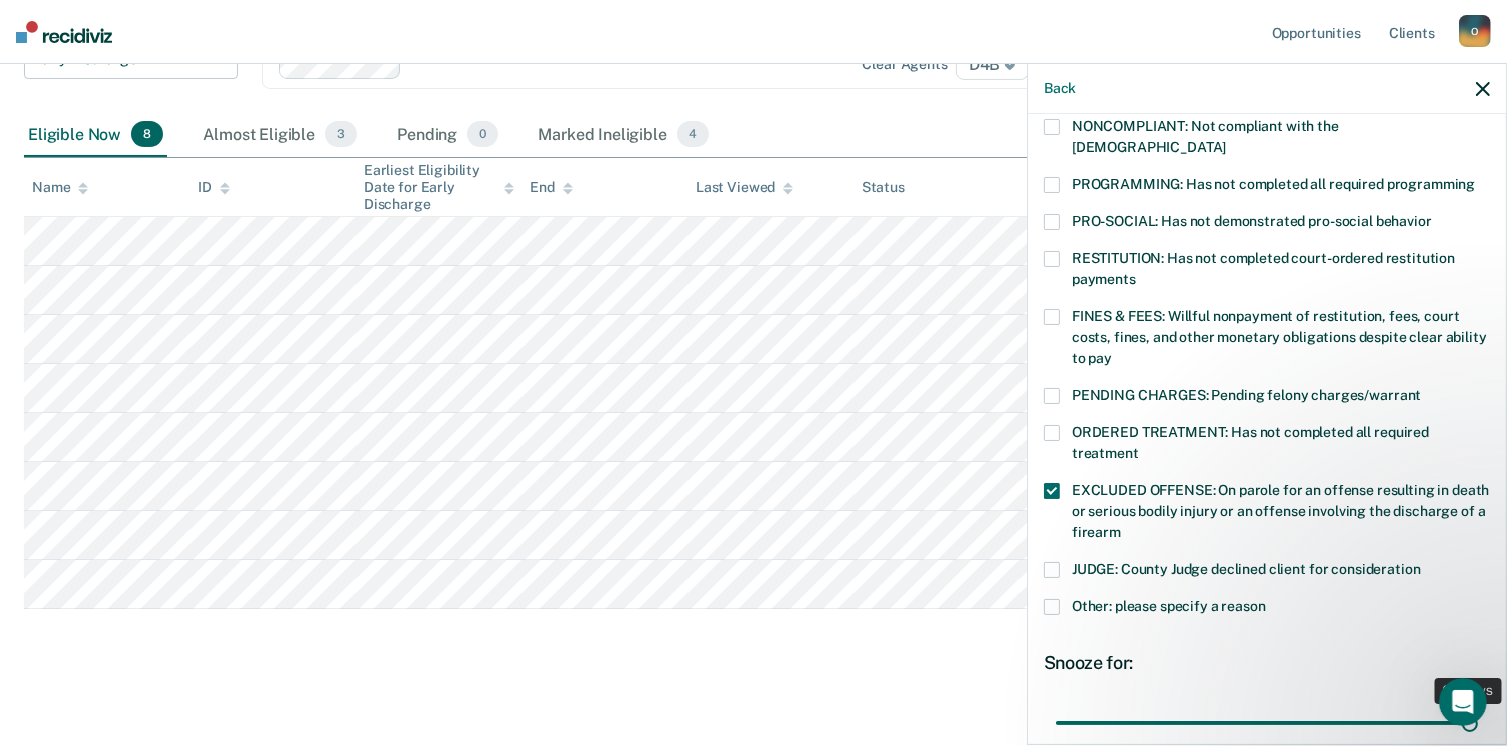 drag, startPoint x: 1192, startPoint y: 705, endPoint x: 1528, endPoint y: 701, distance: 336.0238 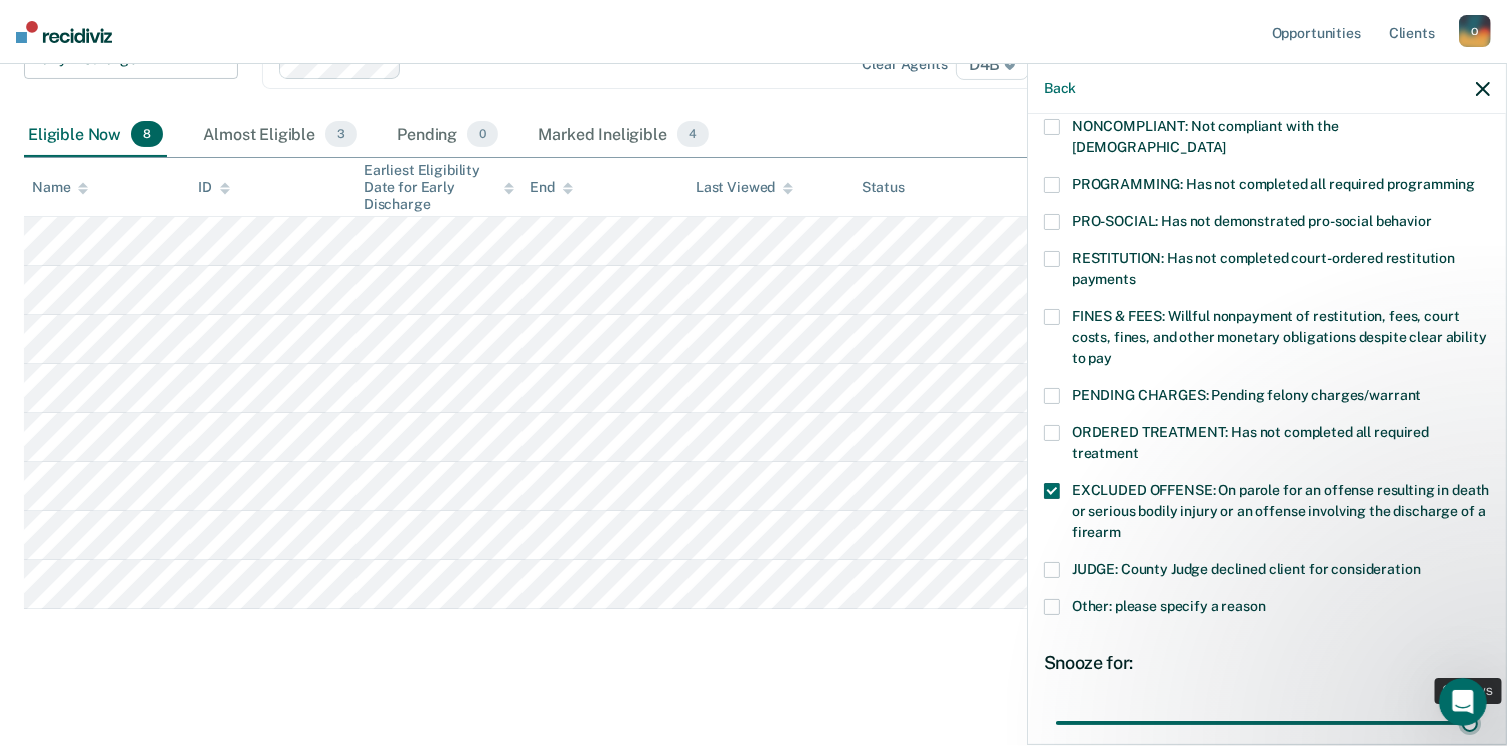type on "90" 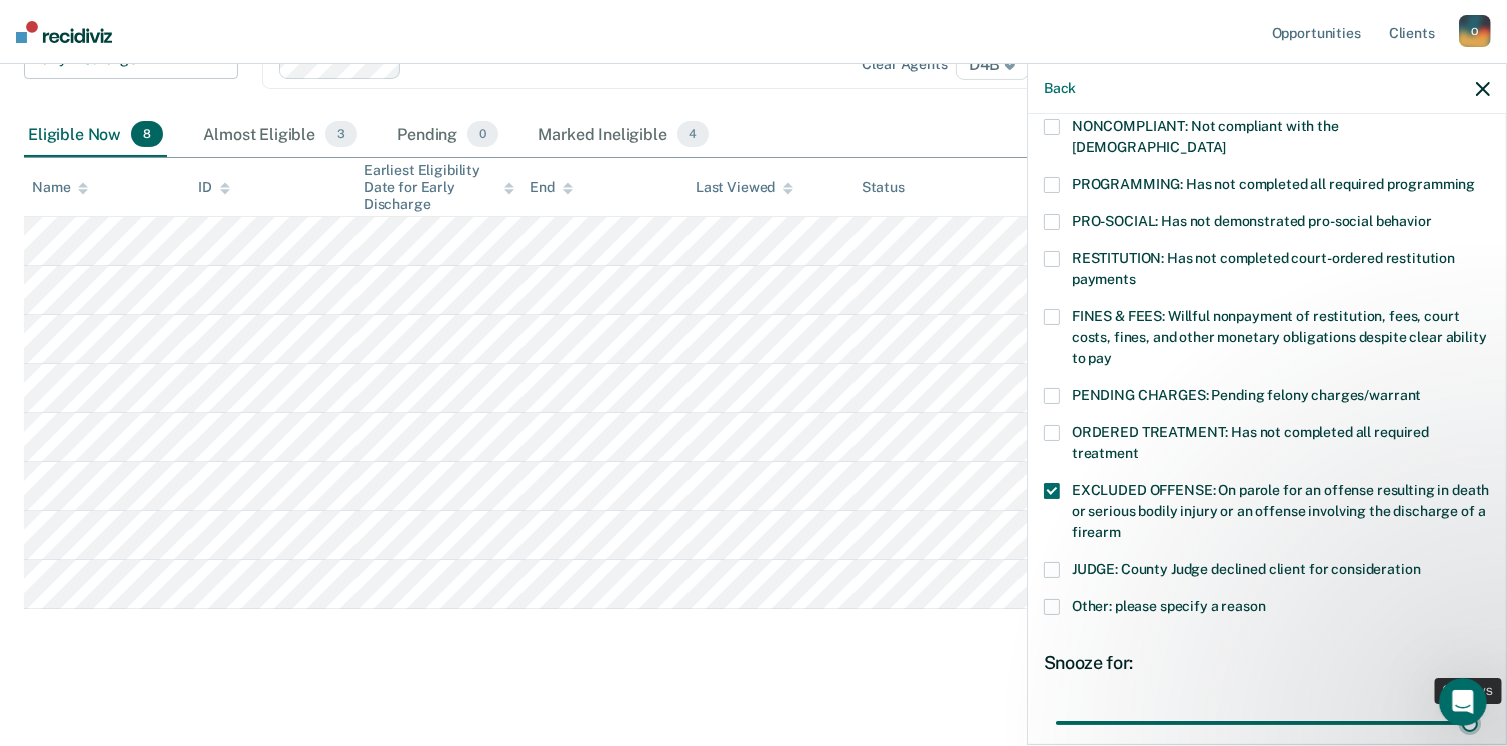click at bounding box center [1267, 723] 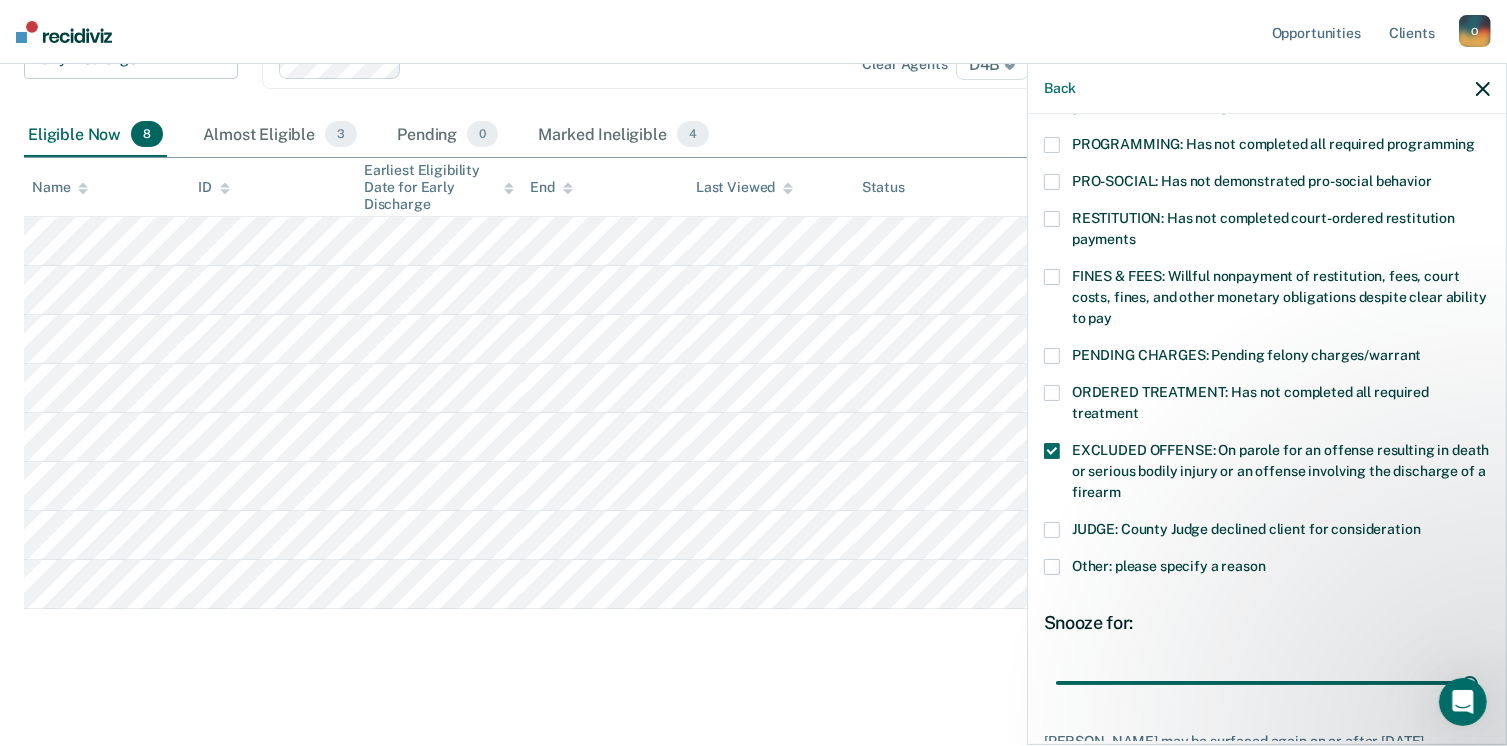 scroll, scrollTop: 551, scrollLeft: 0, axis: vertical 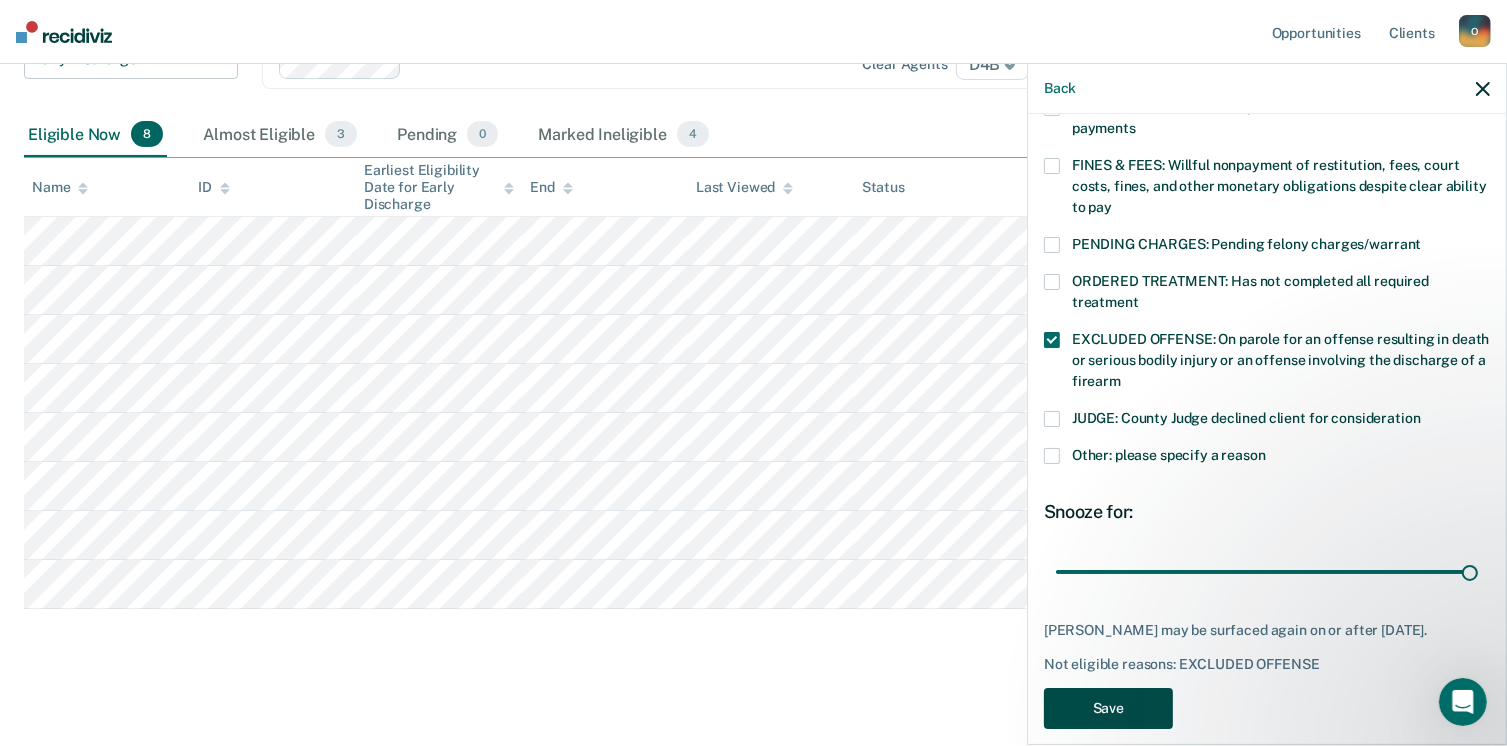 click on "Save" at bounding box center [1108, 708] 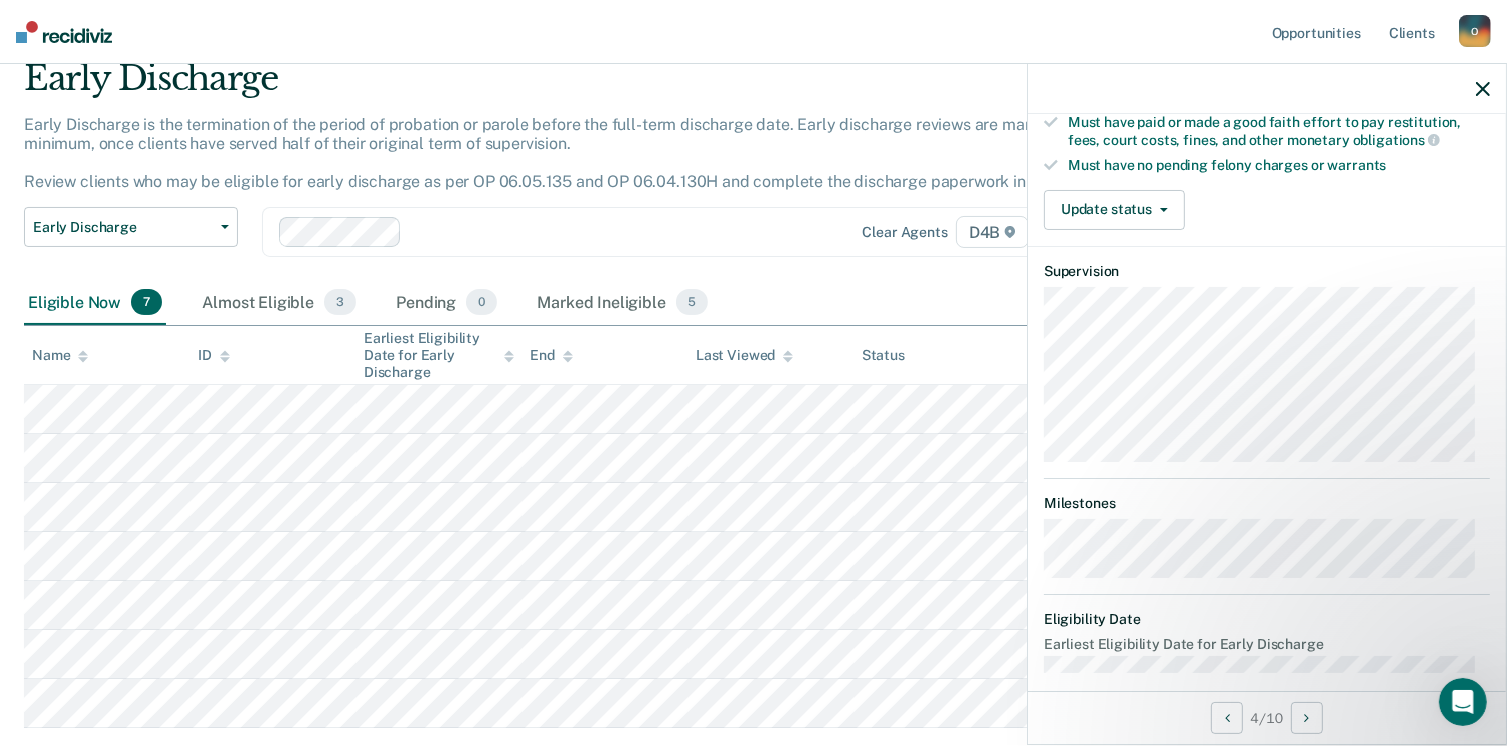 scroll, scrollTop: 80, scrollLeft: 0, axis: vertical 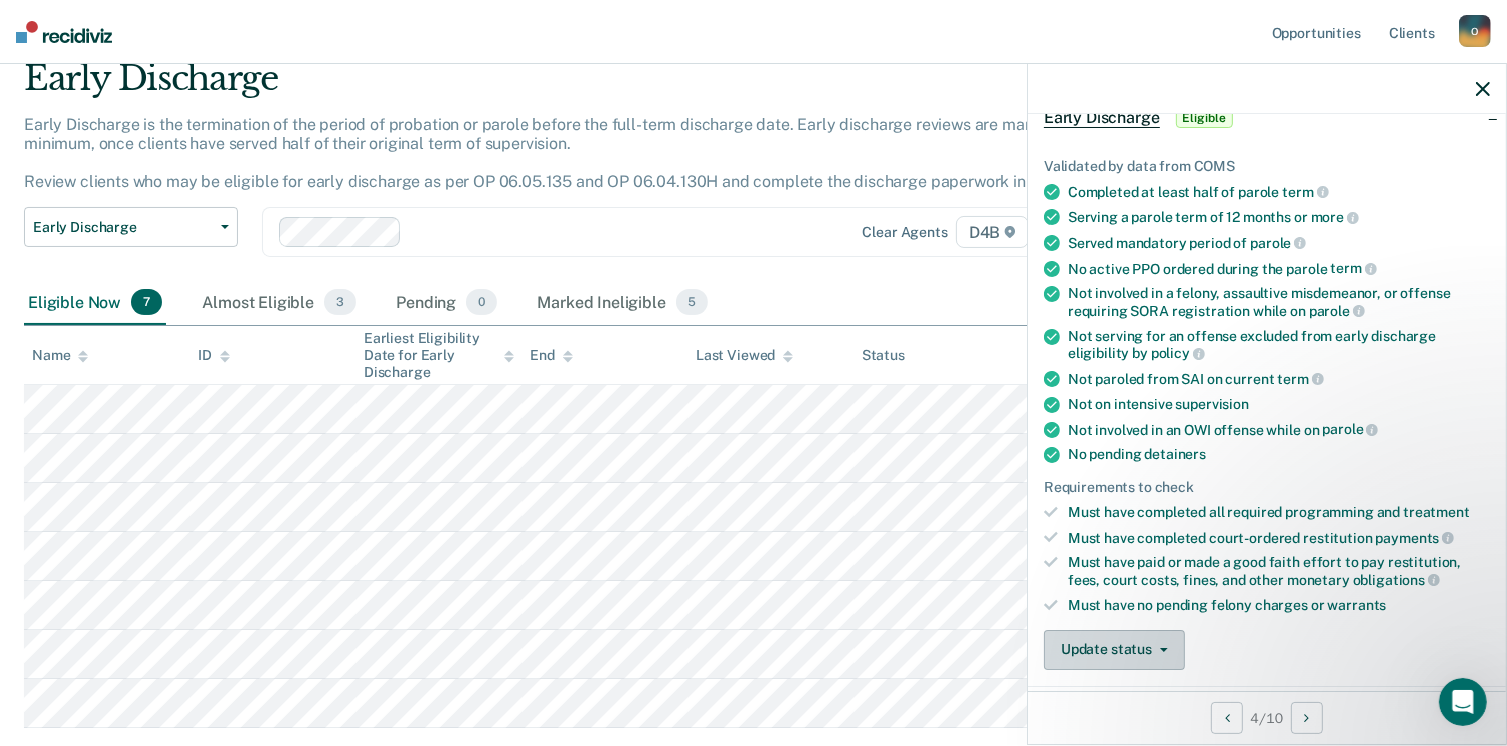 click 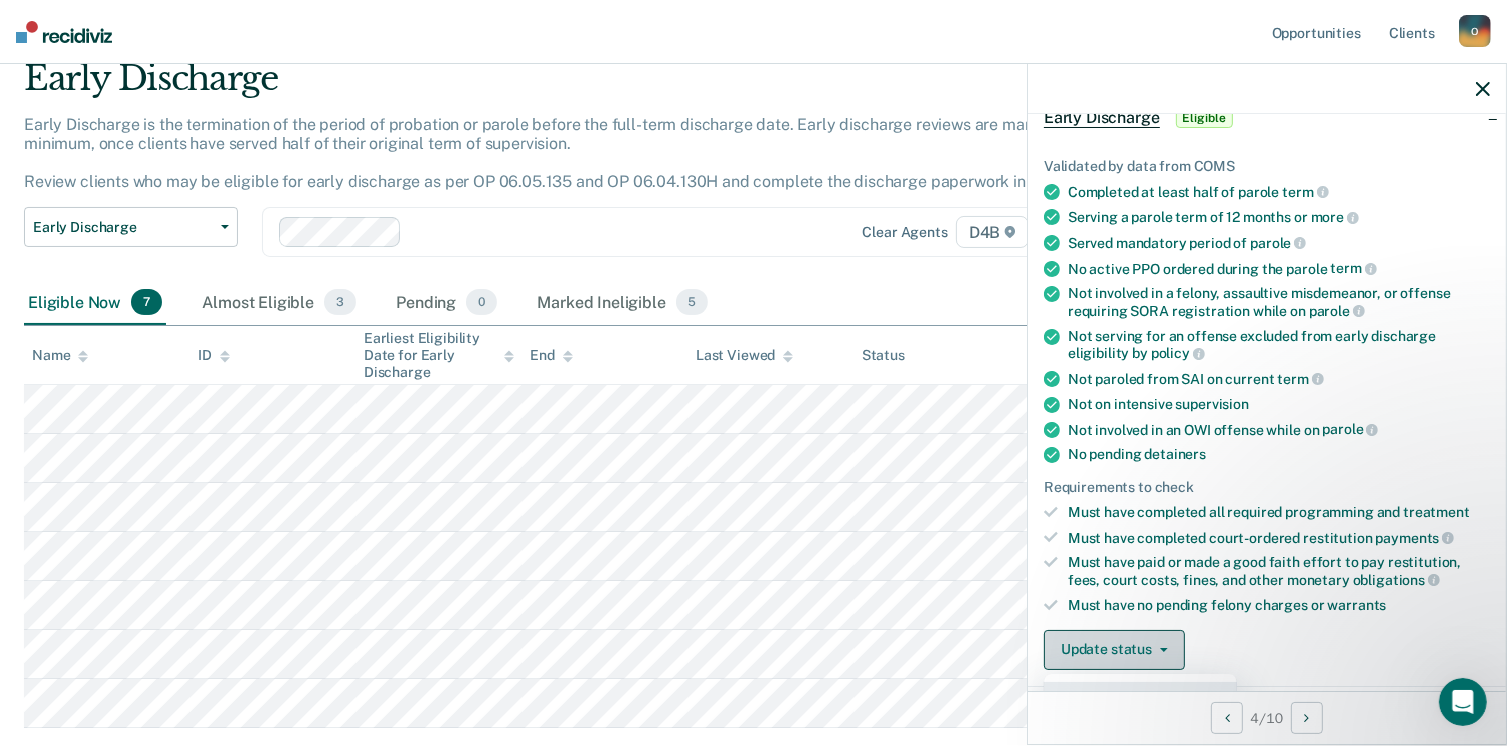 scroll, scrollTop: 123, scrollLeft: 0, axis: vertical 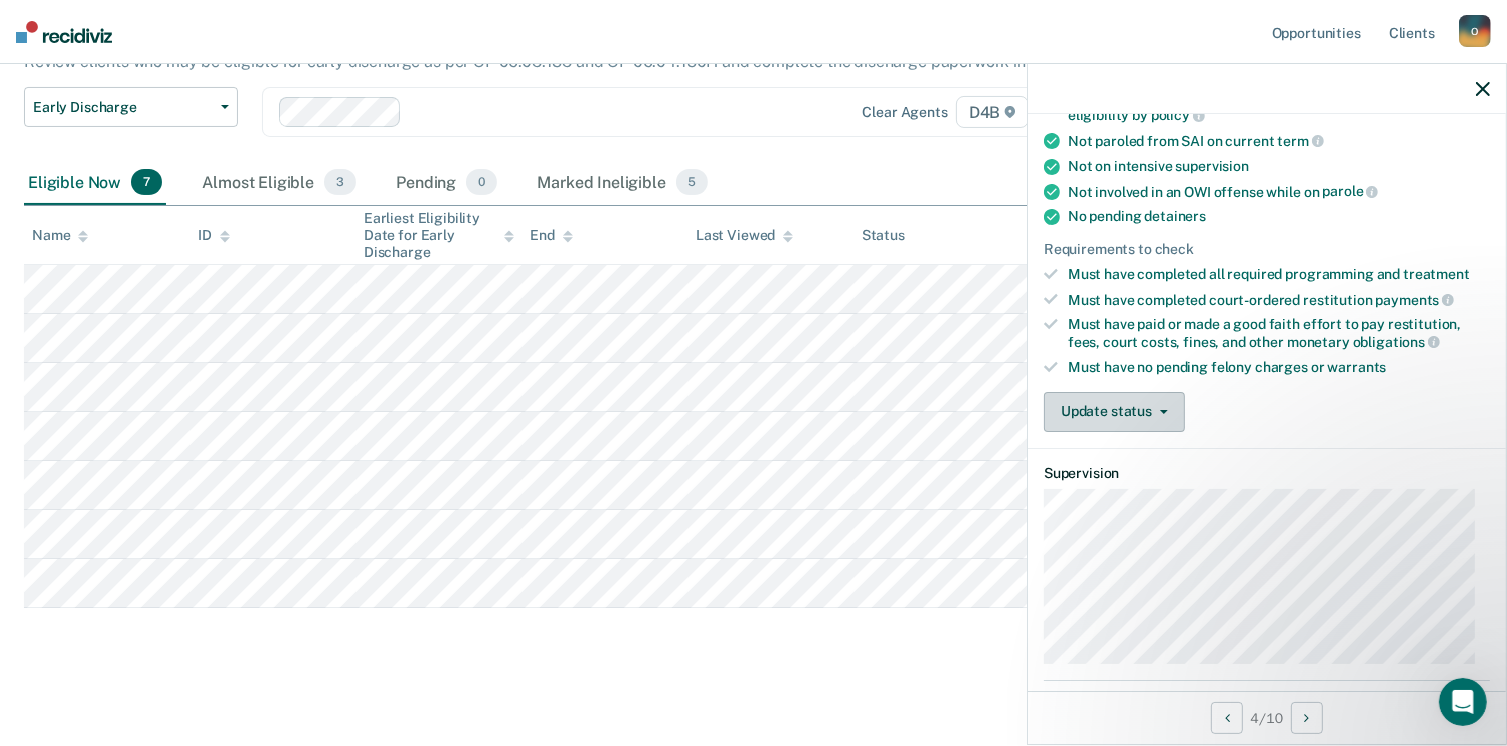 click on "Update status" at bounding box center (1114, 412) 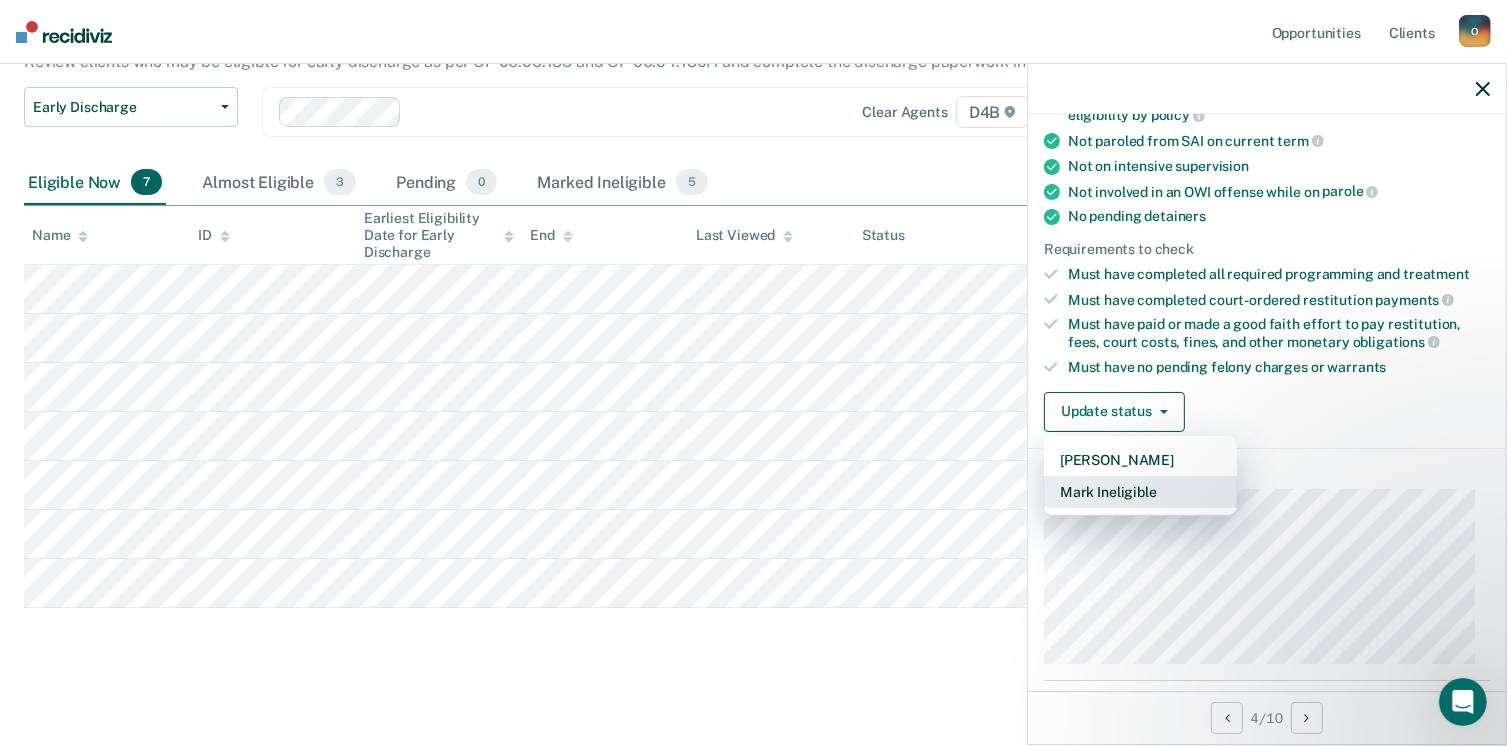 click on "Mark Ineligible" at bounding box center (1140, 492) 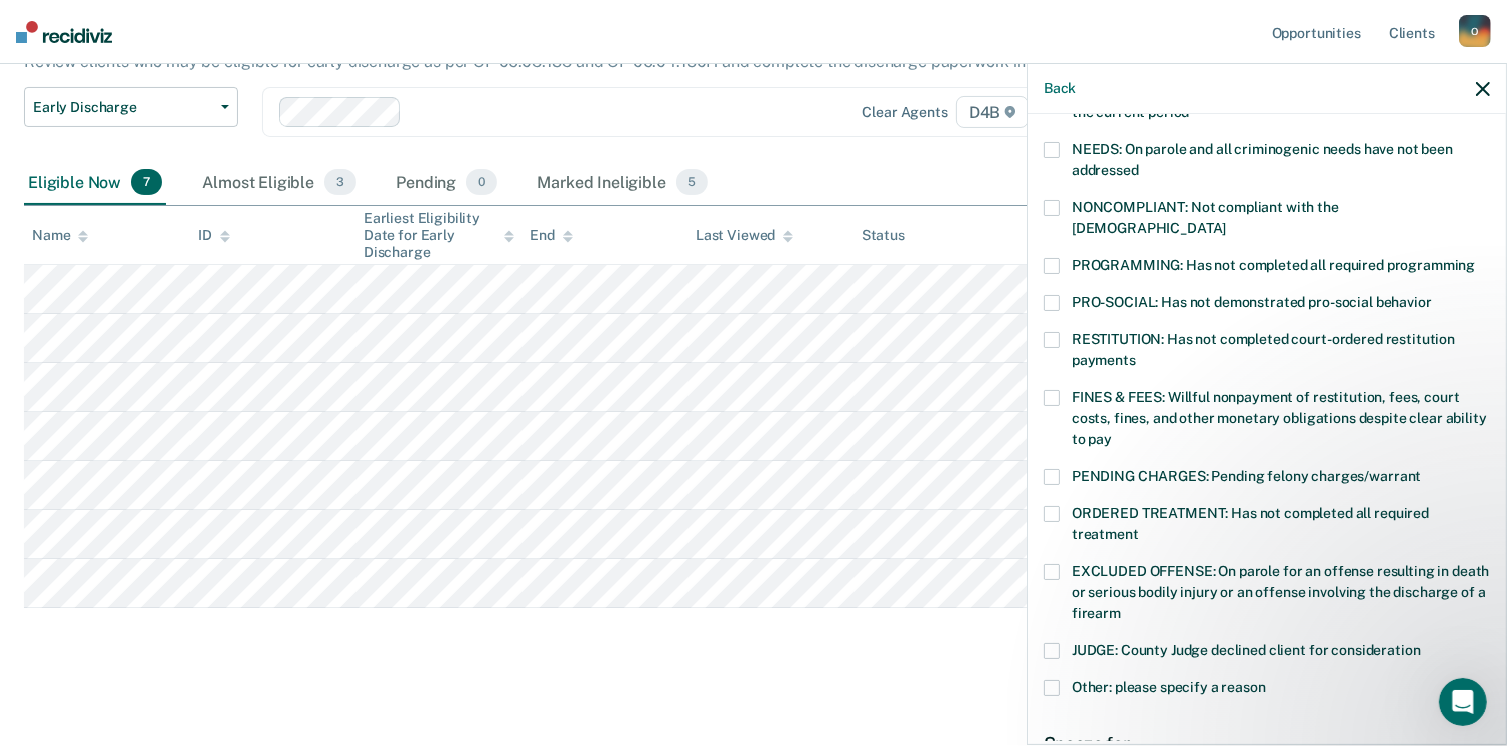 scroll, scrollTop: 309, scrollLeft: 0, axis: vertical 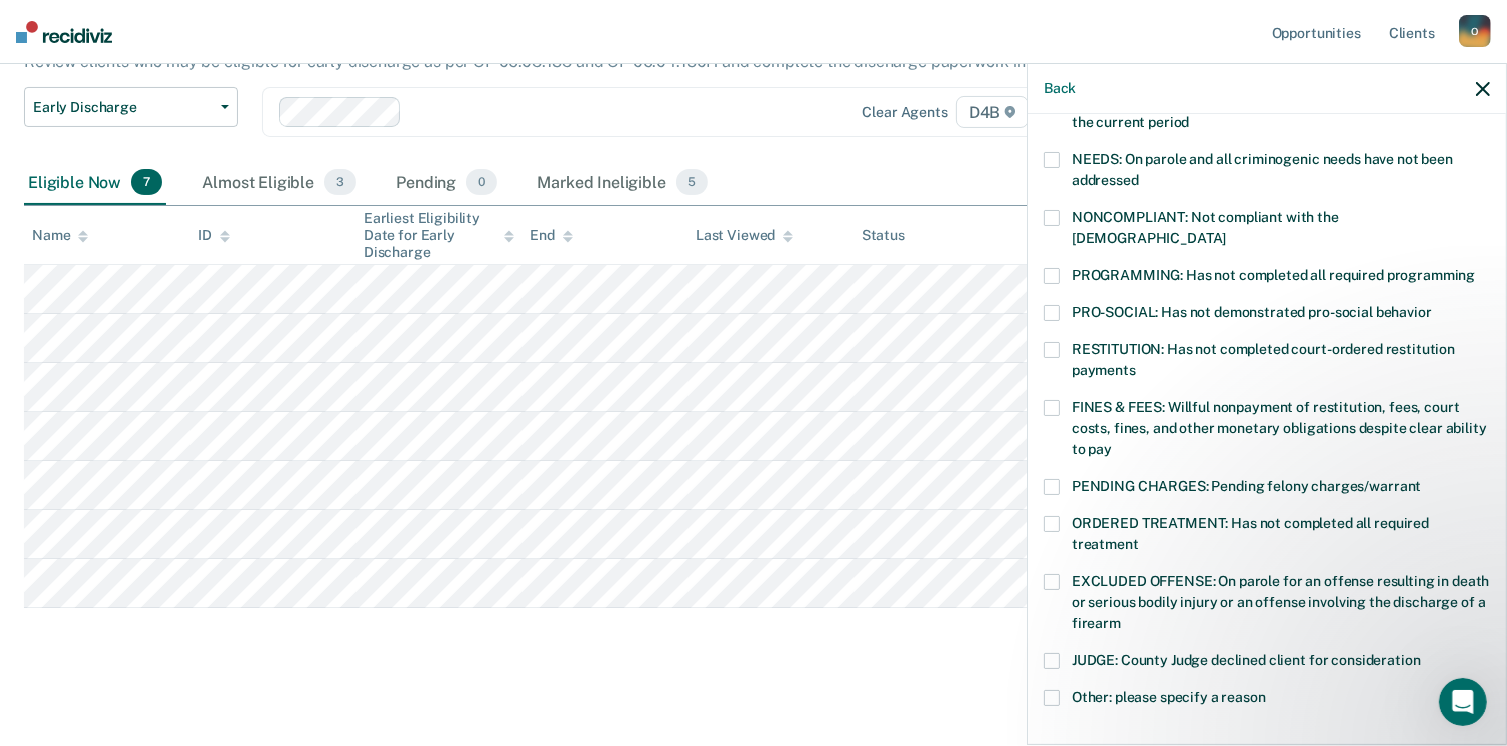 click at bounding box center [1052, 218] 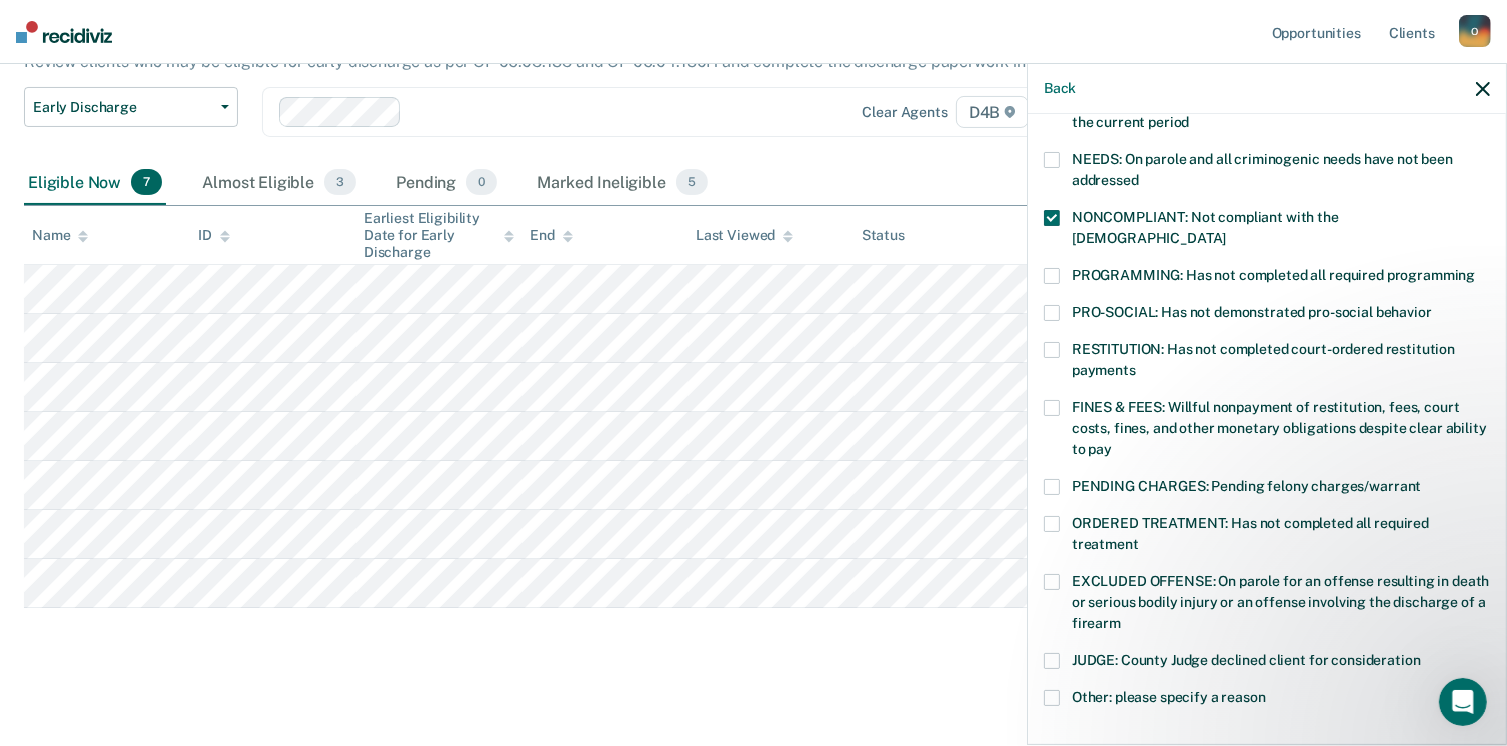 click at bounding box center [1052, 408] 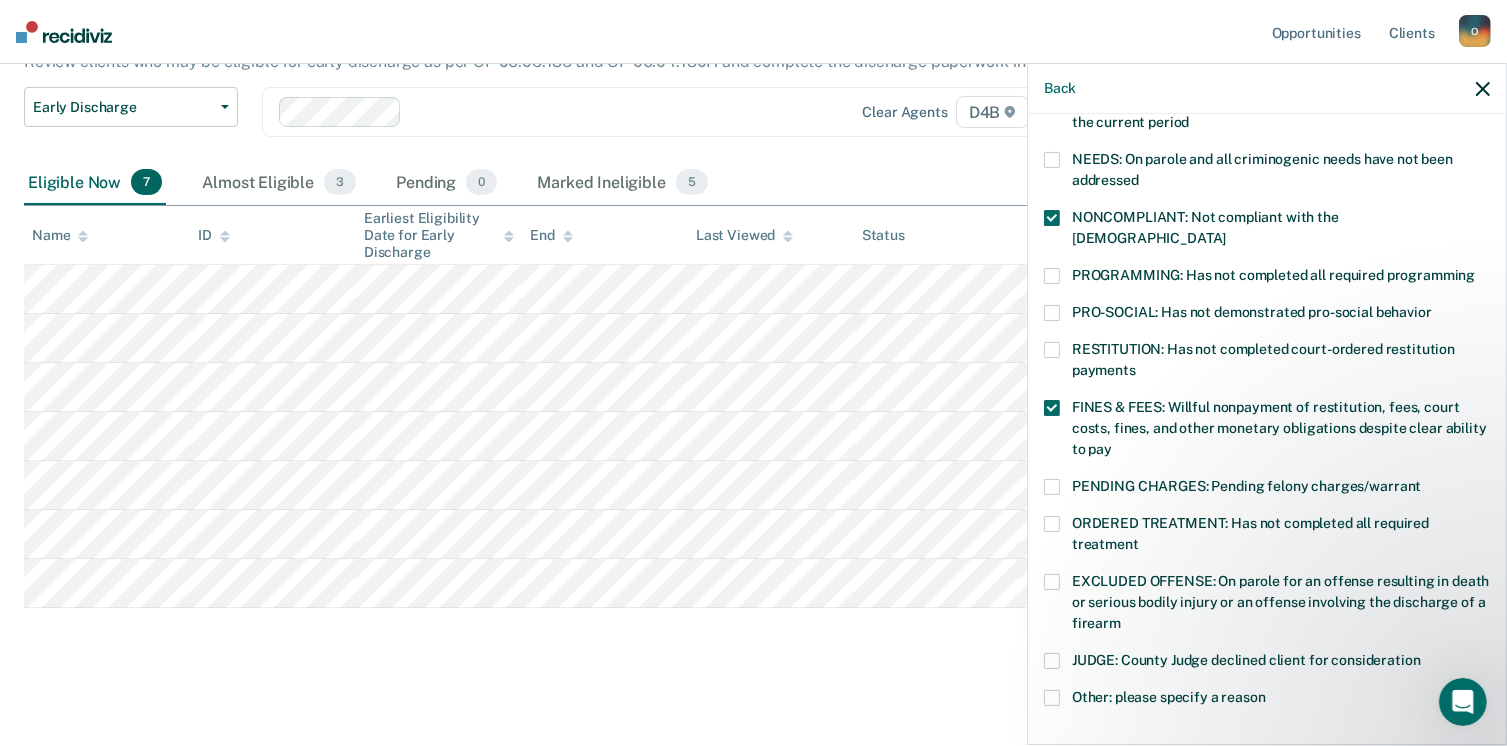 click at bounding box center [1052, 313] 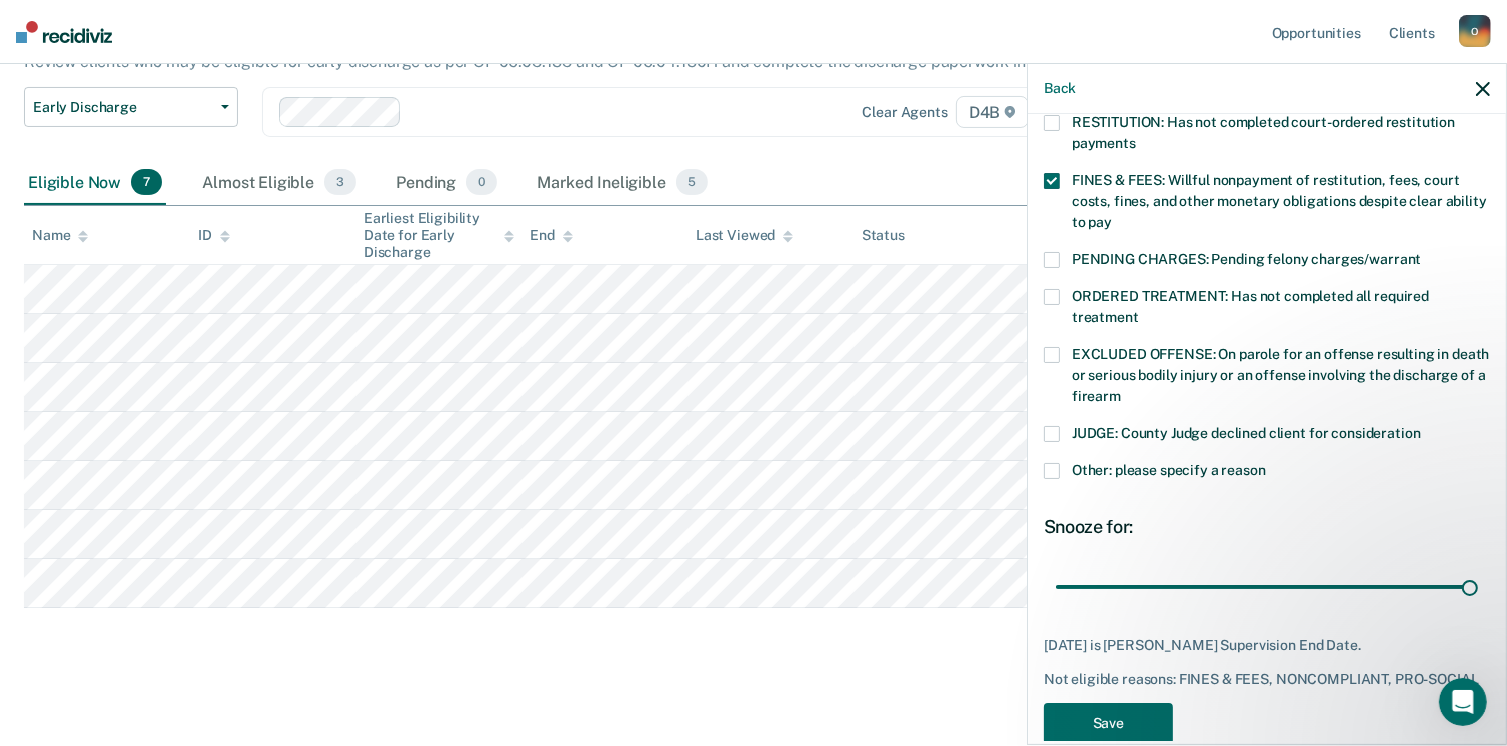scroll, scrollTop: 568, scrollLeft: 0, axis: vertical 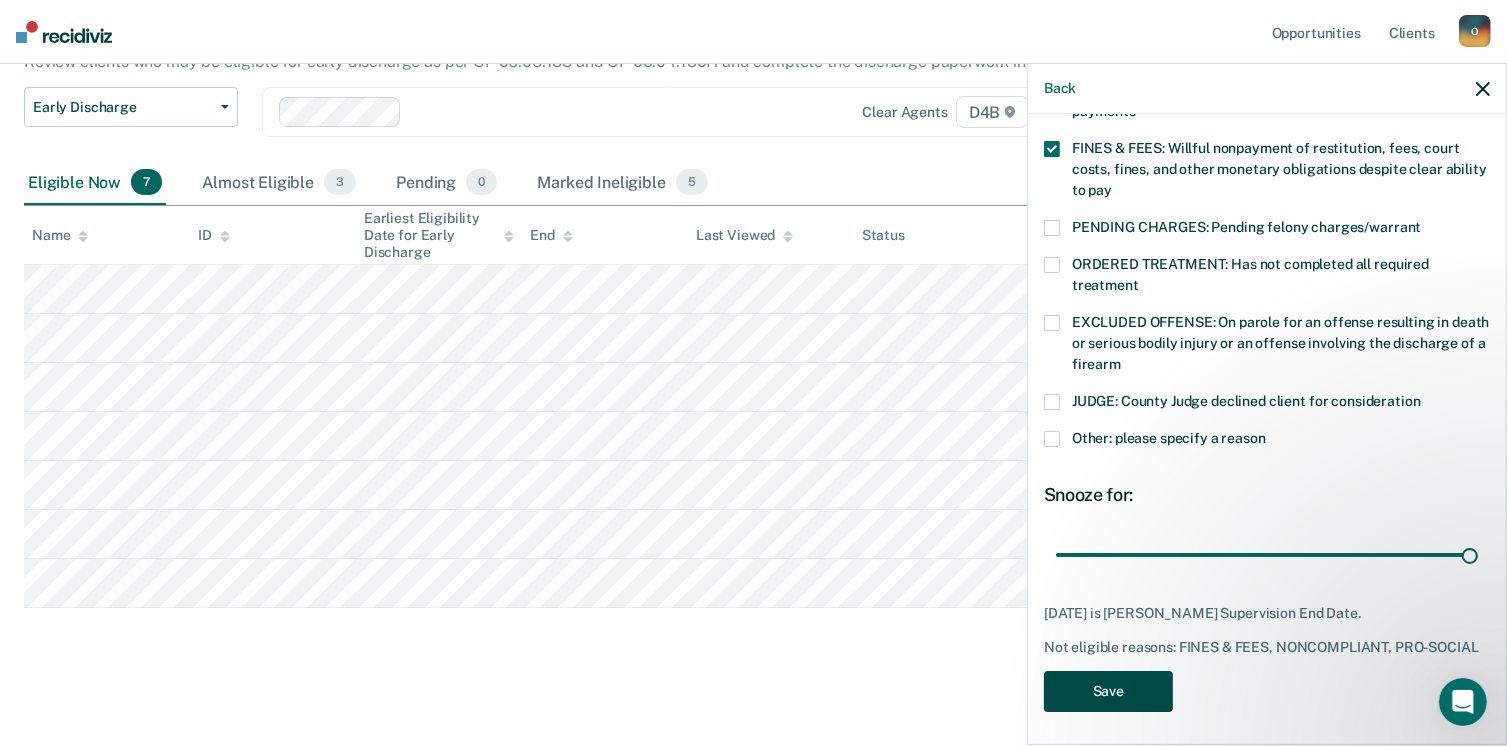 click on "Save" at bounding box center (1108, 691) 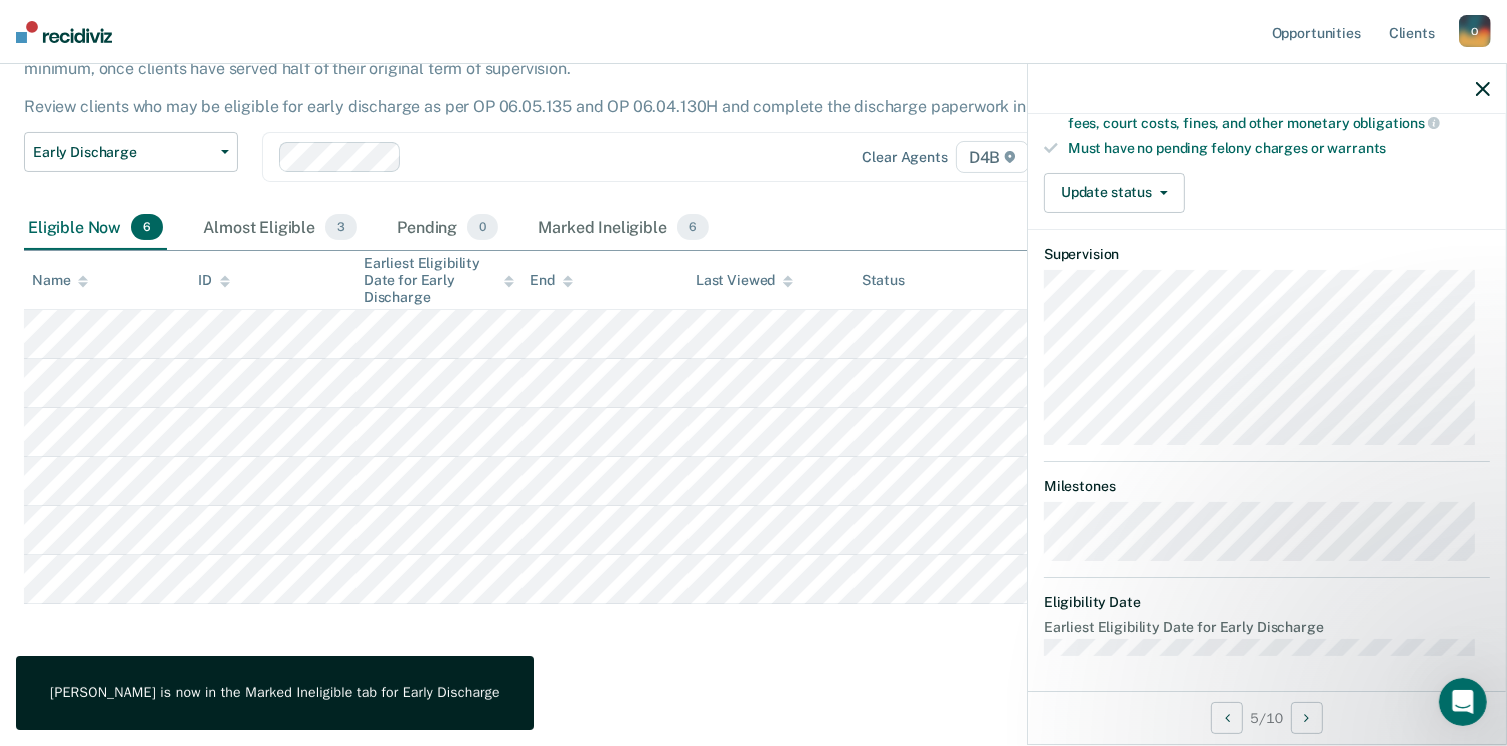 scroll, scrollTop: 520, scrollLeft: 0, axis: vertical 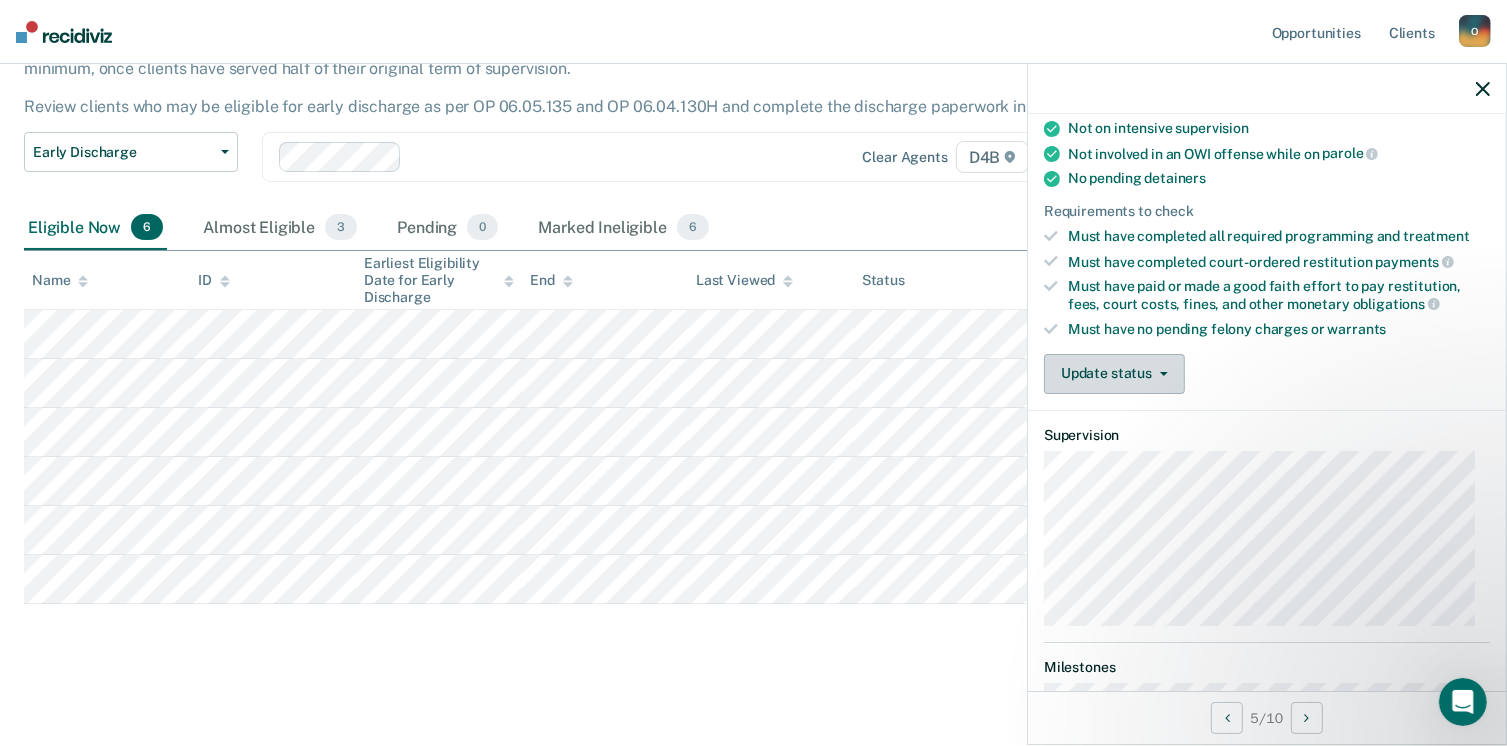 click on "Update status" at bounding box center [1114, 374] 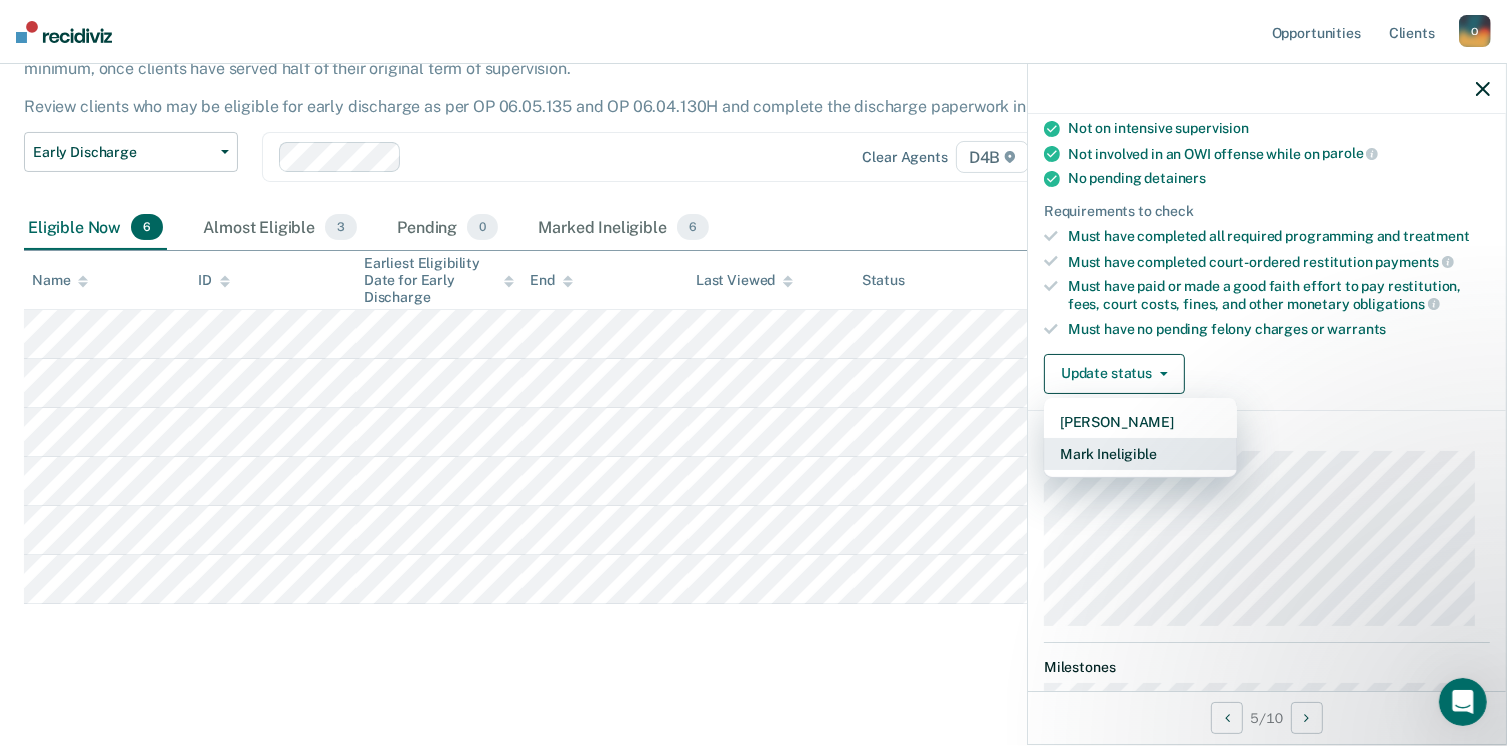 click on "Mark Ineligible" at bounding box center (1140, 454) 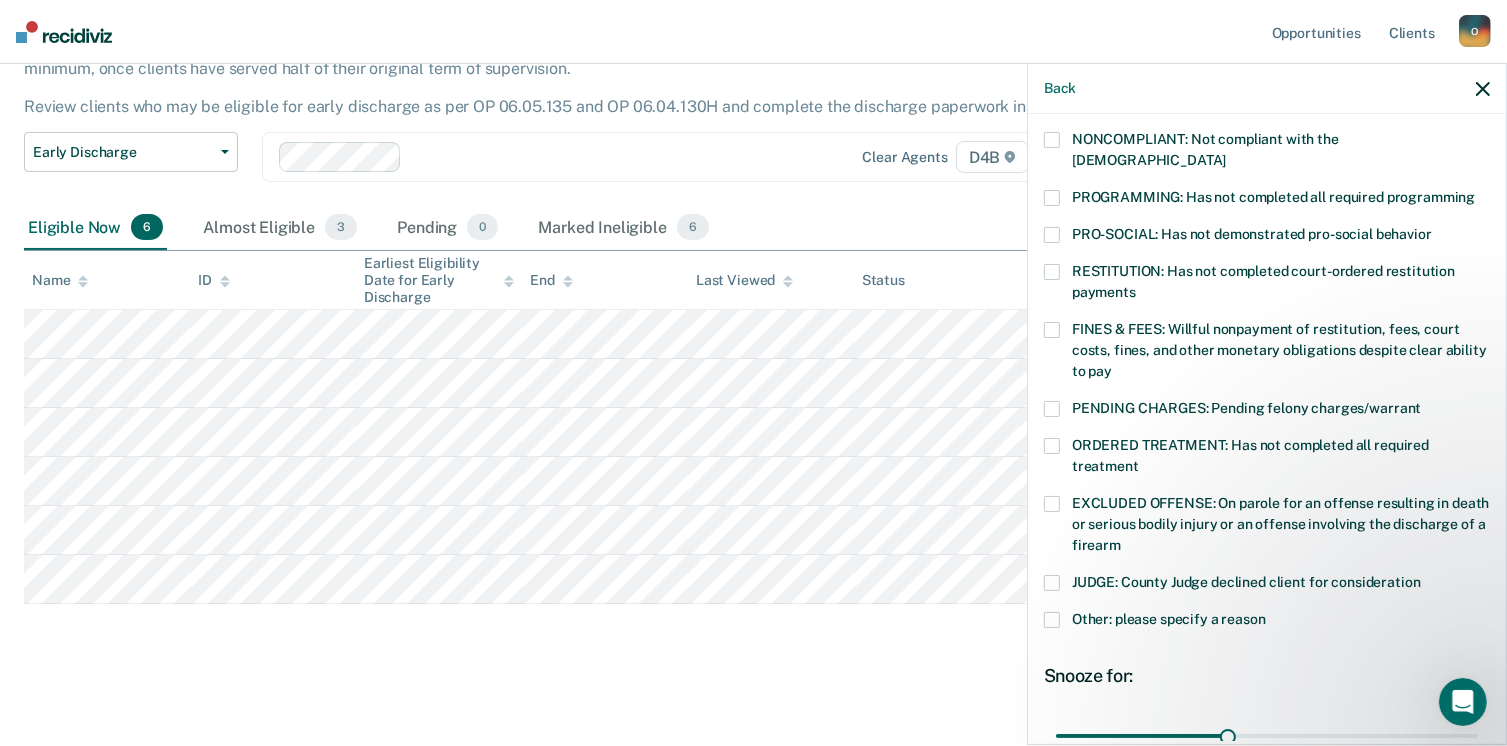 click at bounding box center [1052, 330] 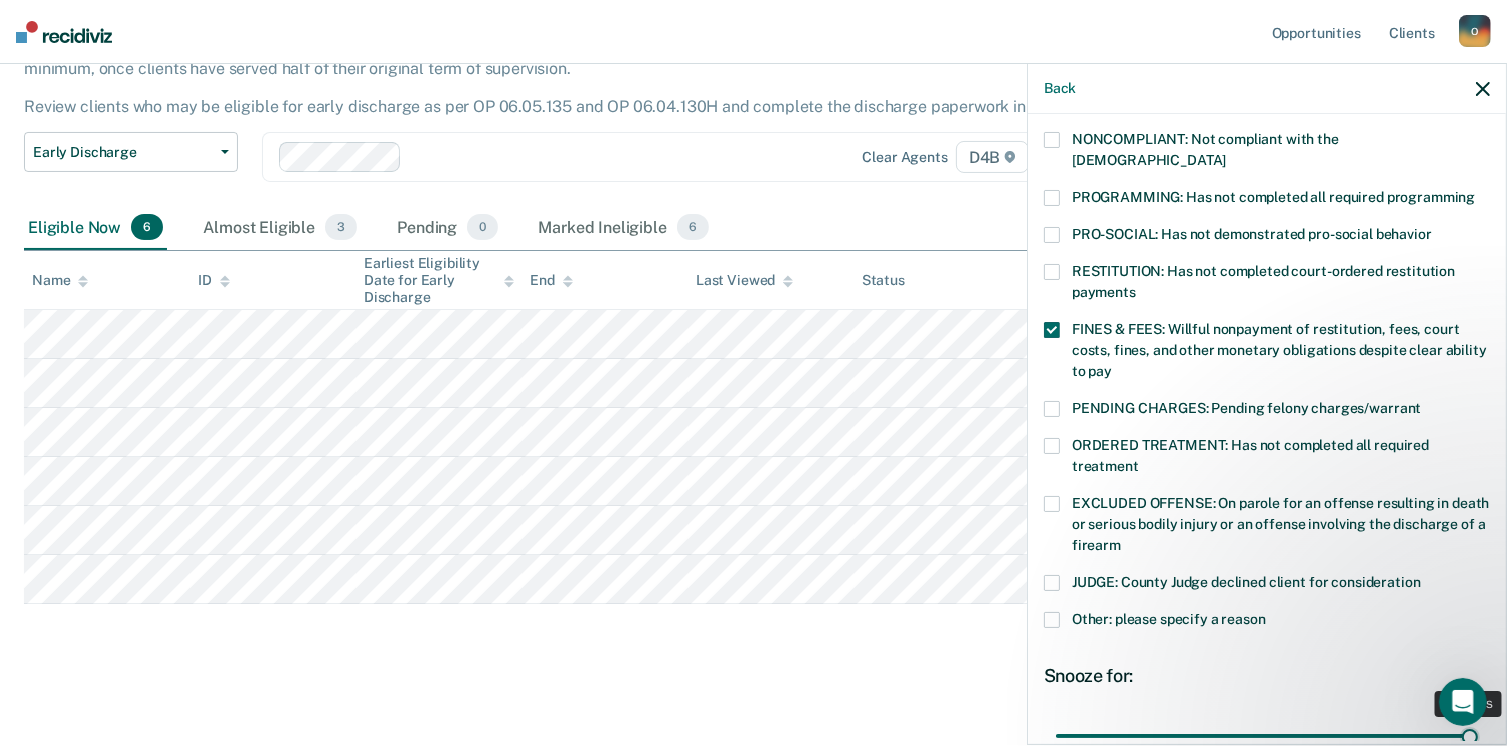drag, startPoint x: 1220, startPoint y: 710, endPoint x: 1528, endPoint y: 745, distance: 309.98227 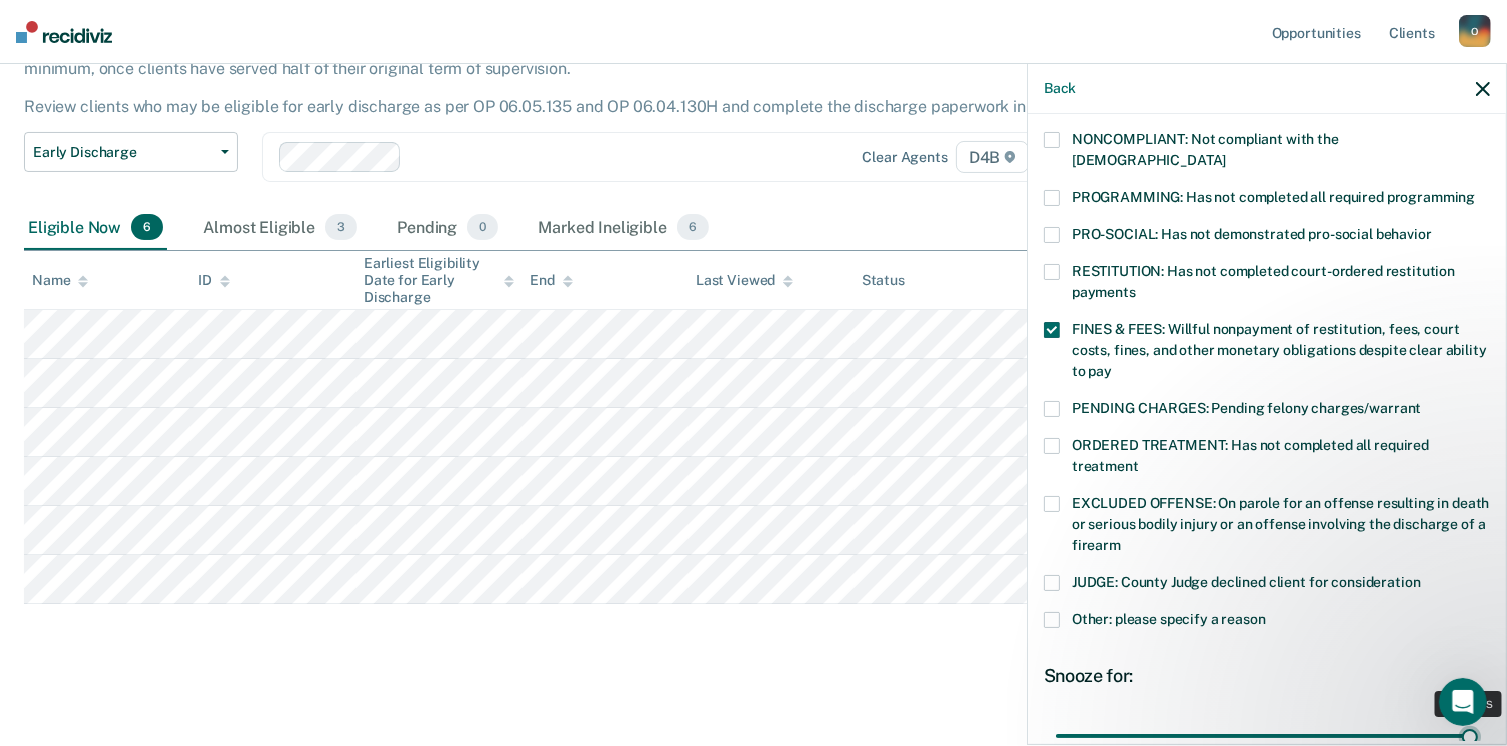 type on "73" 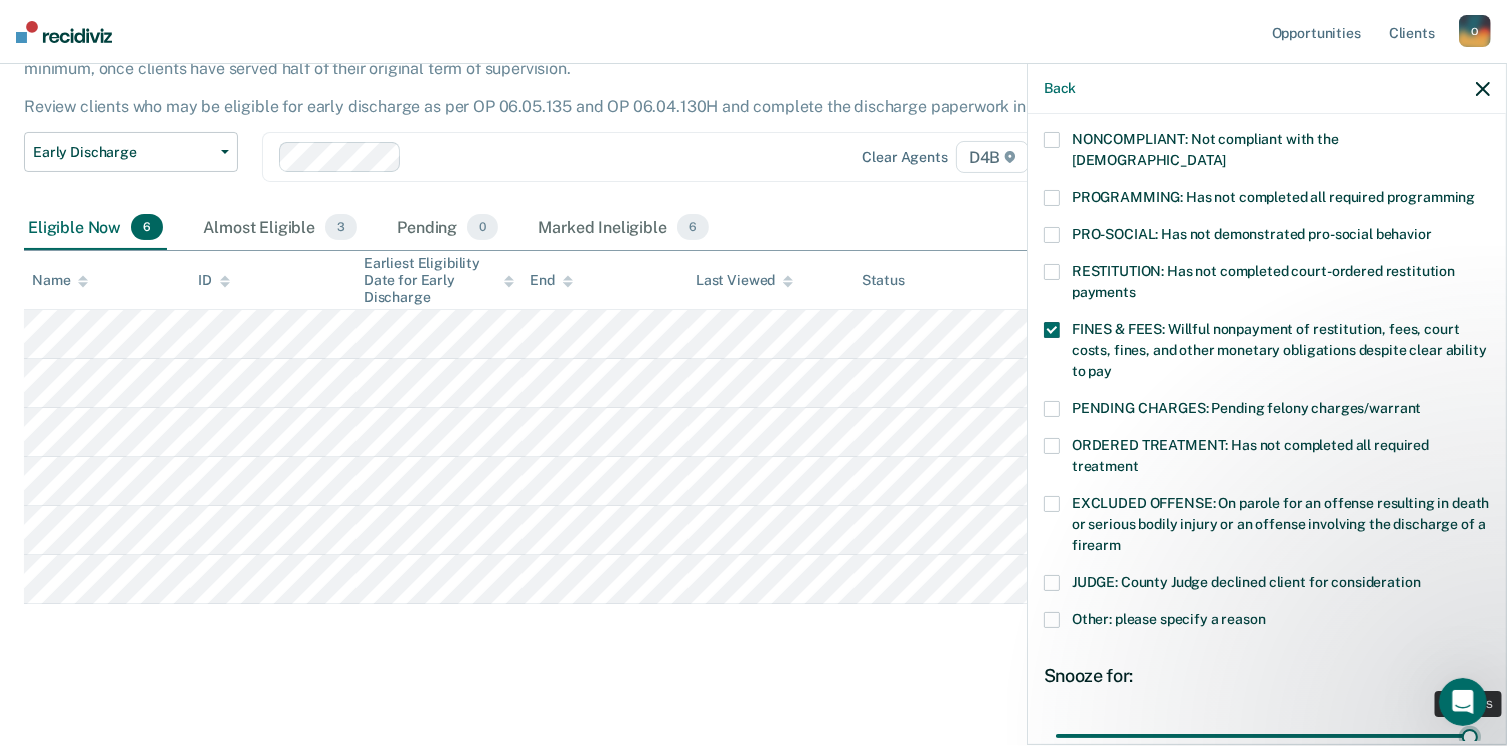 click at bounding box center [1267, 736] 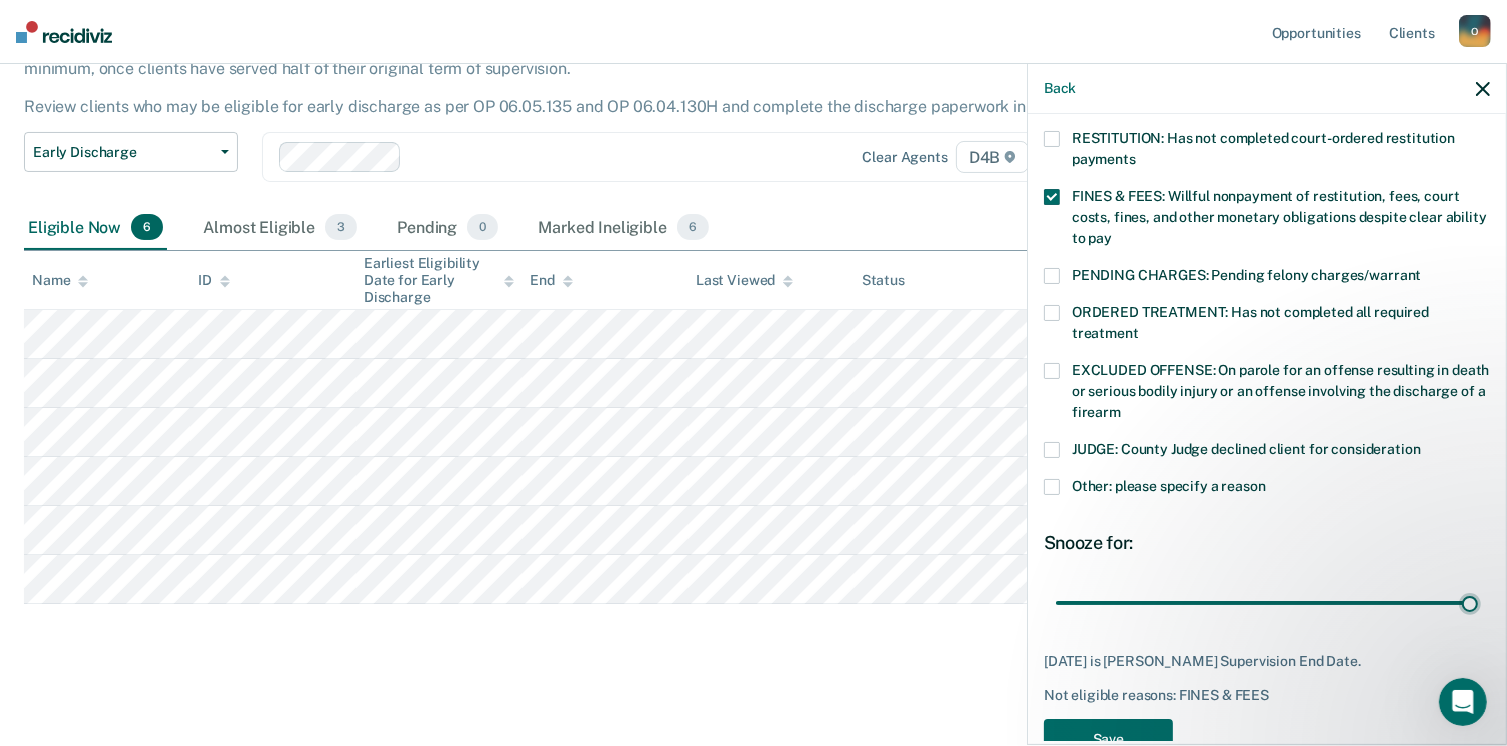 scroll, scrollTop: 551, scrollLeft: 0, axis: vertical 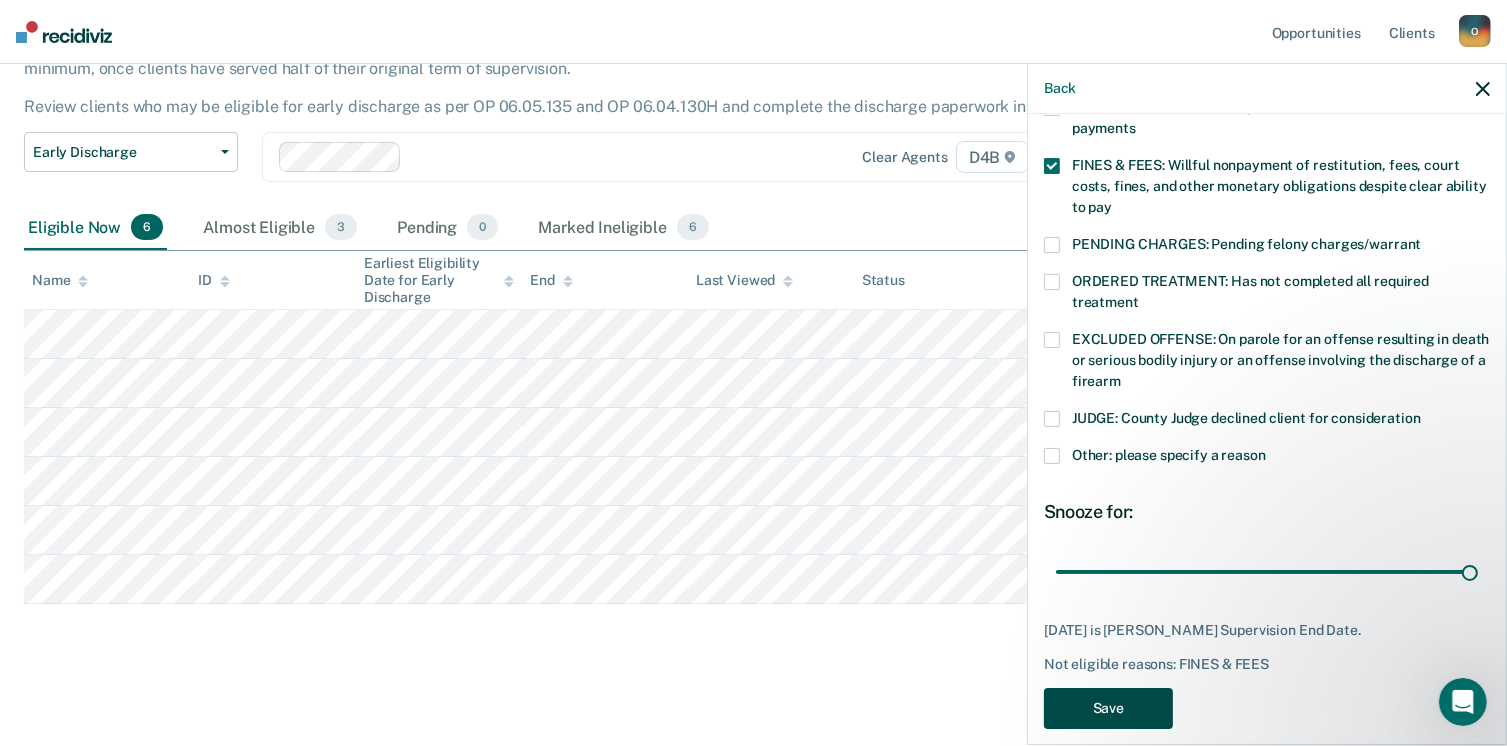 click on "Save" at bounding box center [1108, 708] 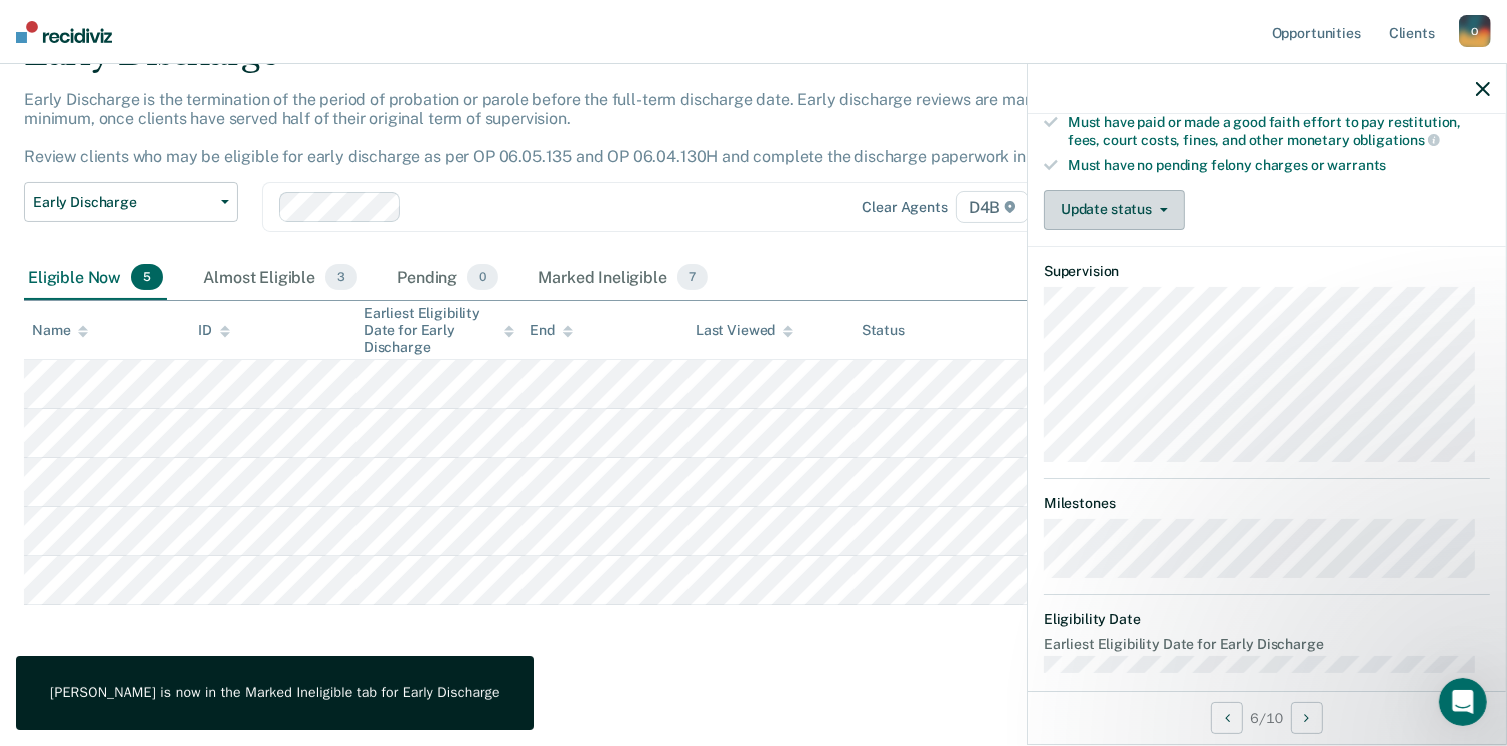 click 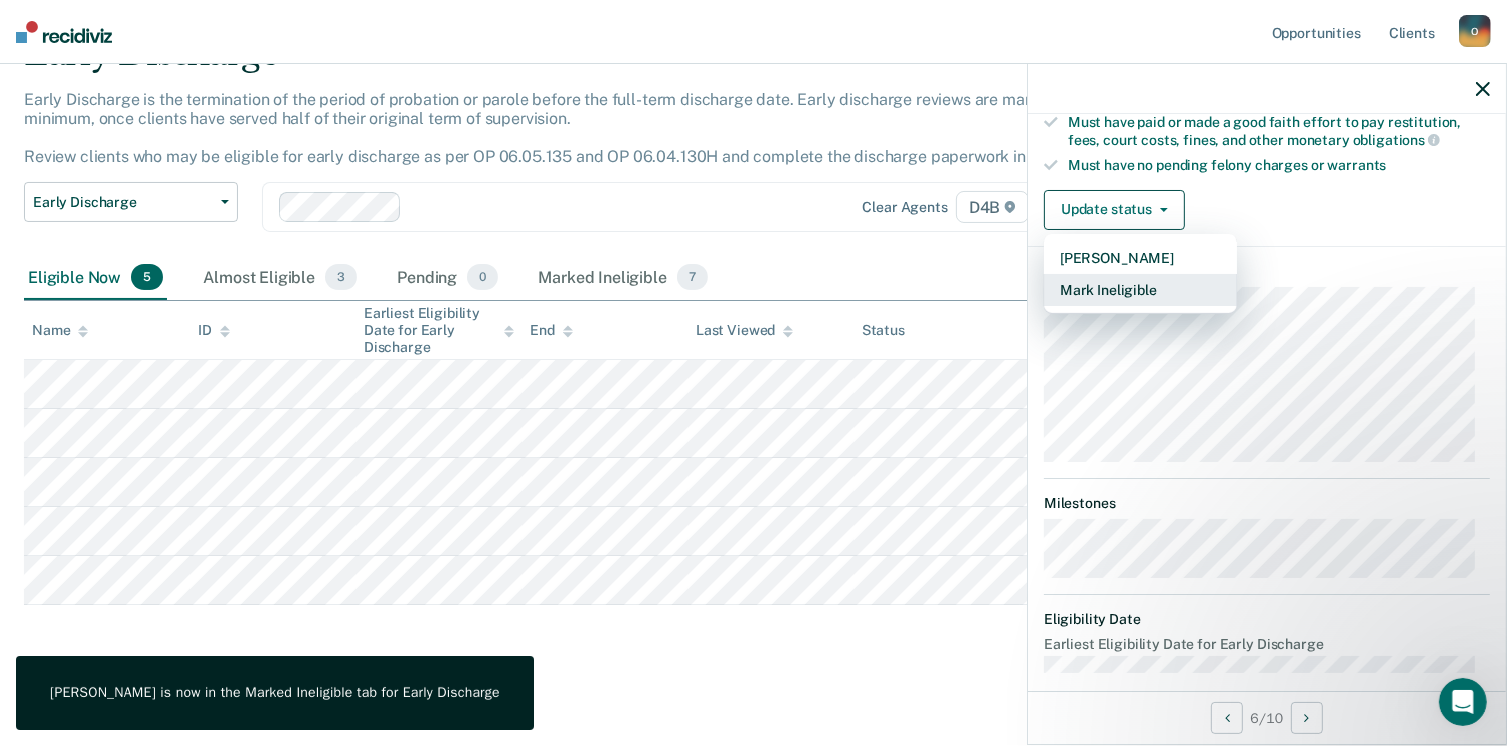 click on "Mark Ineligible" at bounding box center [1140, 290] 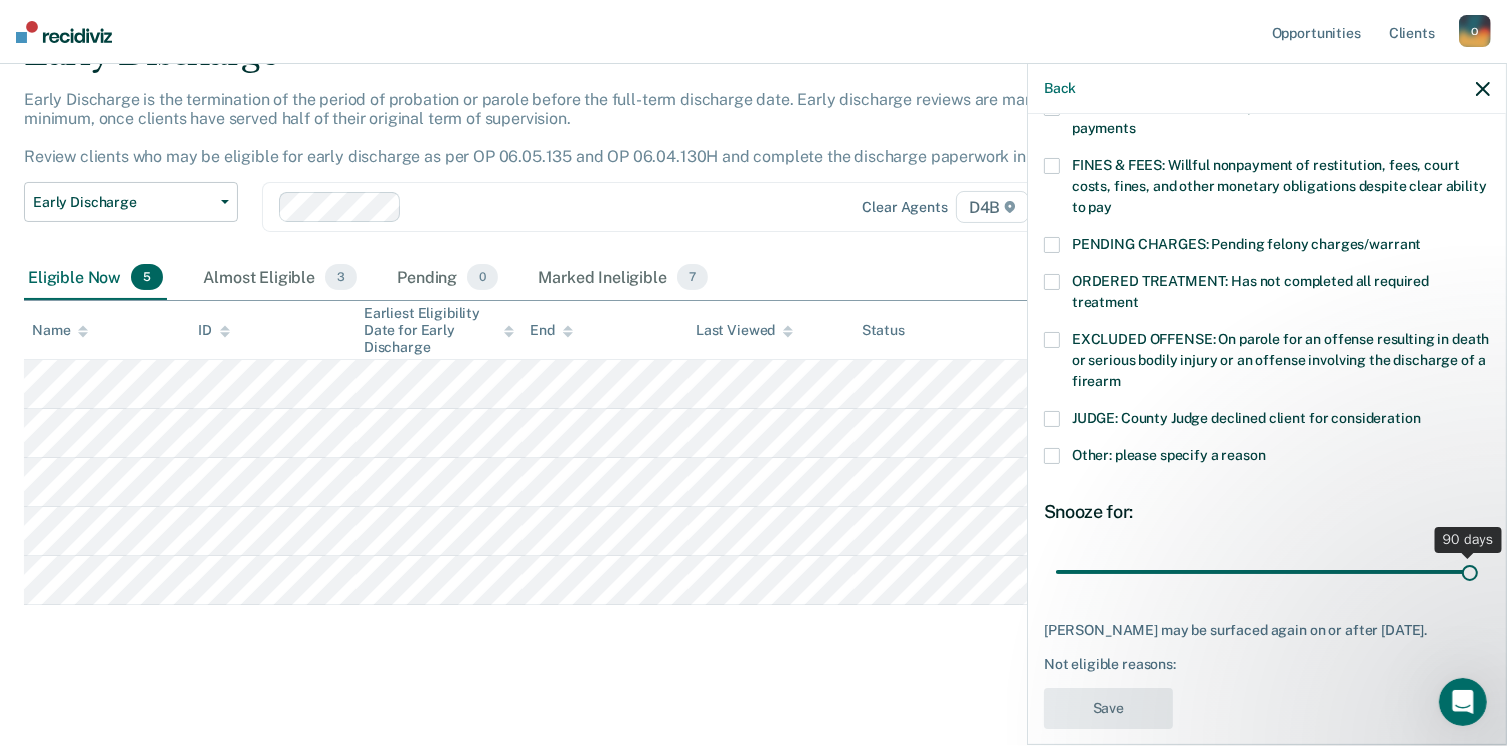 drag, startPoint x: 1194, startPoint y: 545, endPoint x: 1527, endPoint y: 597, distance: 337.0356 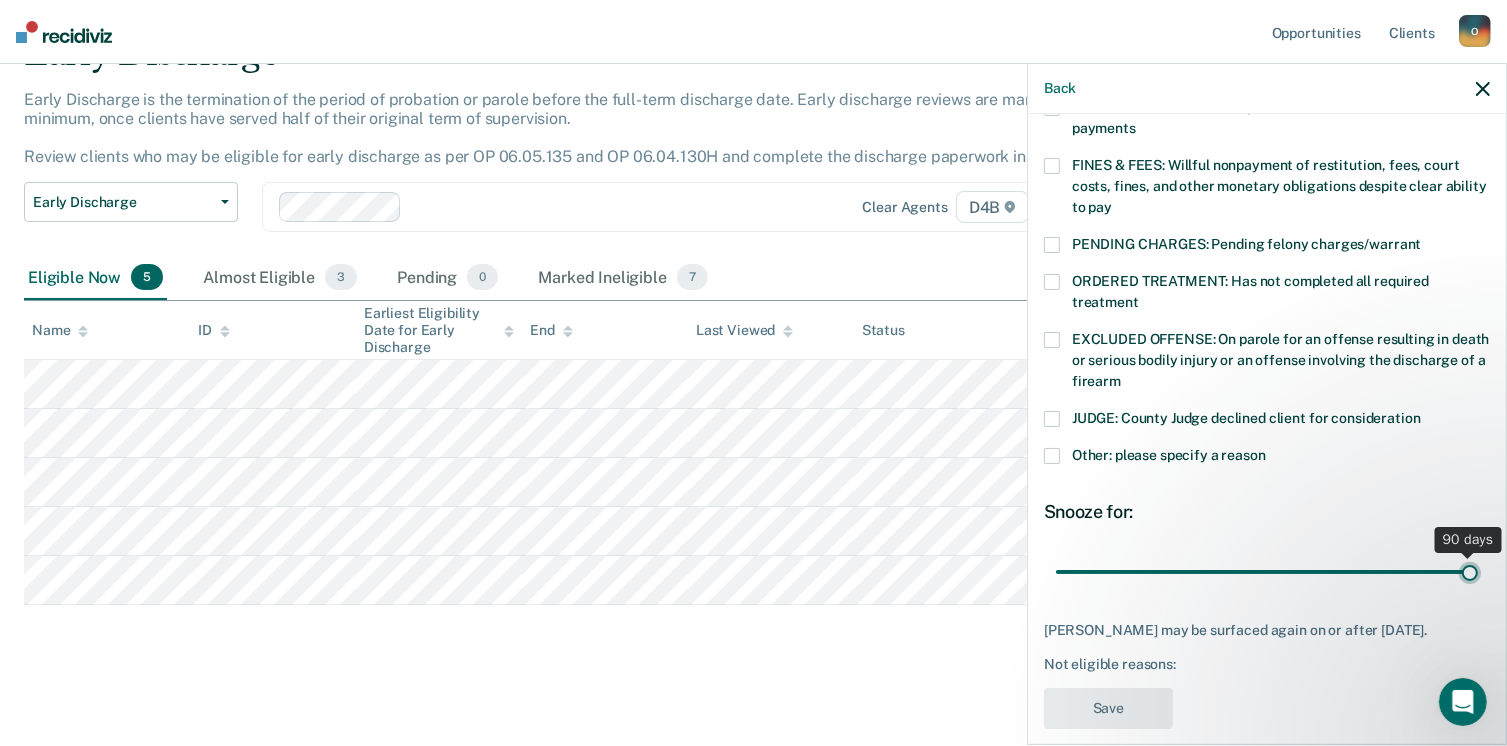 type on "90" 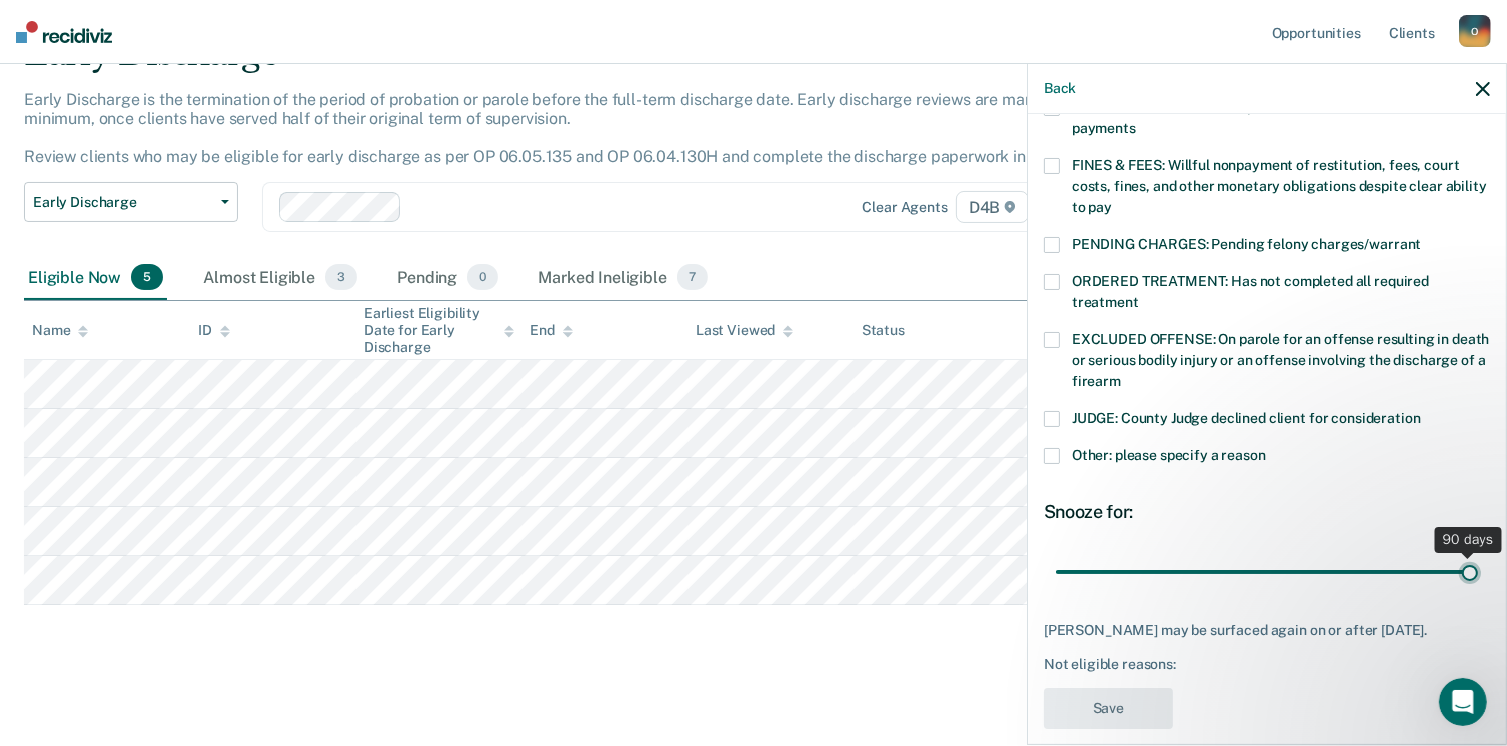 click at bounding box center [1267, 572] 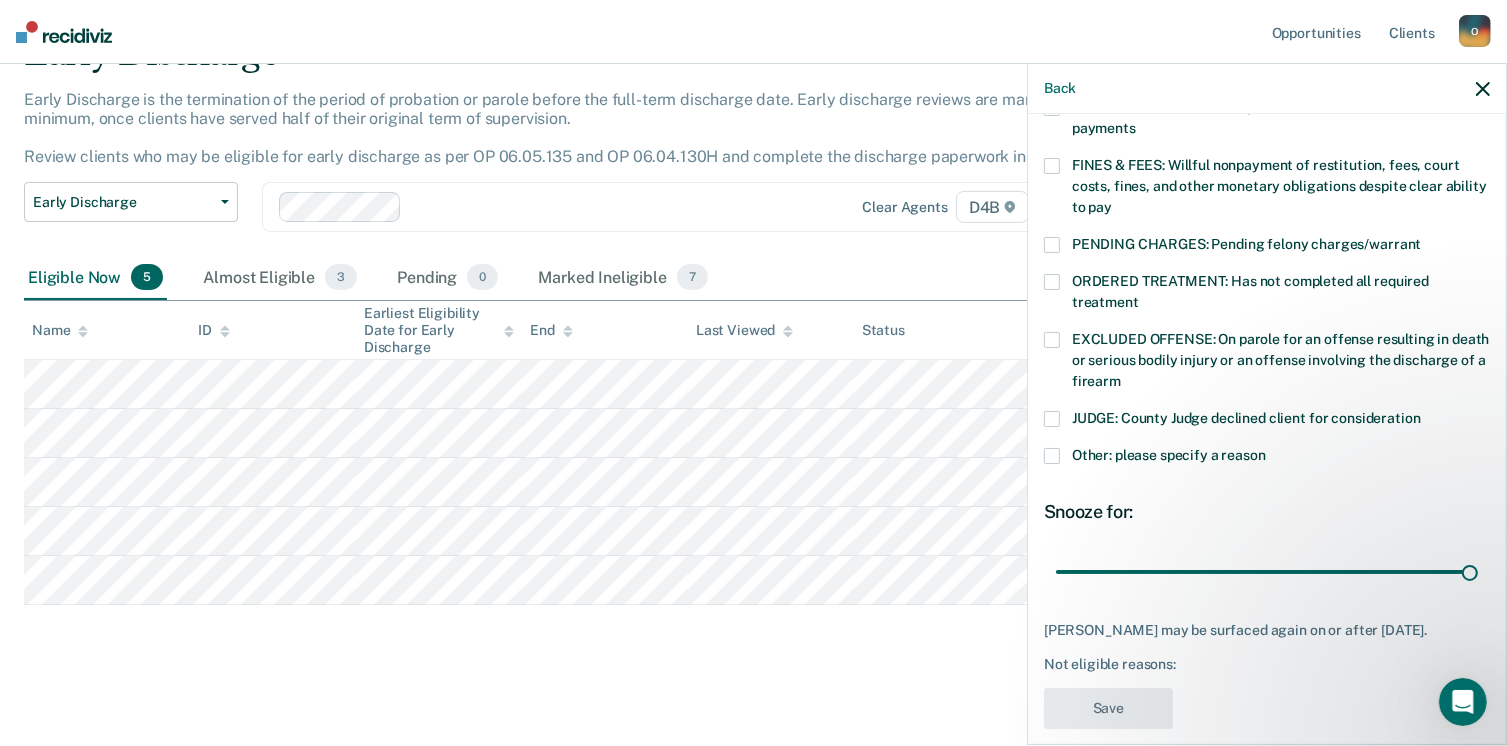 scroll, scrollTop: 568, scrollLeft: 0, axis: vertical 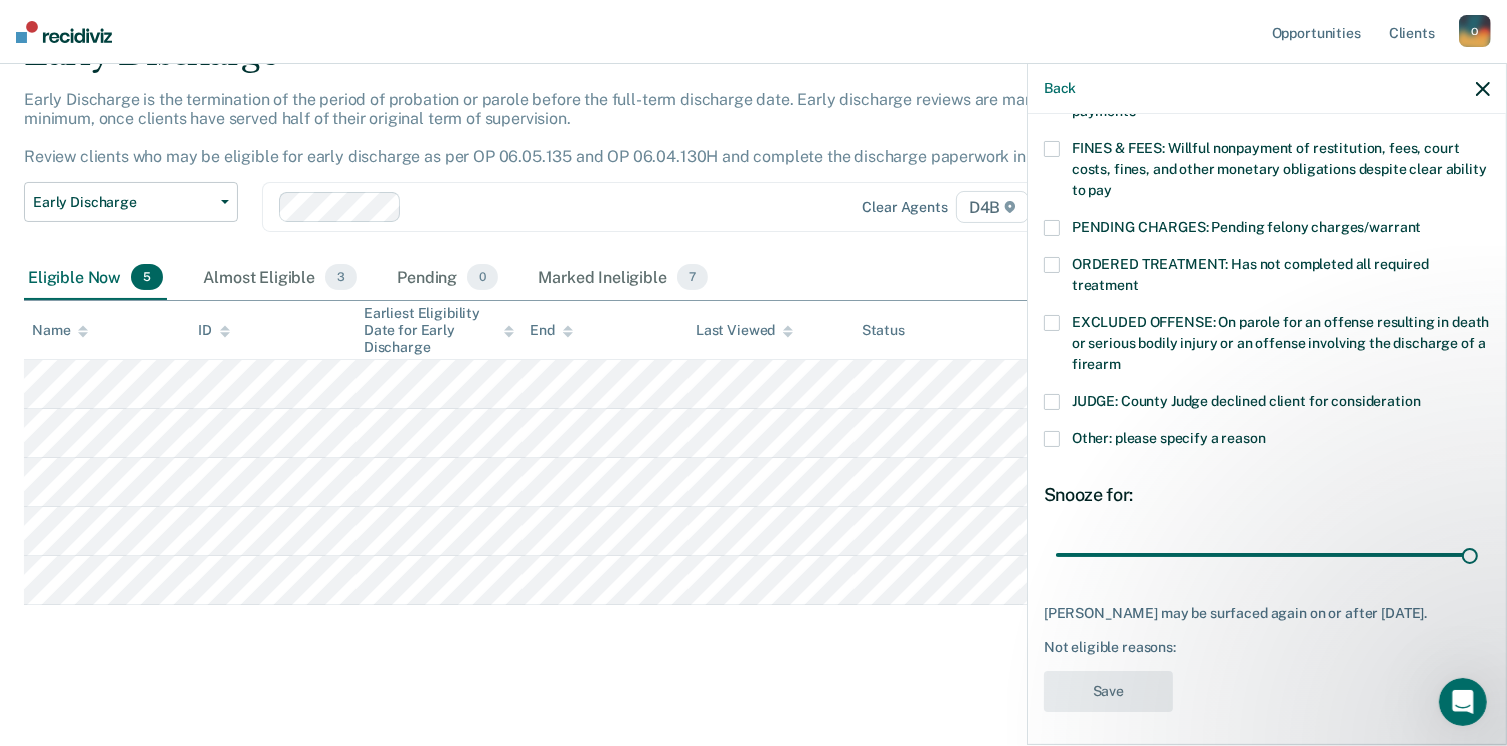 click at bounding box center (1052, 439) 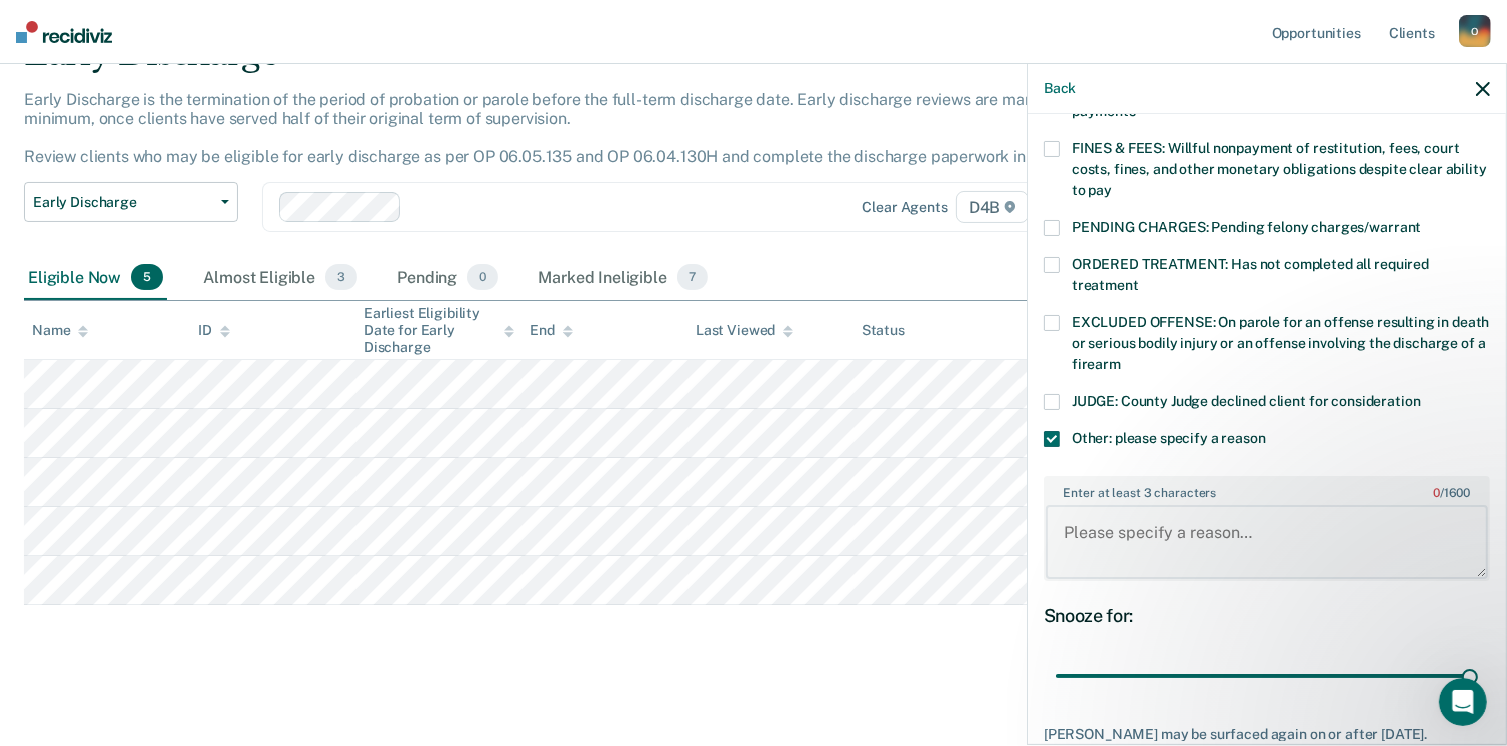 click on "Enter at least 3 characters 0  /  1600" at bounding box center (1267, 542) 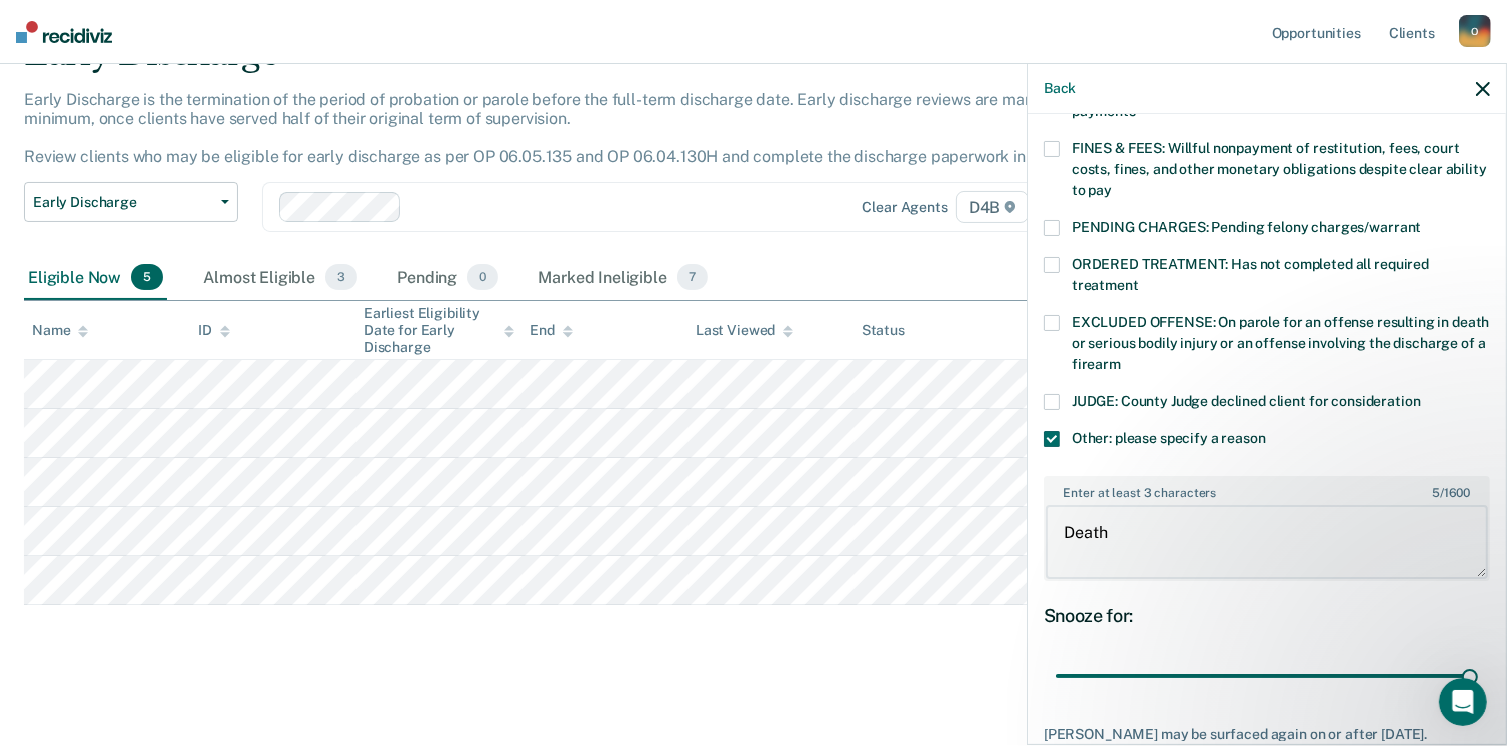 type on "Death" 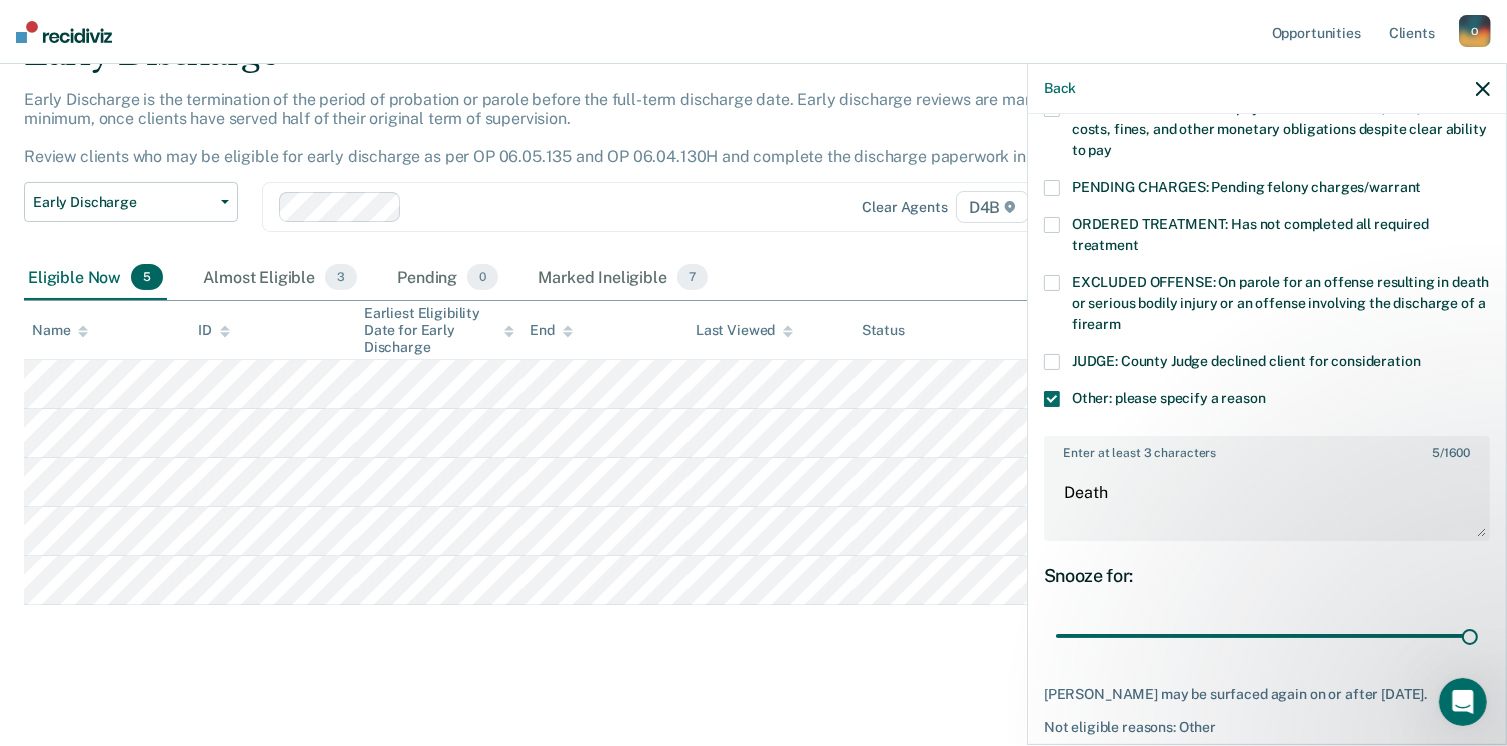 scroll, scrollTop: 687, scrollLeft: 0, axis: vertical 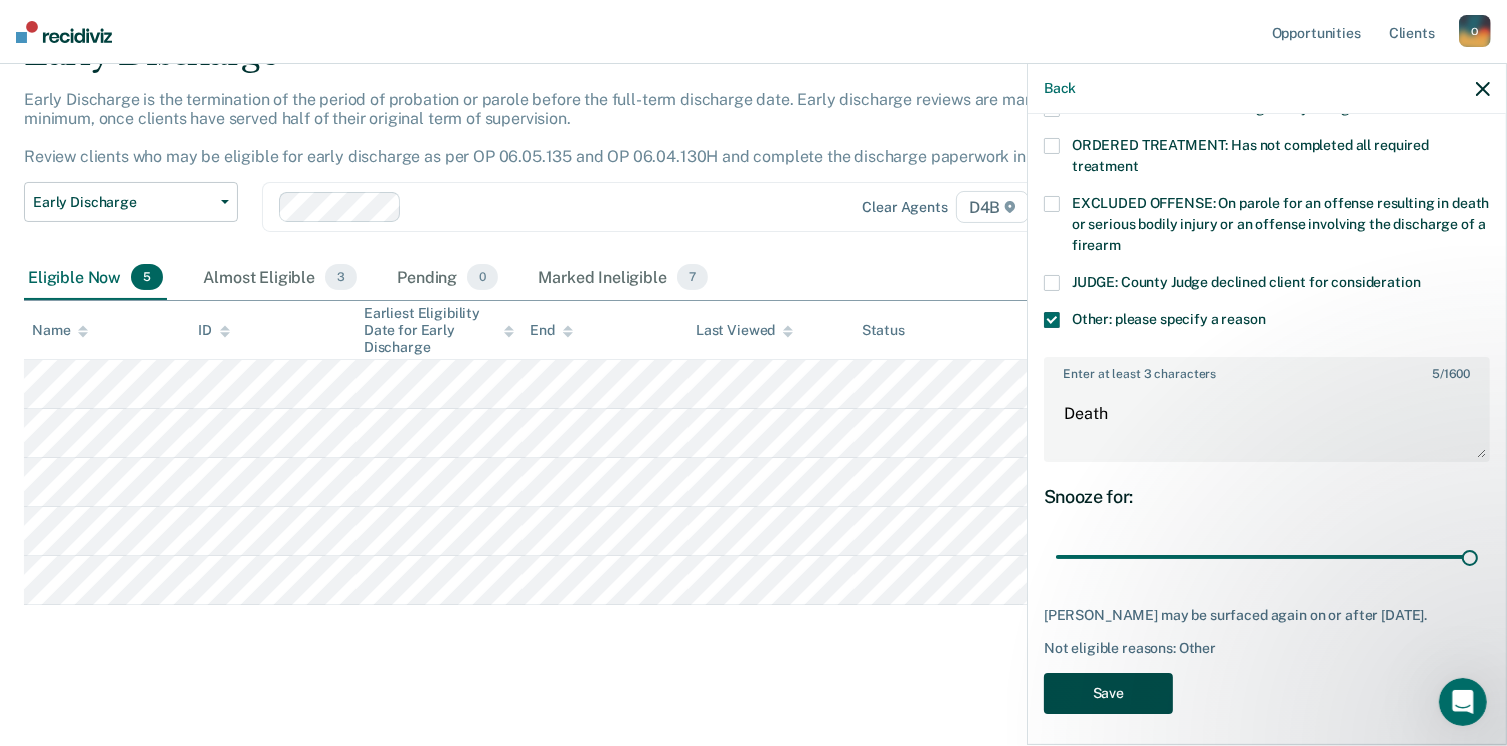 click on "Save" at bounding box center [1108, 693] 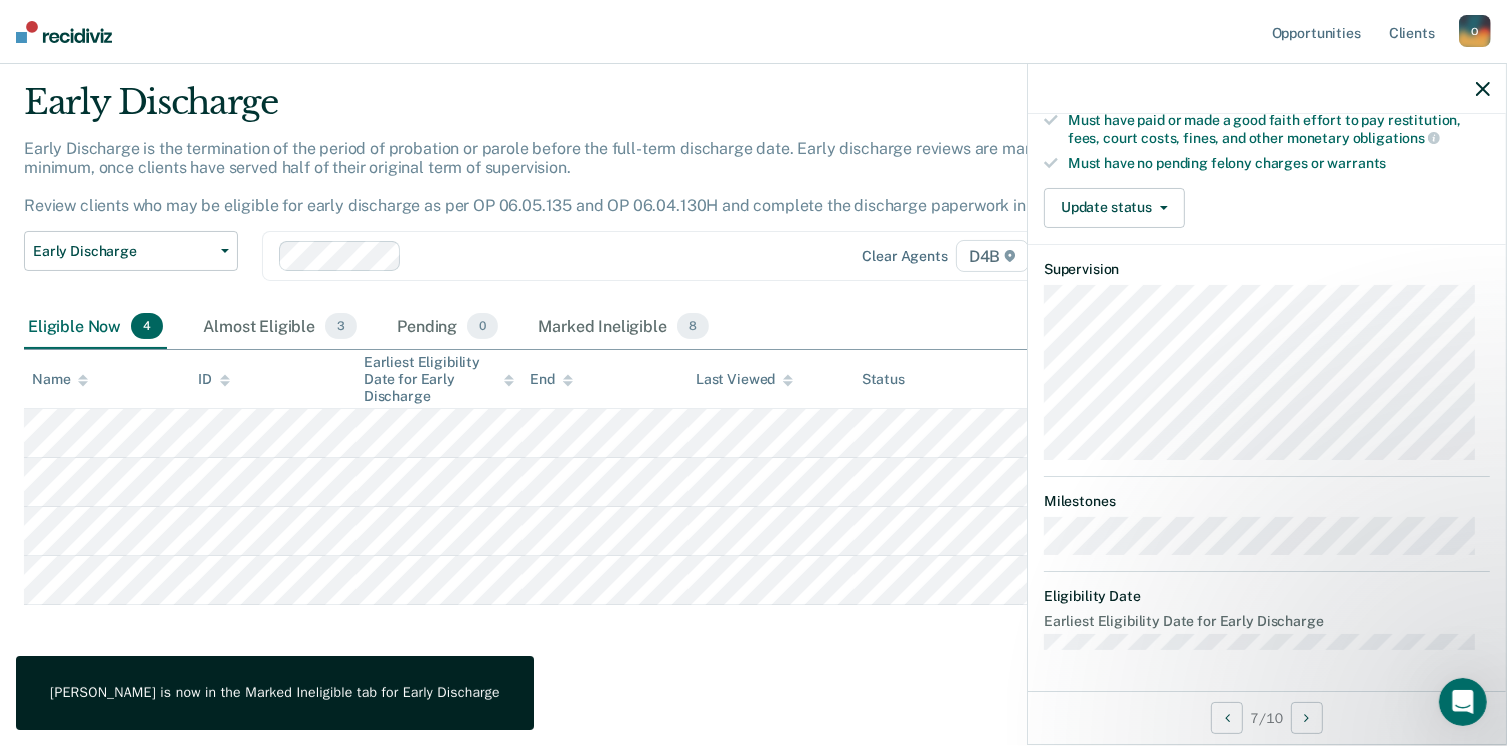 scroll, scrollTop: 506, scrollLeft: 0, axis: vertical 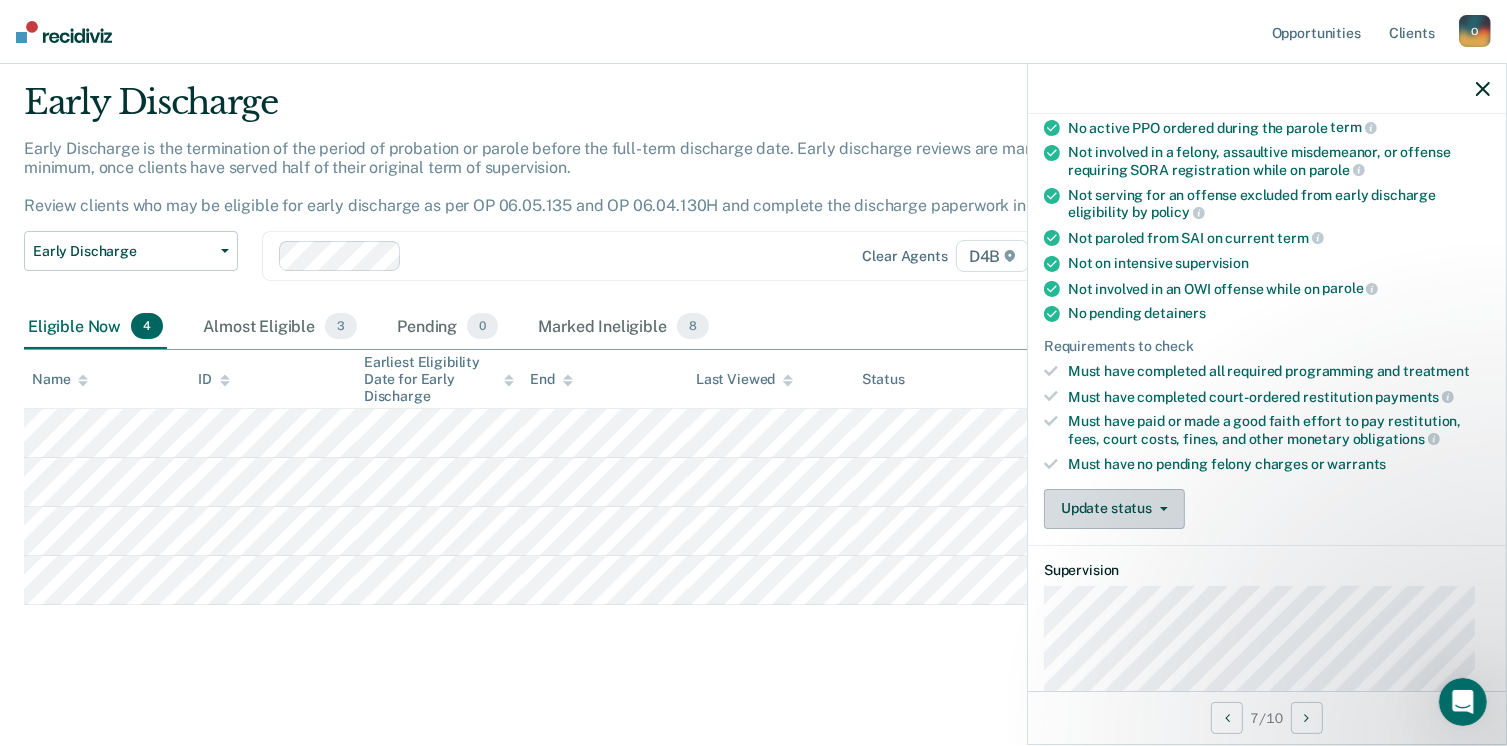 click on "Update status" at bounding box center [1114, 509] 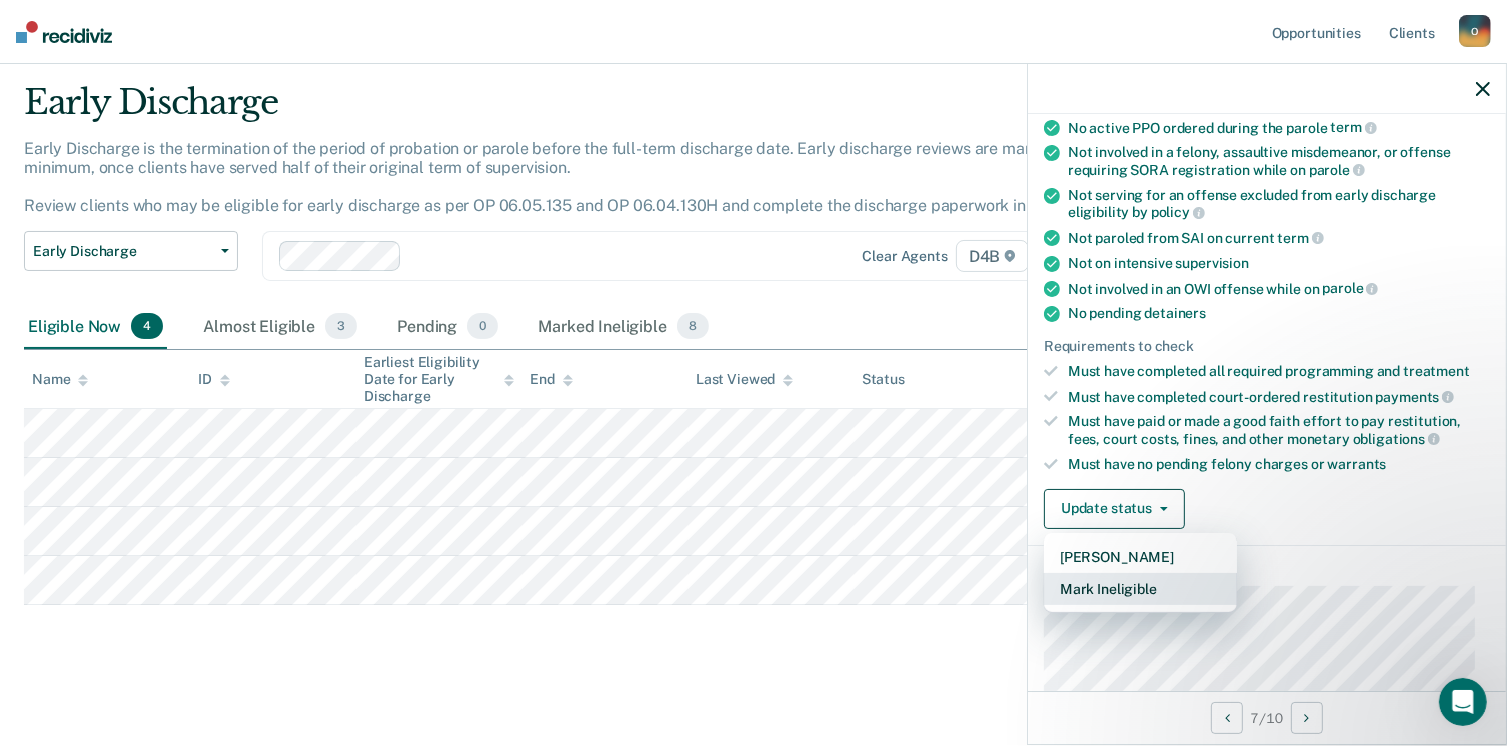 click on "Mark Ineligible" at bounding box center (1140, 589) 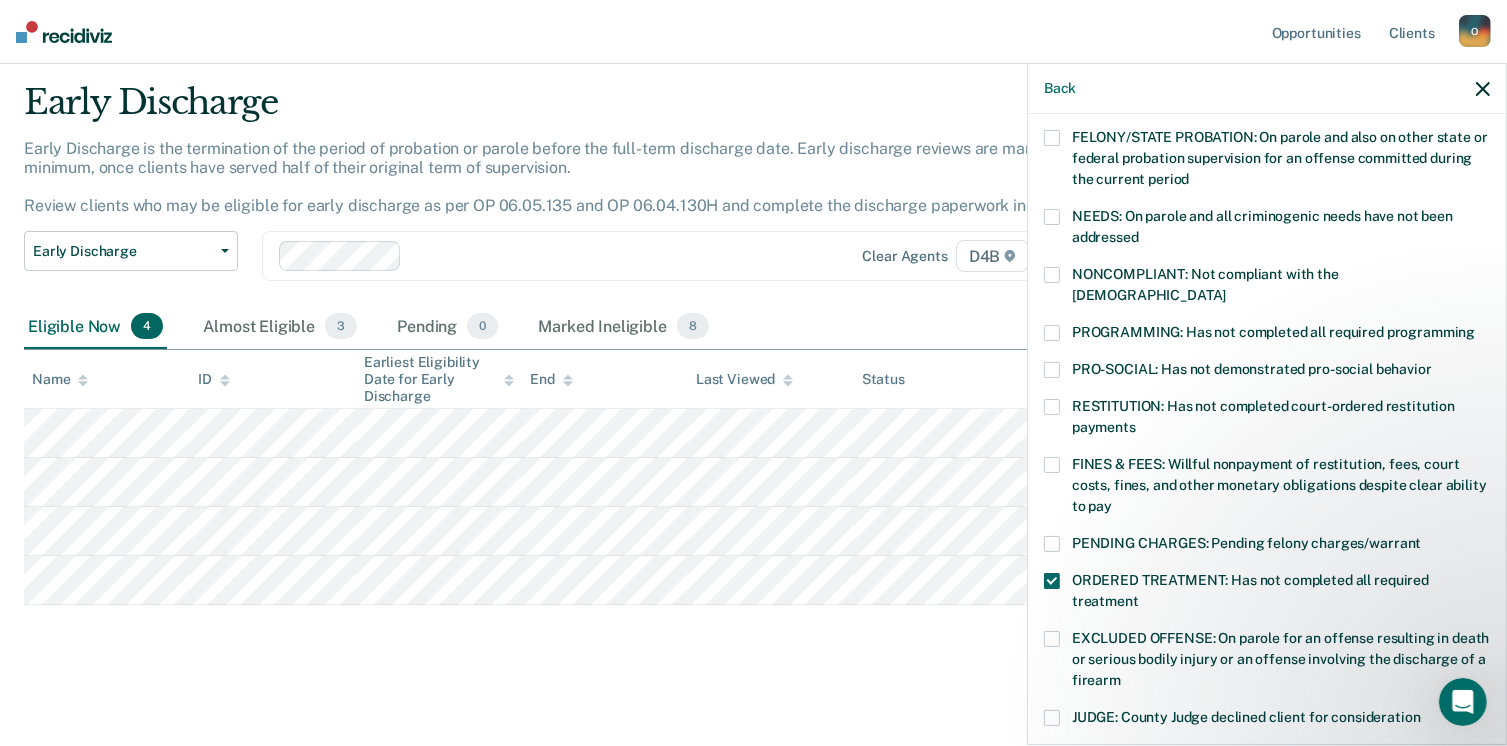 click at bounding box center [1052, 370] 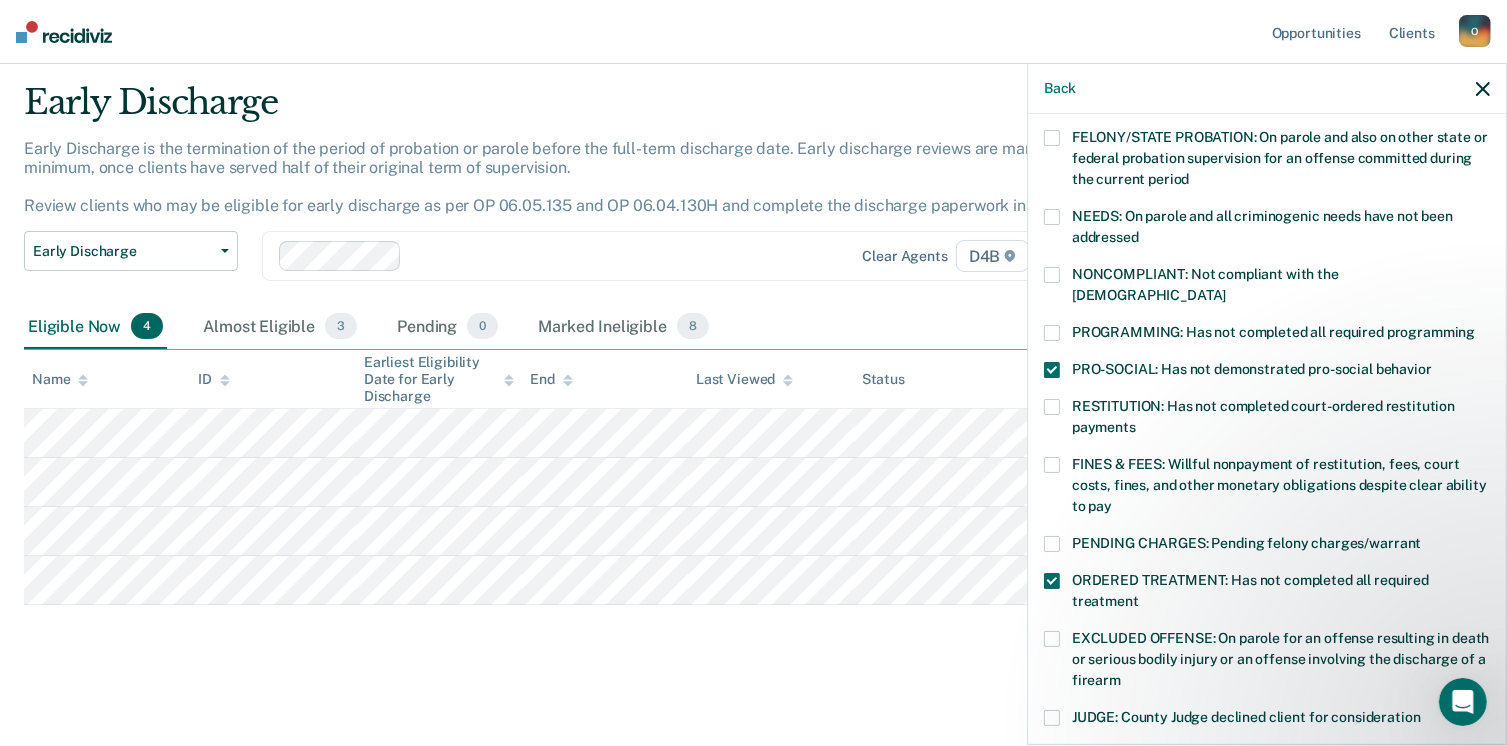 click at bounding box center [1052, 465] 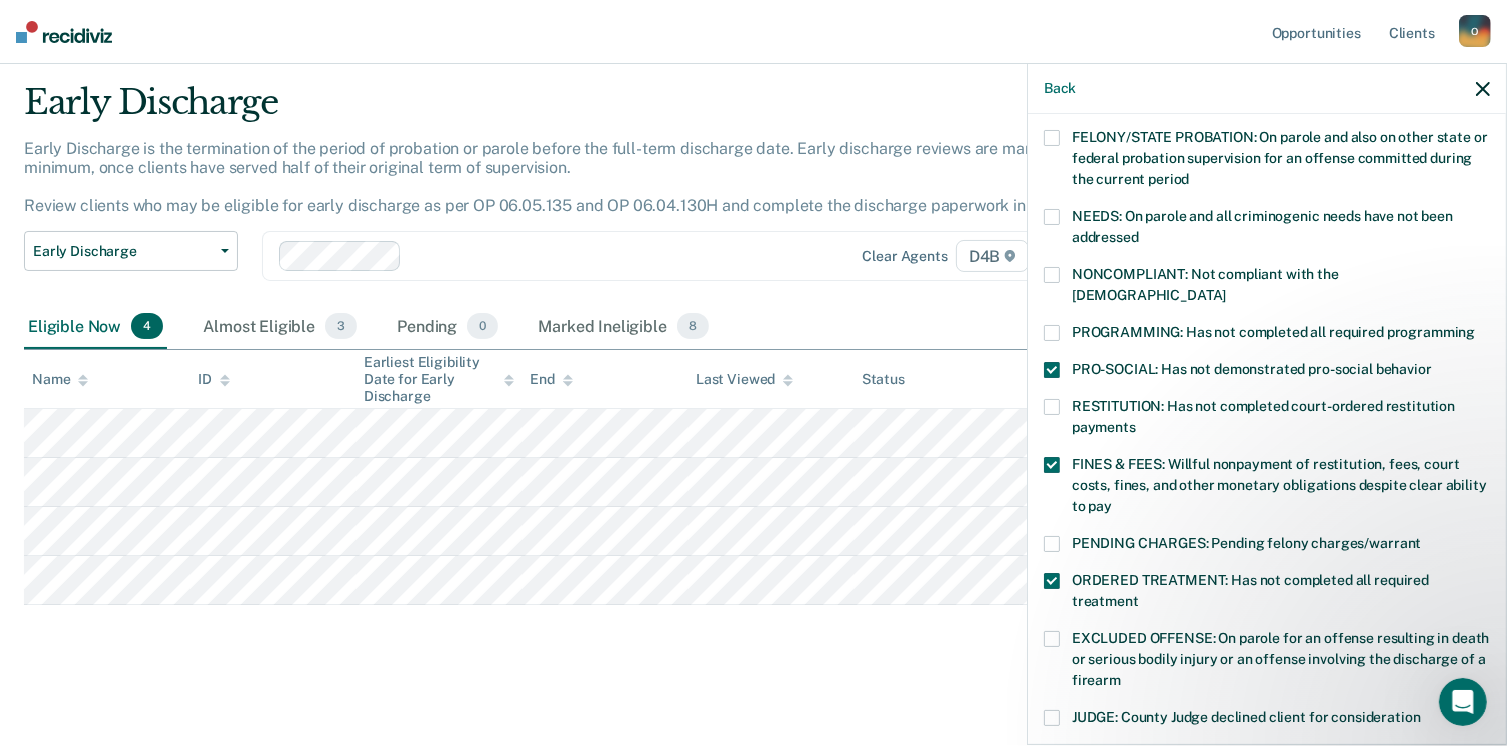 click on "ORDERED TREATMENT: Has not completed all required treatment" at bounding box center [1267, 594] 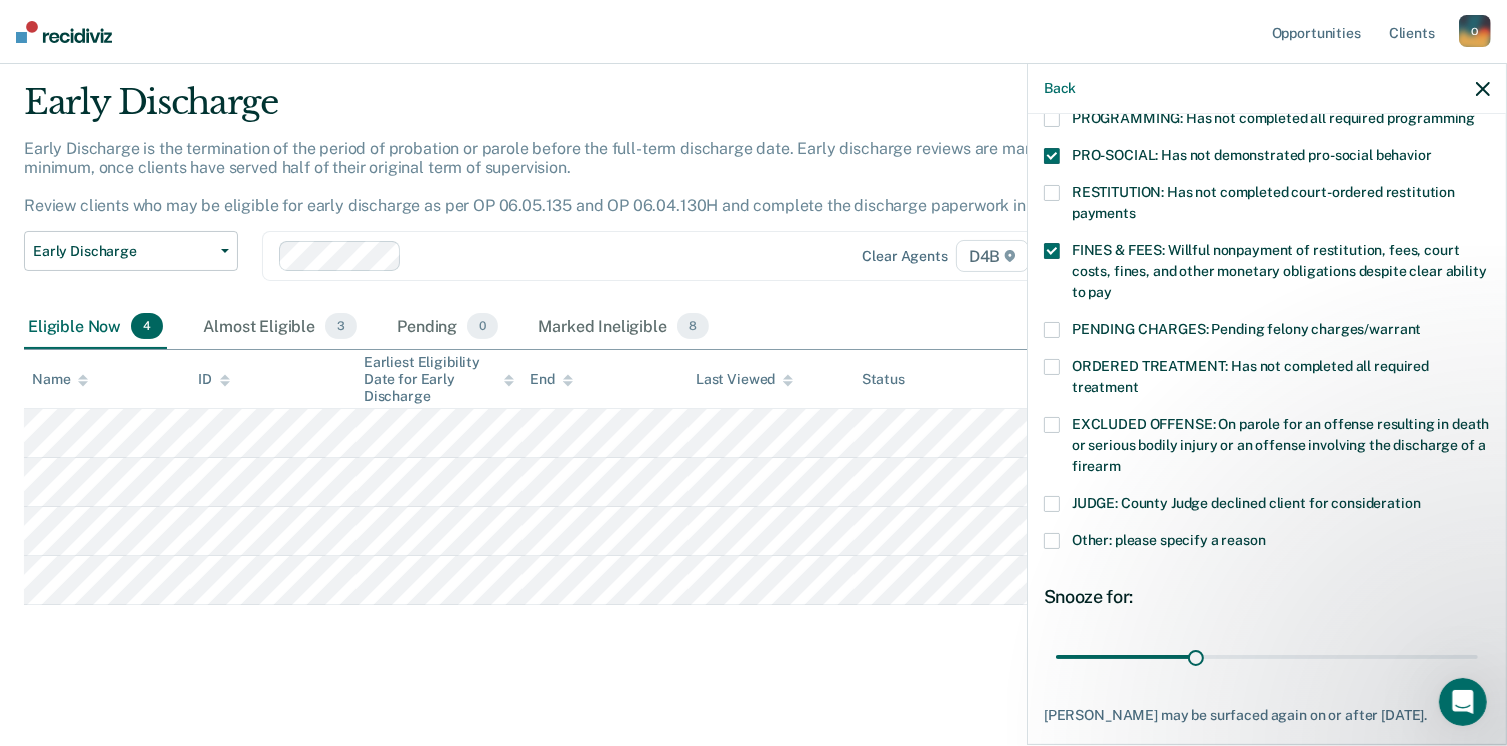 scroll, scrollTop: 551, scrollLeft: 0, axis: vertical 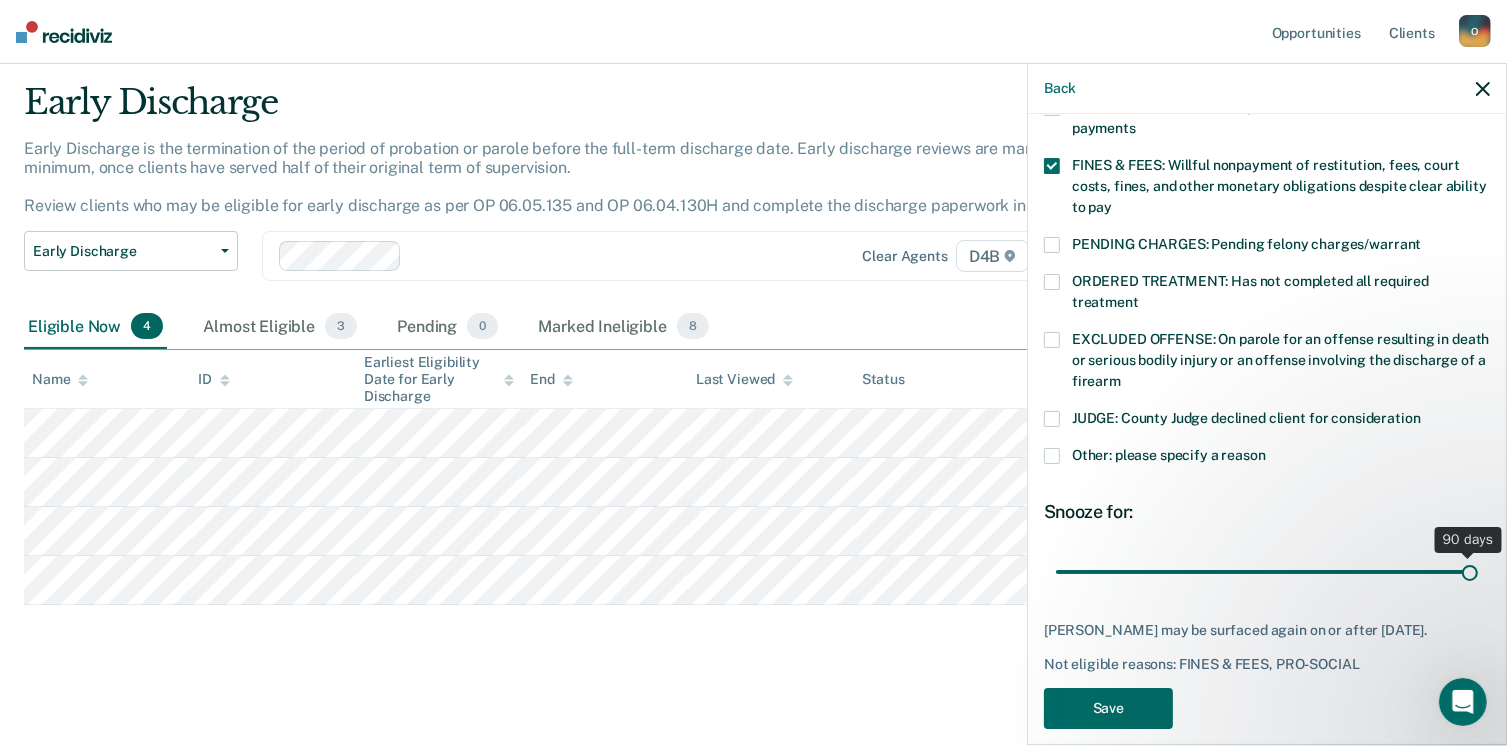 drag, startPoint x: 1192, startPoint y: 551, endPoint x: 1508, endPoint y: 598, distance: 319.47614 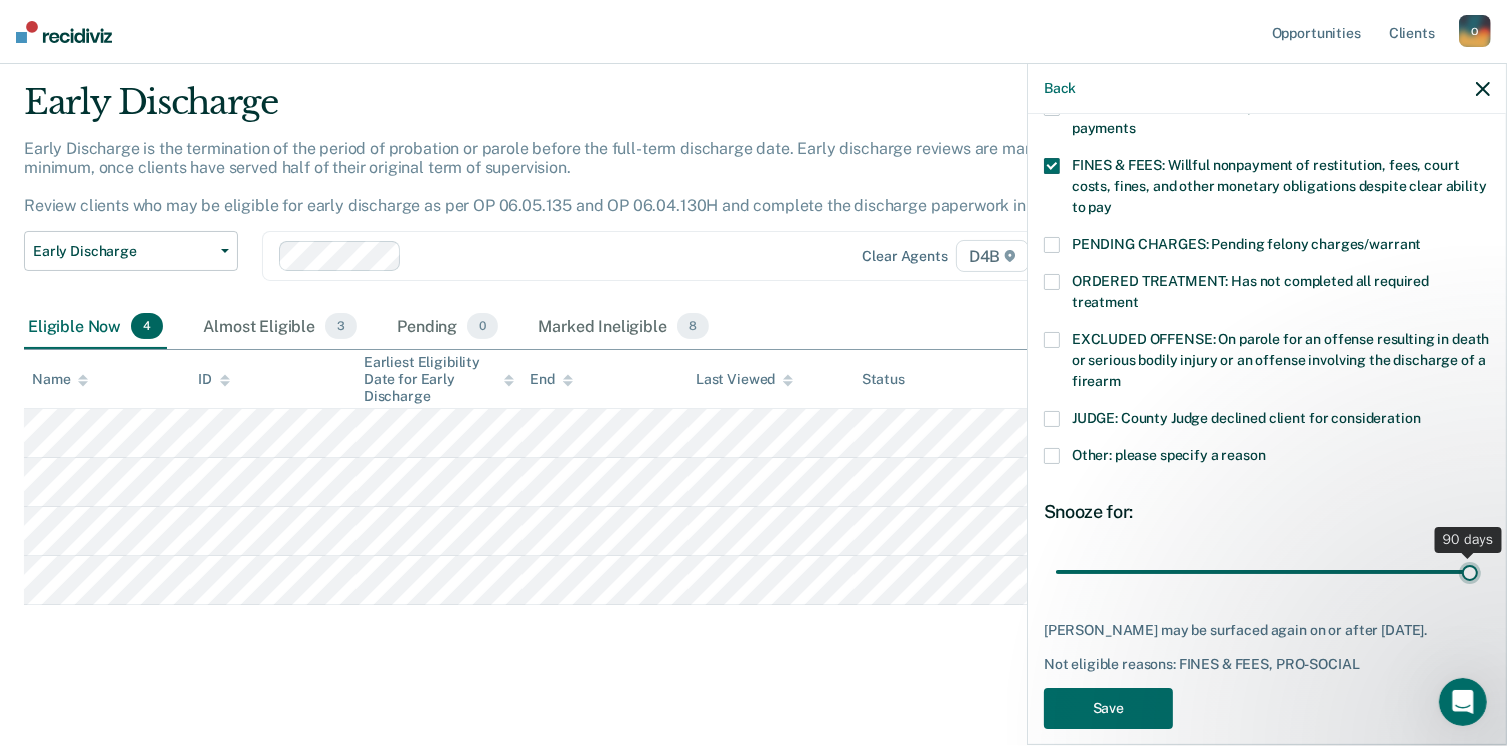 type on "90" 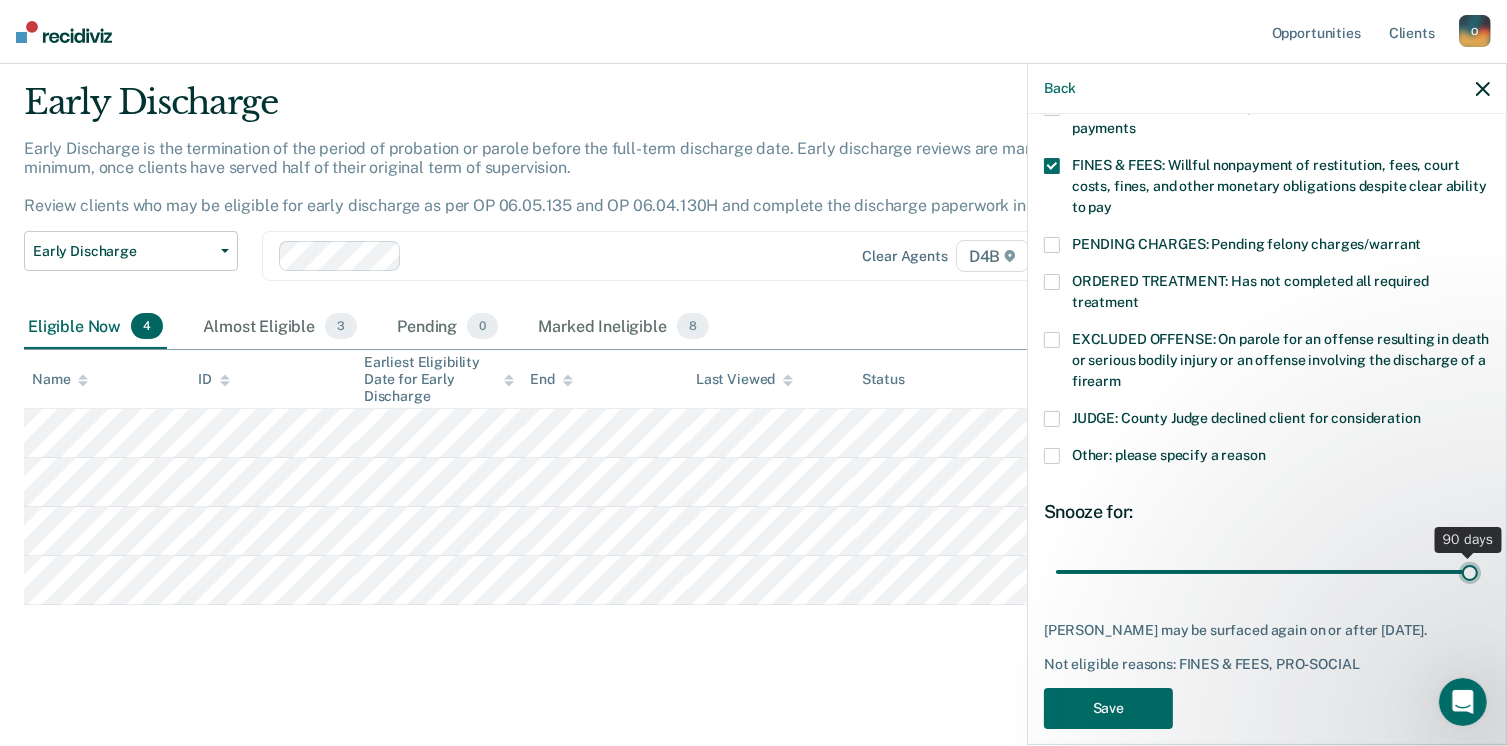 click at bounding box center [1267, 572] 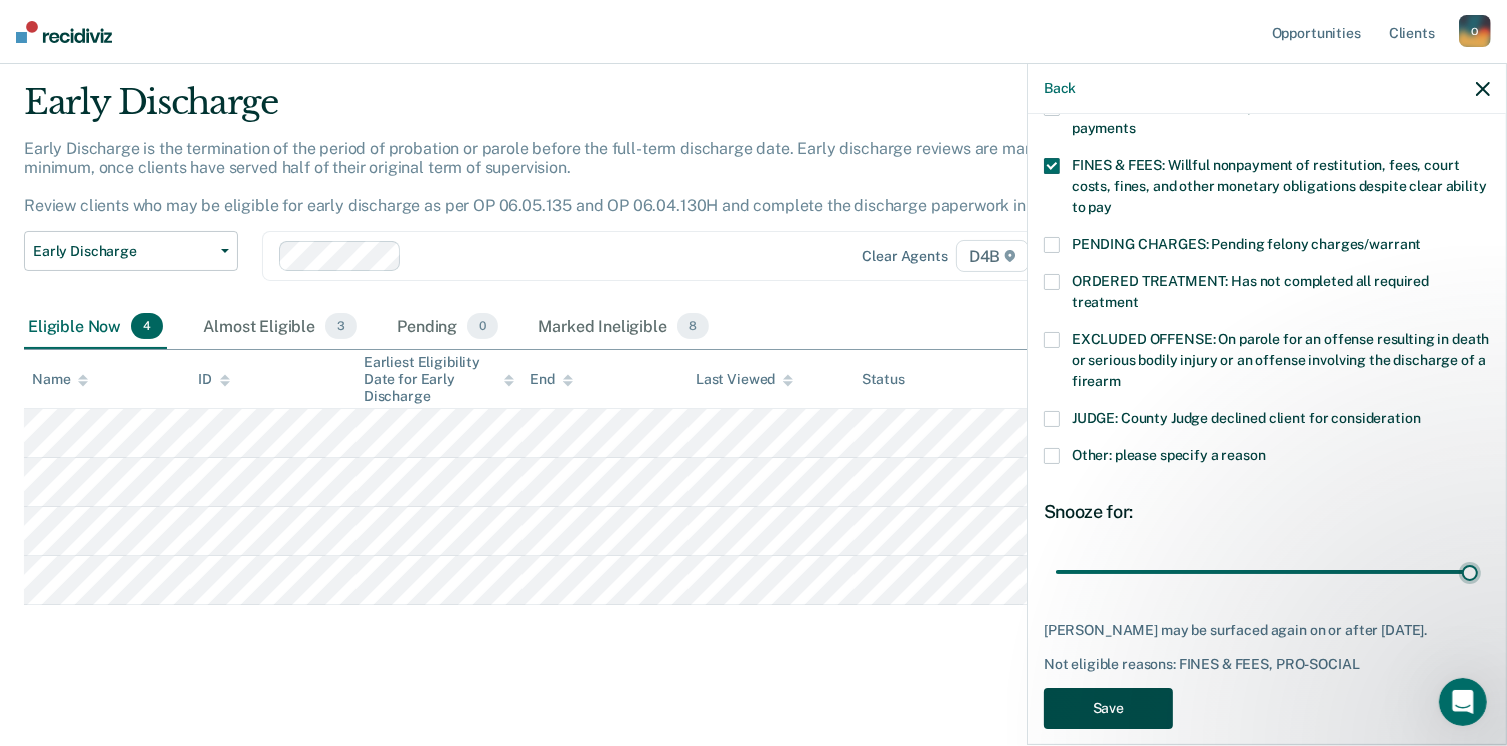 click on "Save" at bounding box center (1108, 708) 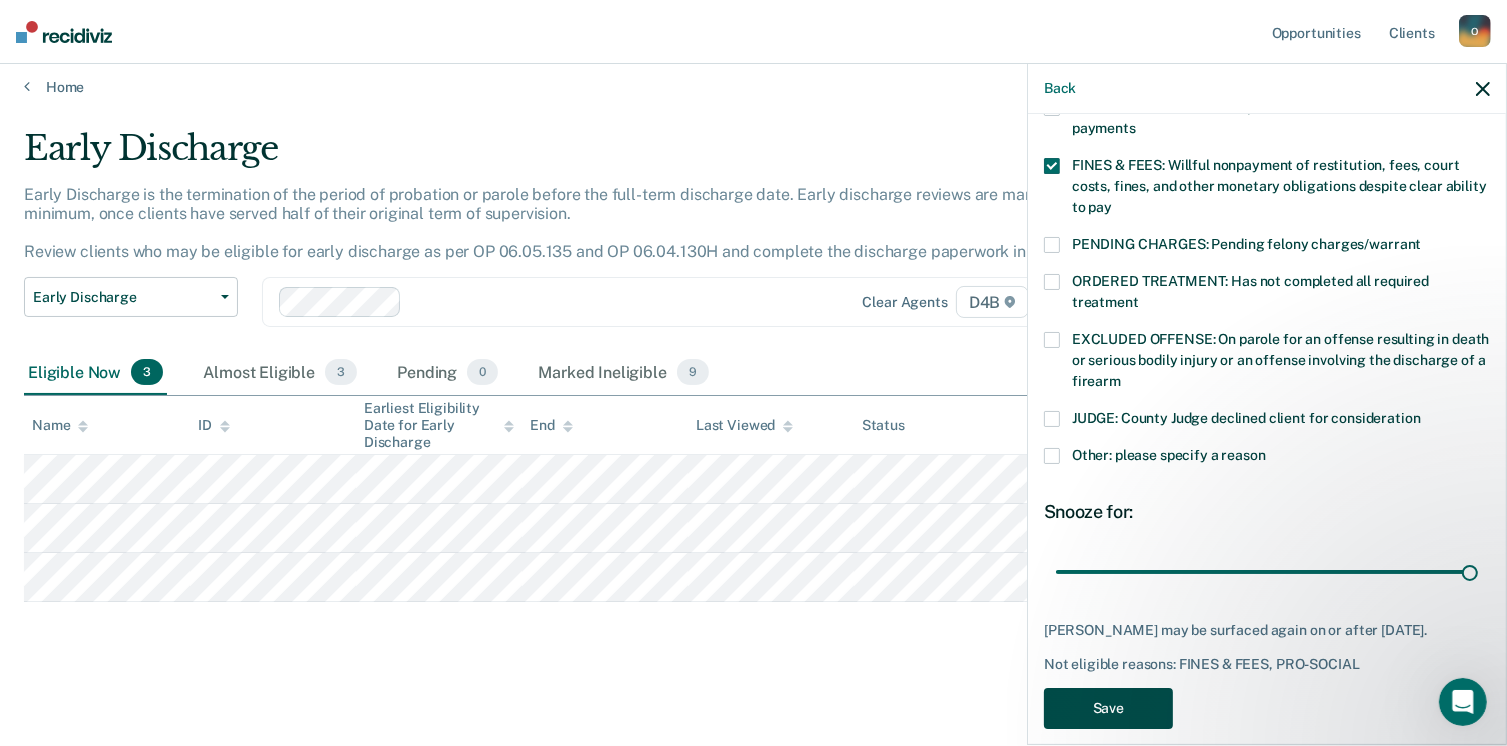 scroll, scrollTop: 8, scrollLeft: 0, axis: vertical 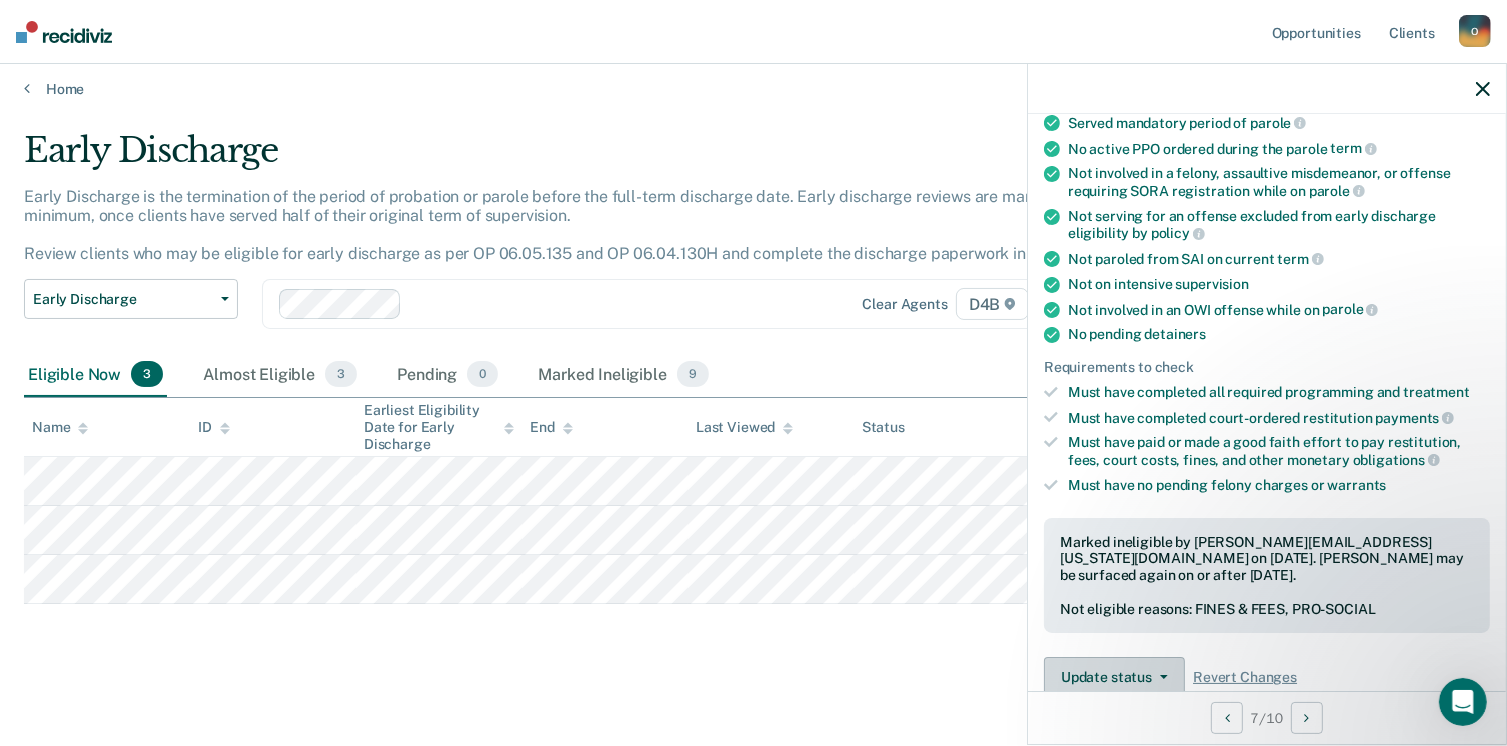 click on "Update status" at bounding box center [1114, 677] 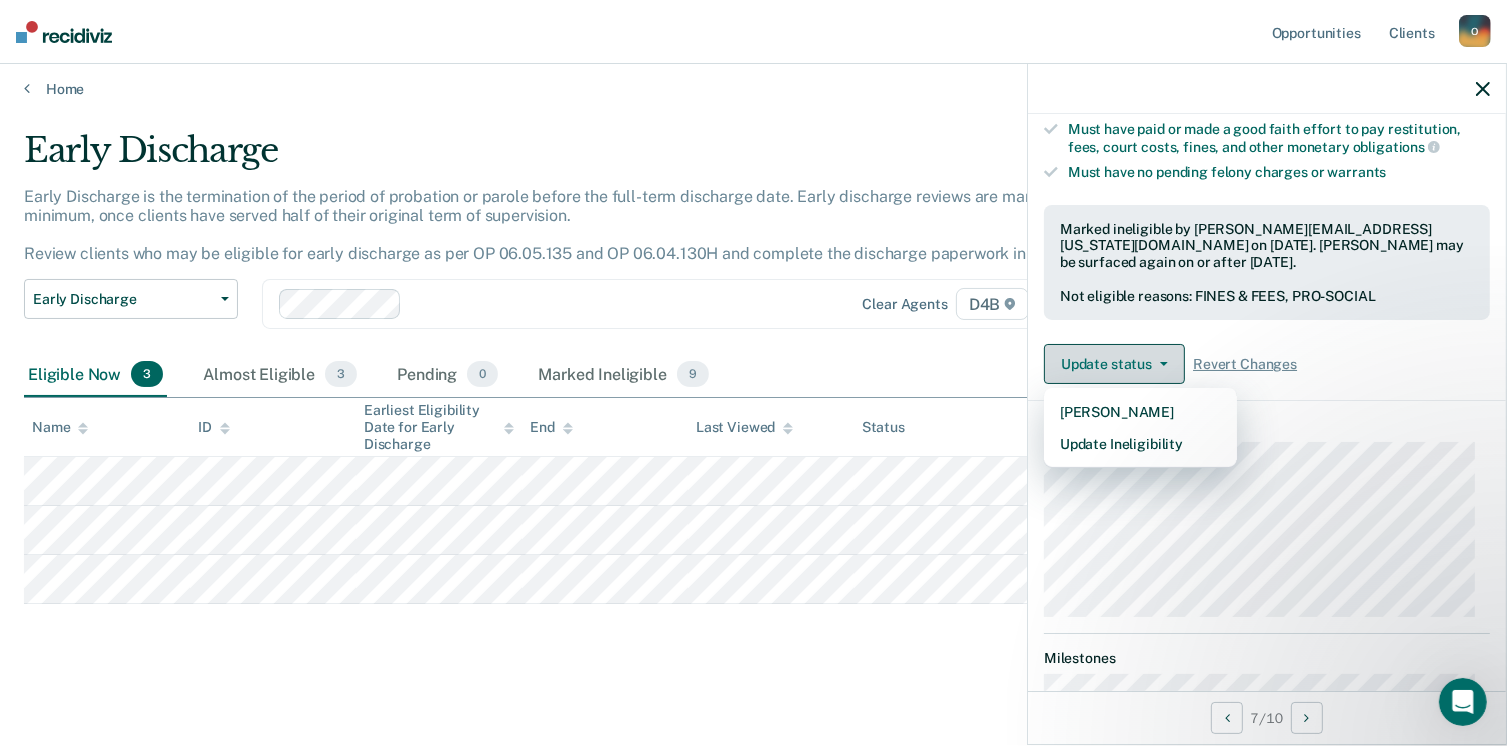 click 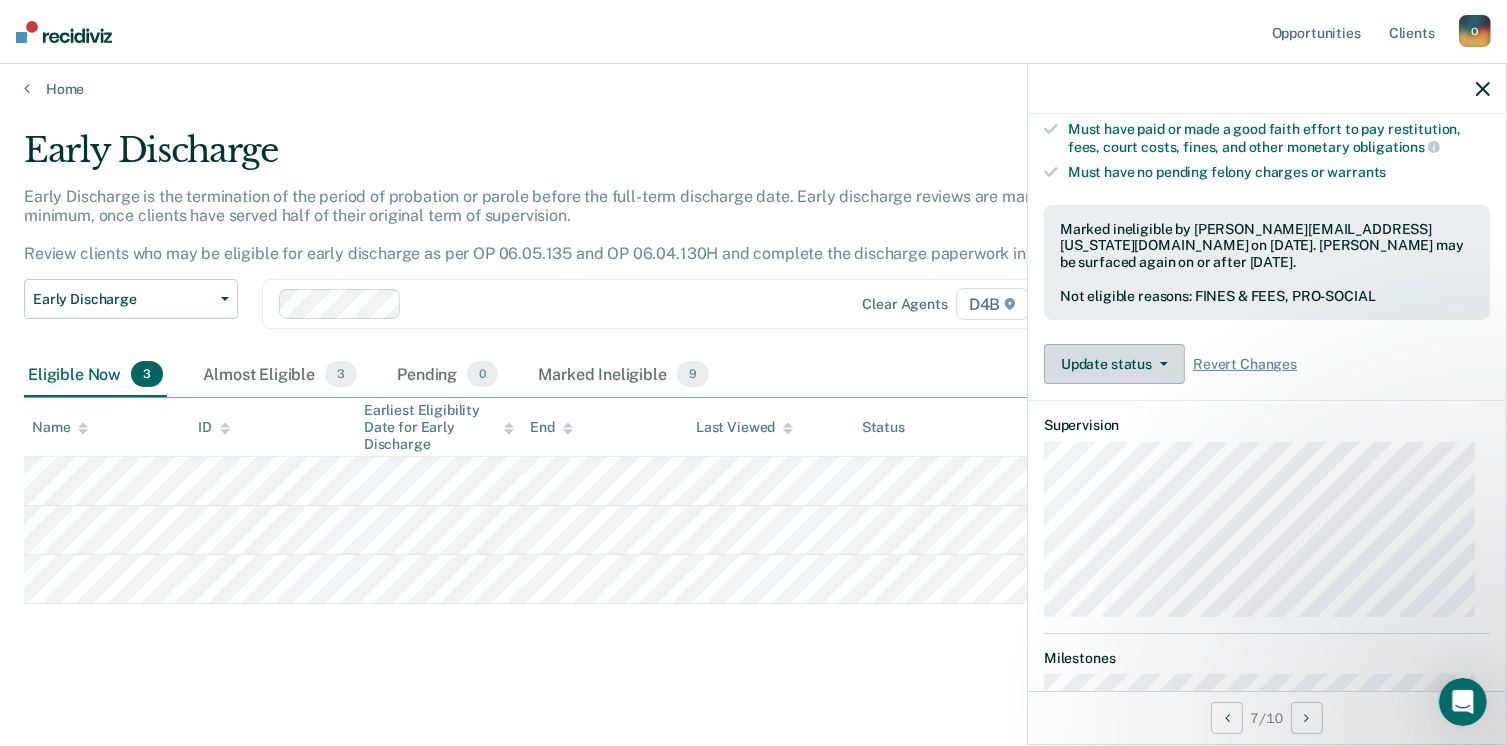 click 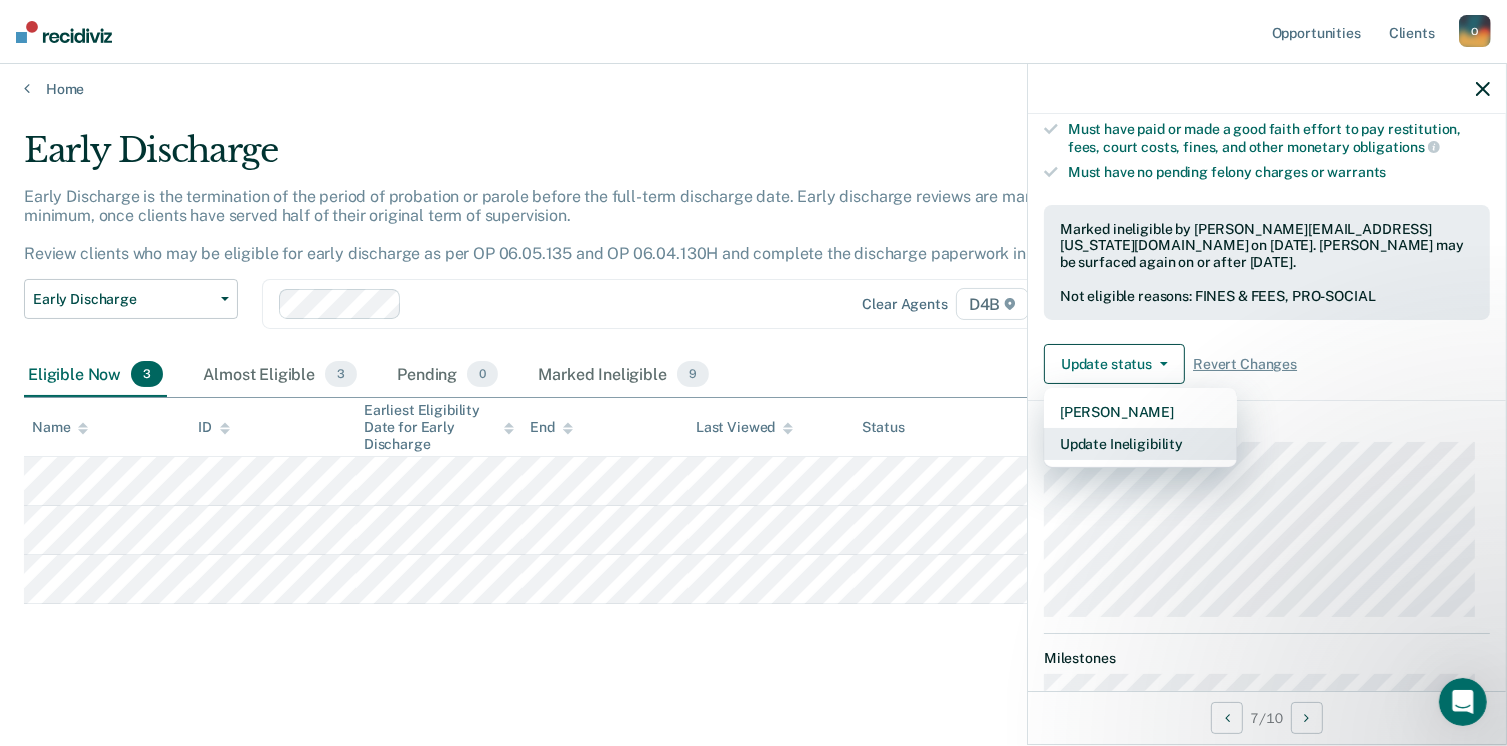 click on "Update Ineligibility" at bounding box center (1140, 444) 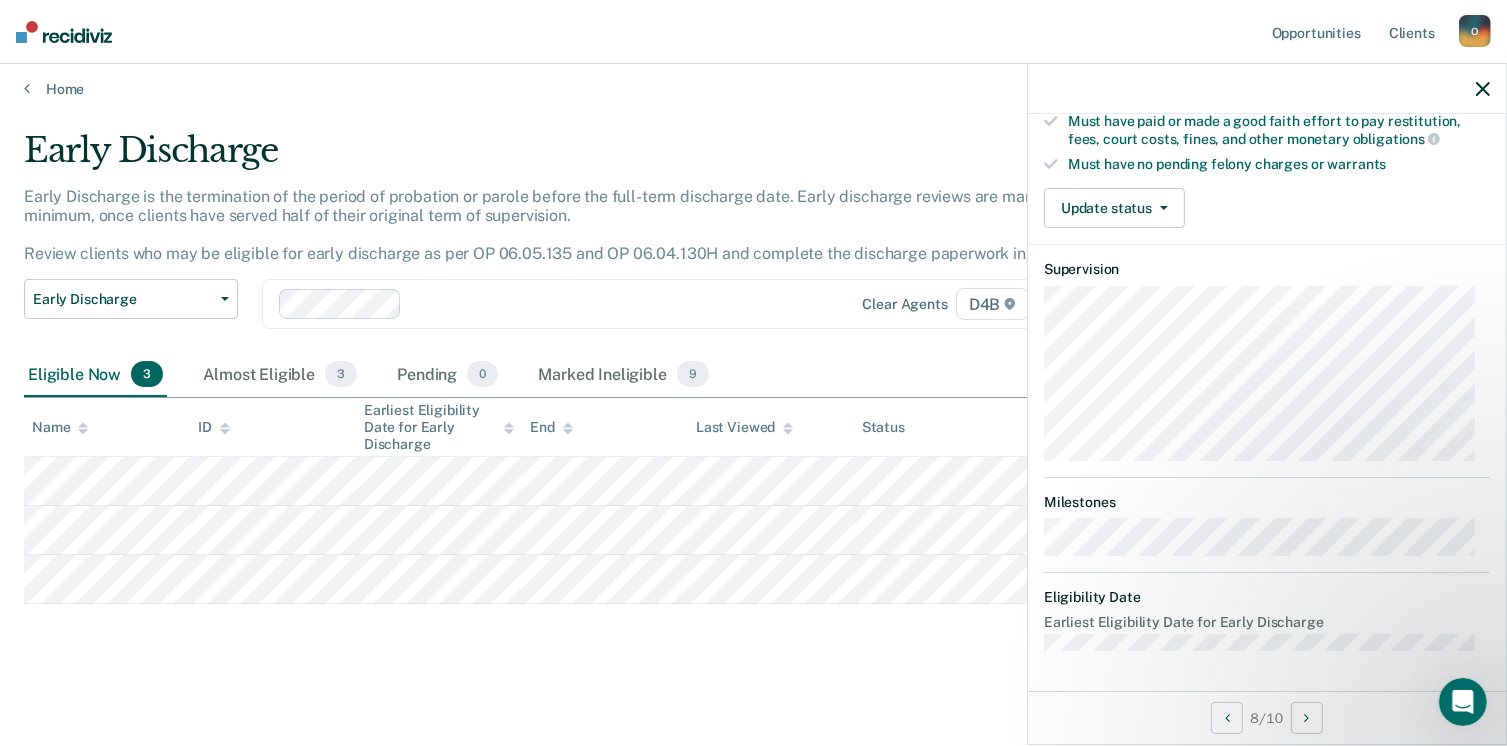 scroll, scrollTop: 541, scrollLeft: 0, axis: vertical 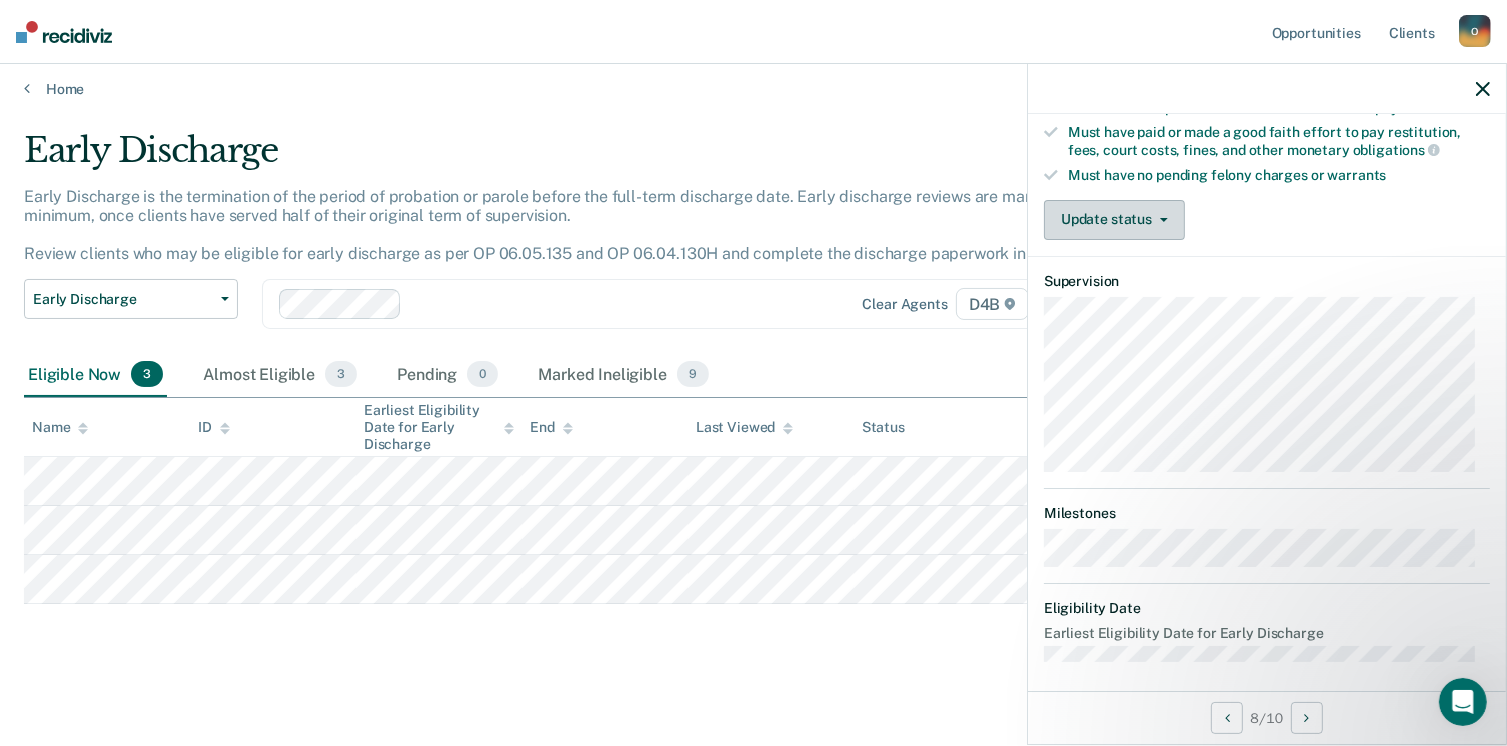 click on "Update status" at bounding box center (1114, 220) 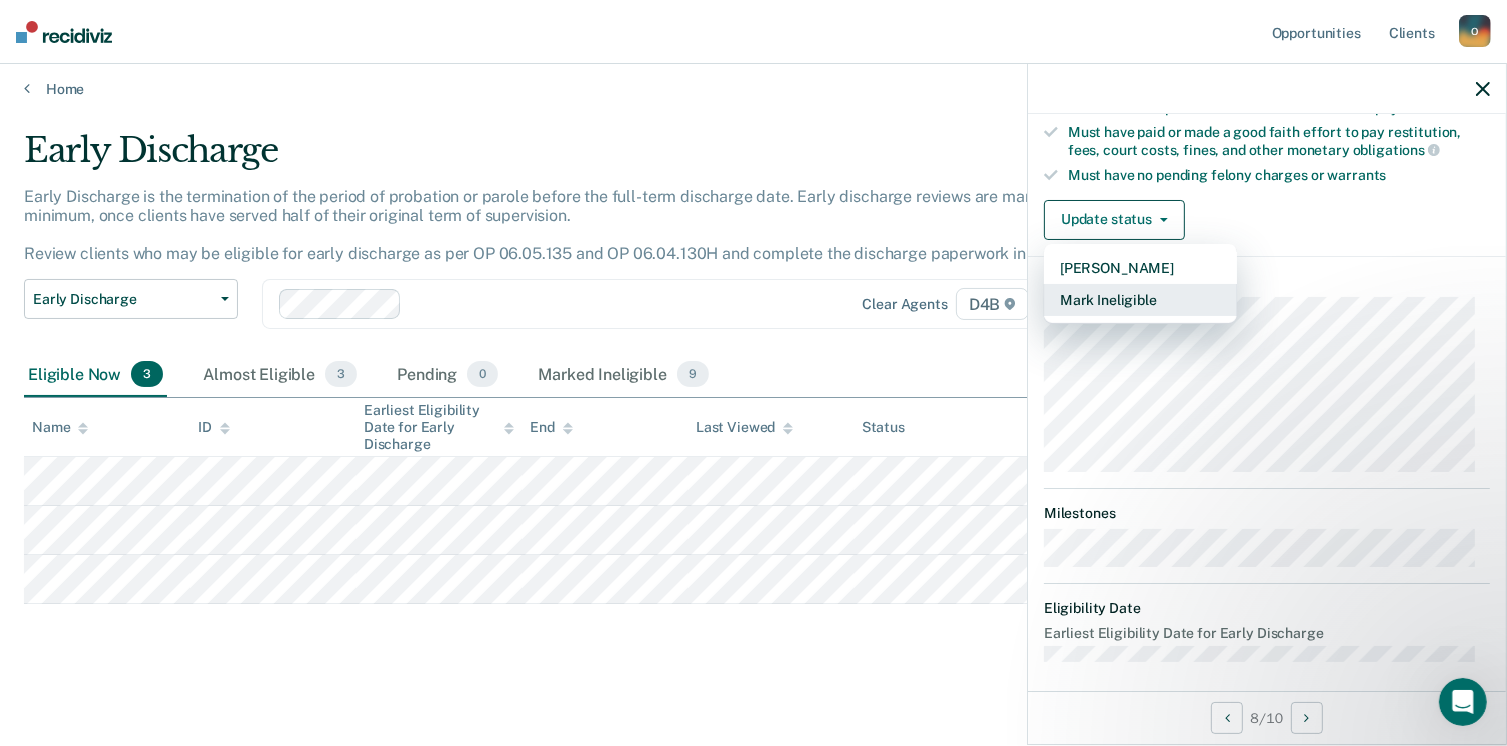 click on "Mark Ineligible" at bounding box center (1140, 300) 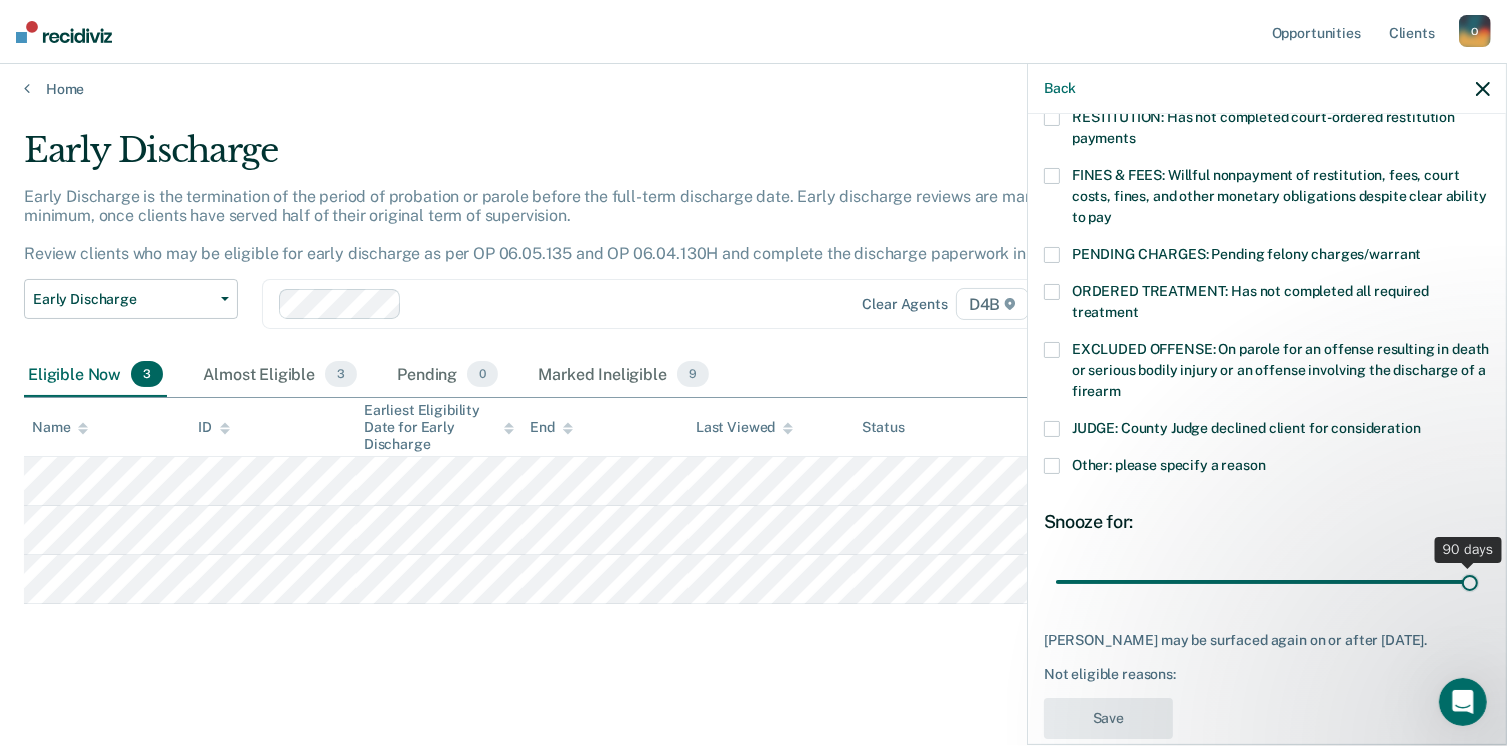 drag, startPoint x: 1188, startPoint y: 559, endPoint x: 1515, endPoint y: 597, distance: 329.20056 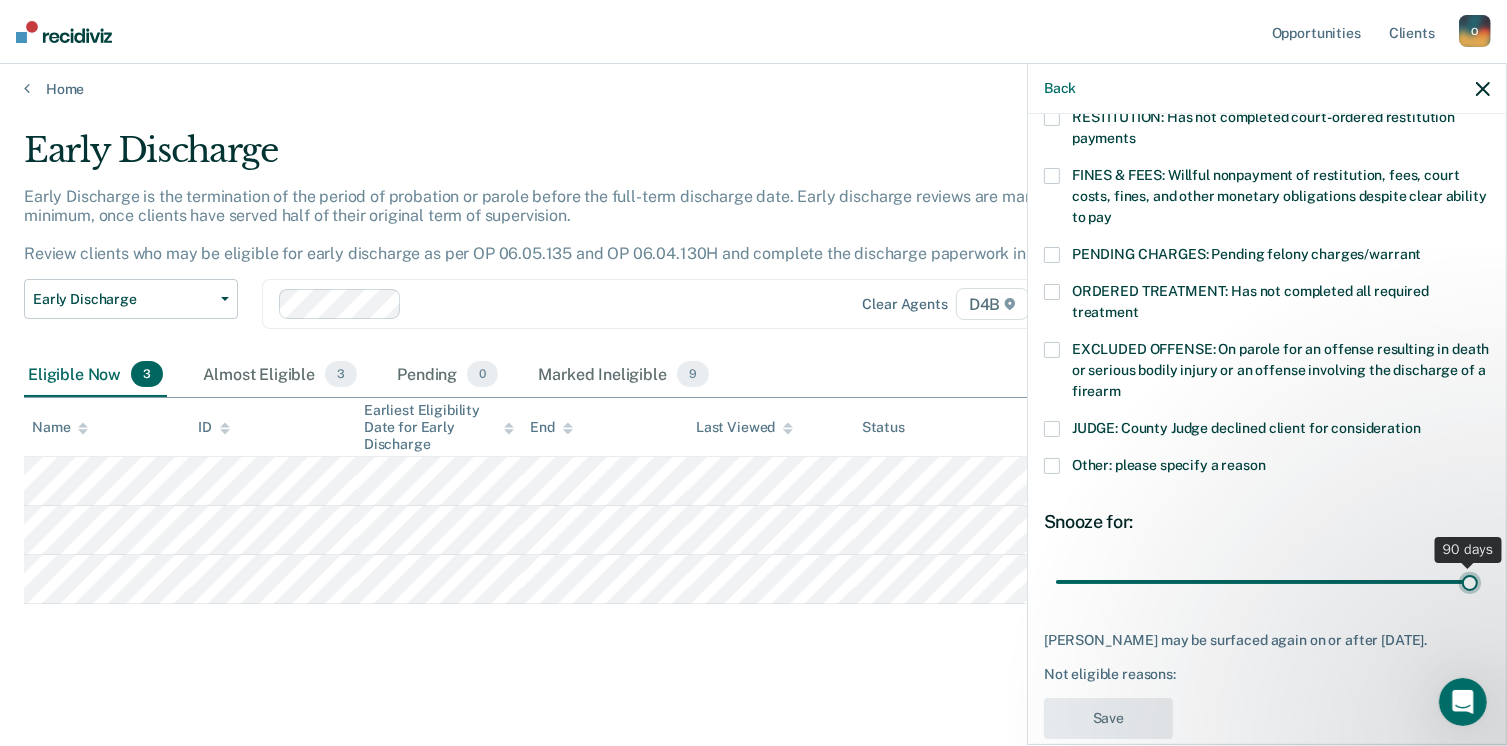 type on "90" 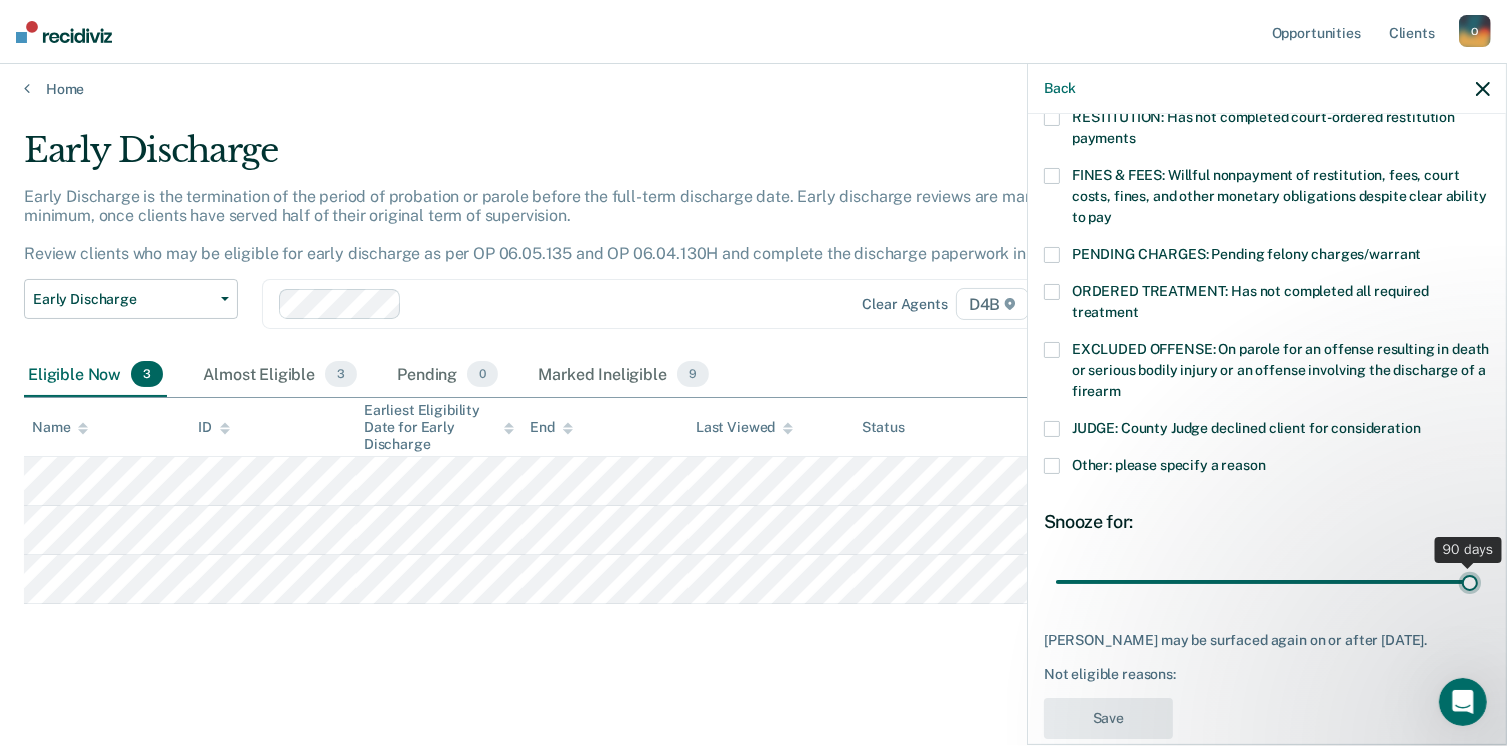 click at bounding box center (1267, 582) 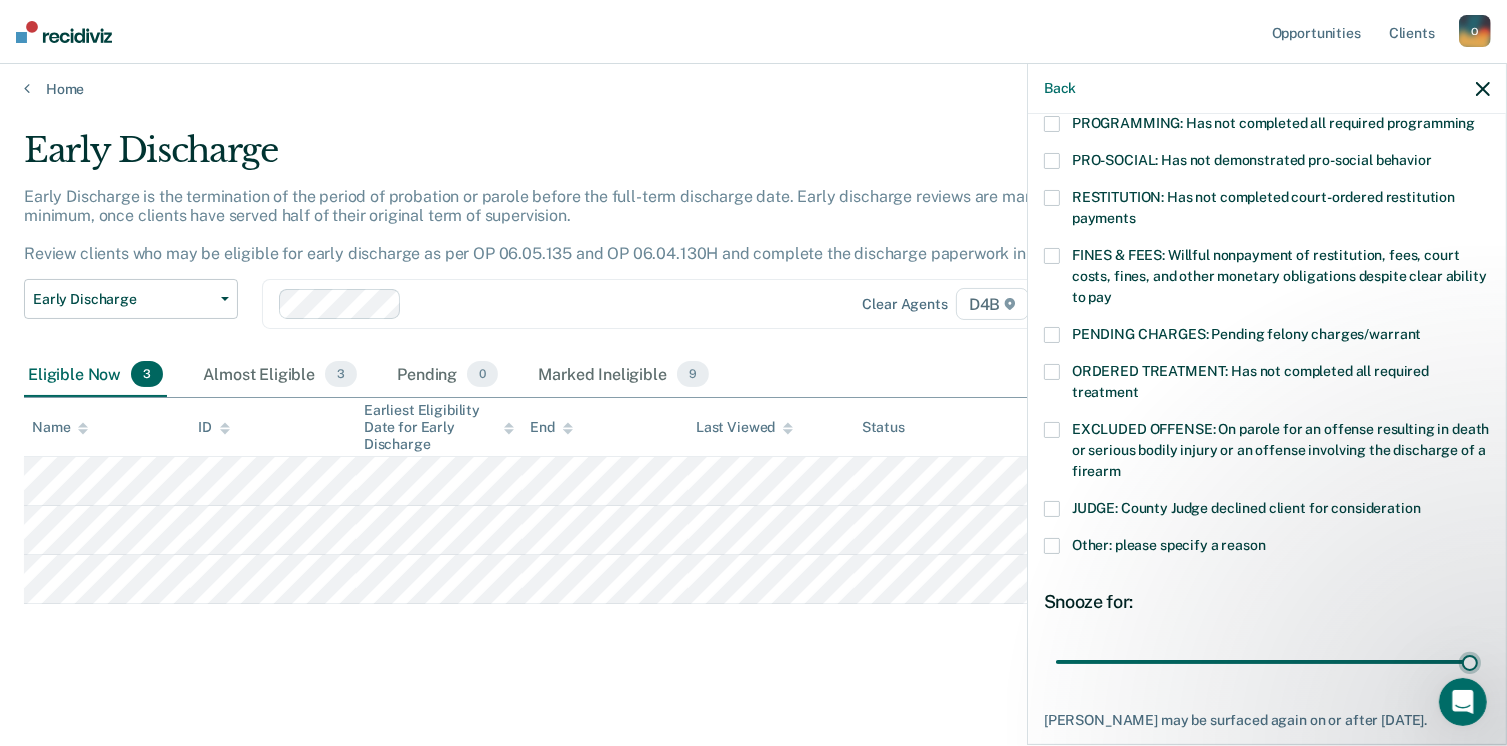 scroll, scrollTop: 408, scrollLeft: 0, axis: vertical 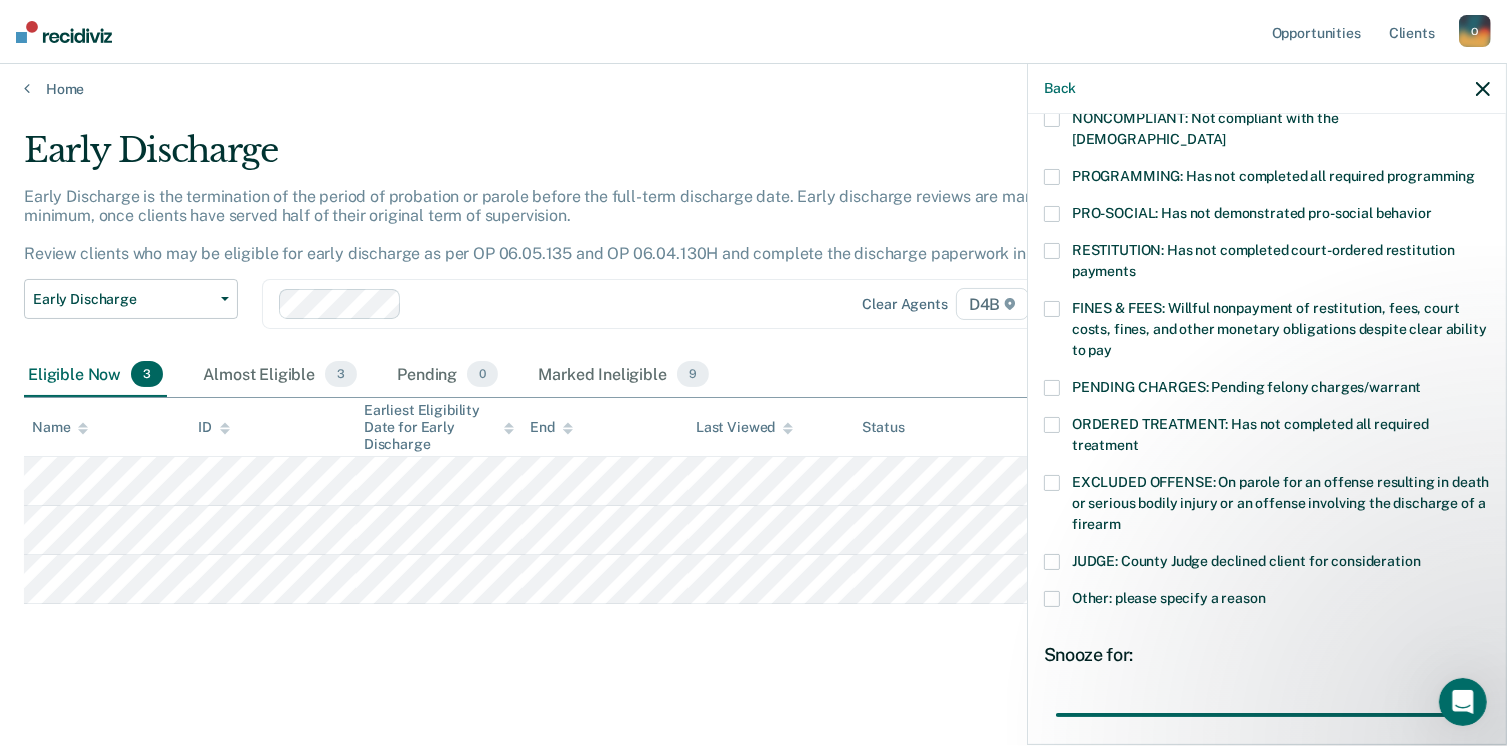 click at bounding box center [1052, 214] 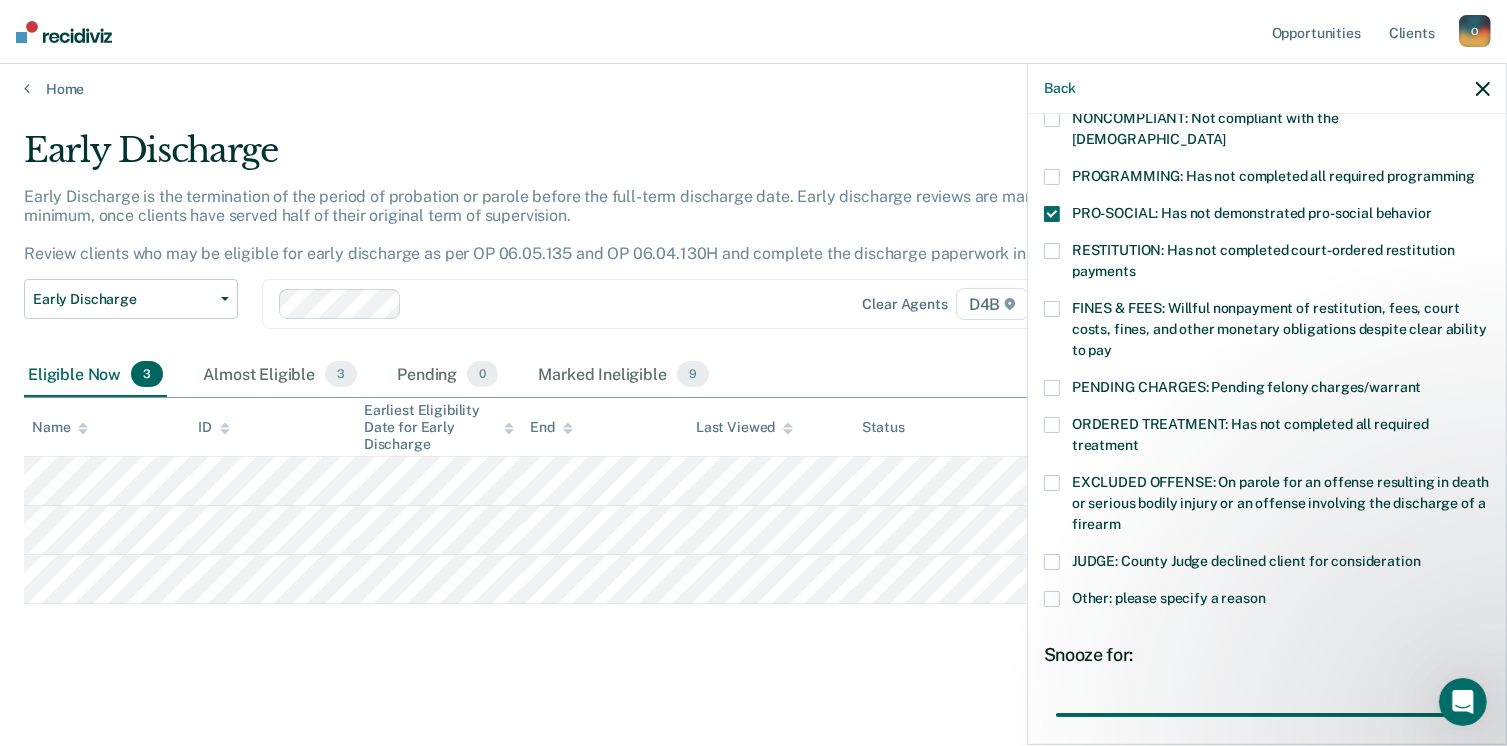 click on "FINES & FEES: Willful nonpayment of restitution, fees, court costs, fines, and other monetary obligations despite clear ability to pay" at bounding box center [1267, 332] 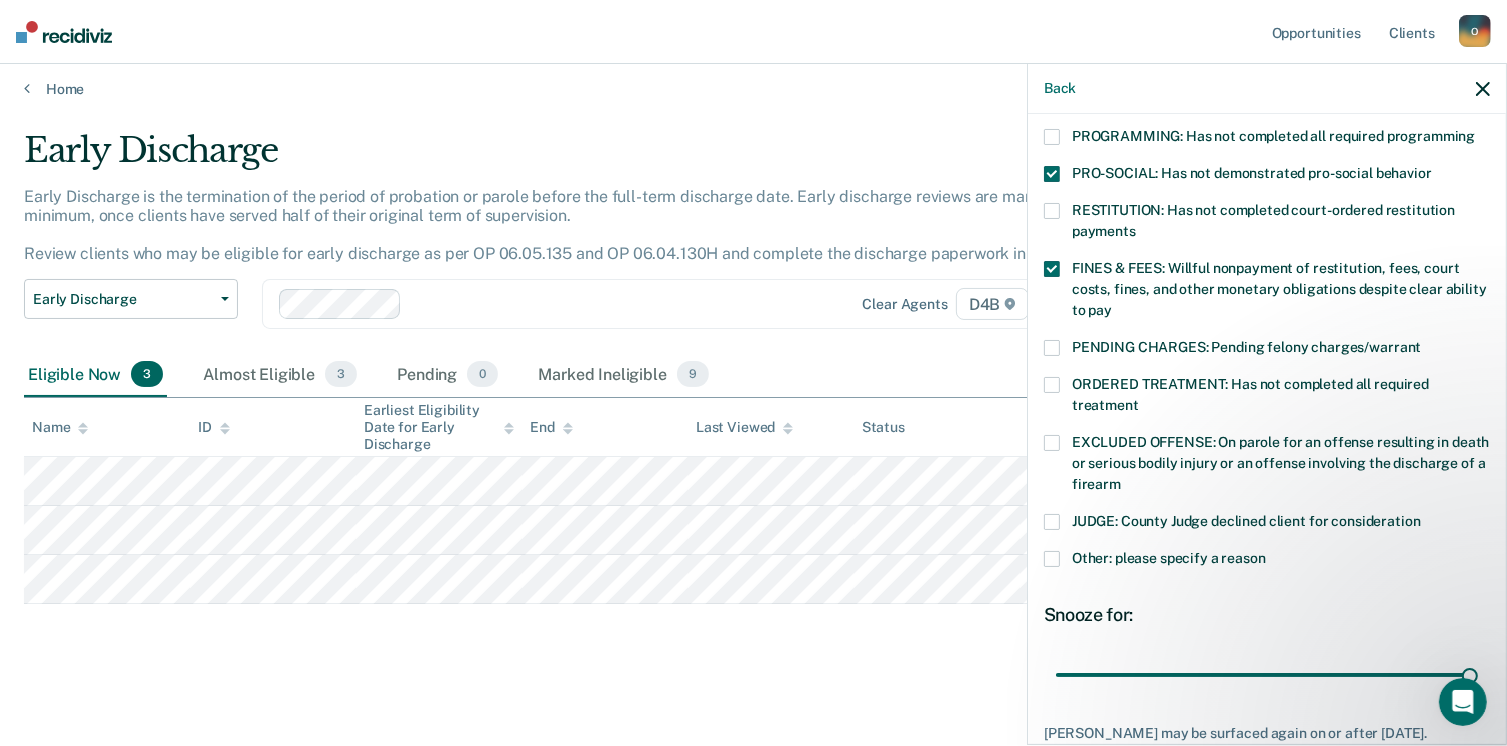 scroll, scrollTop: 568, scrollLeft: 0, axis: vertical 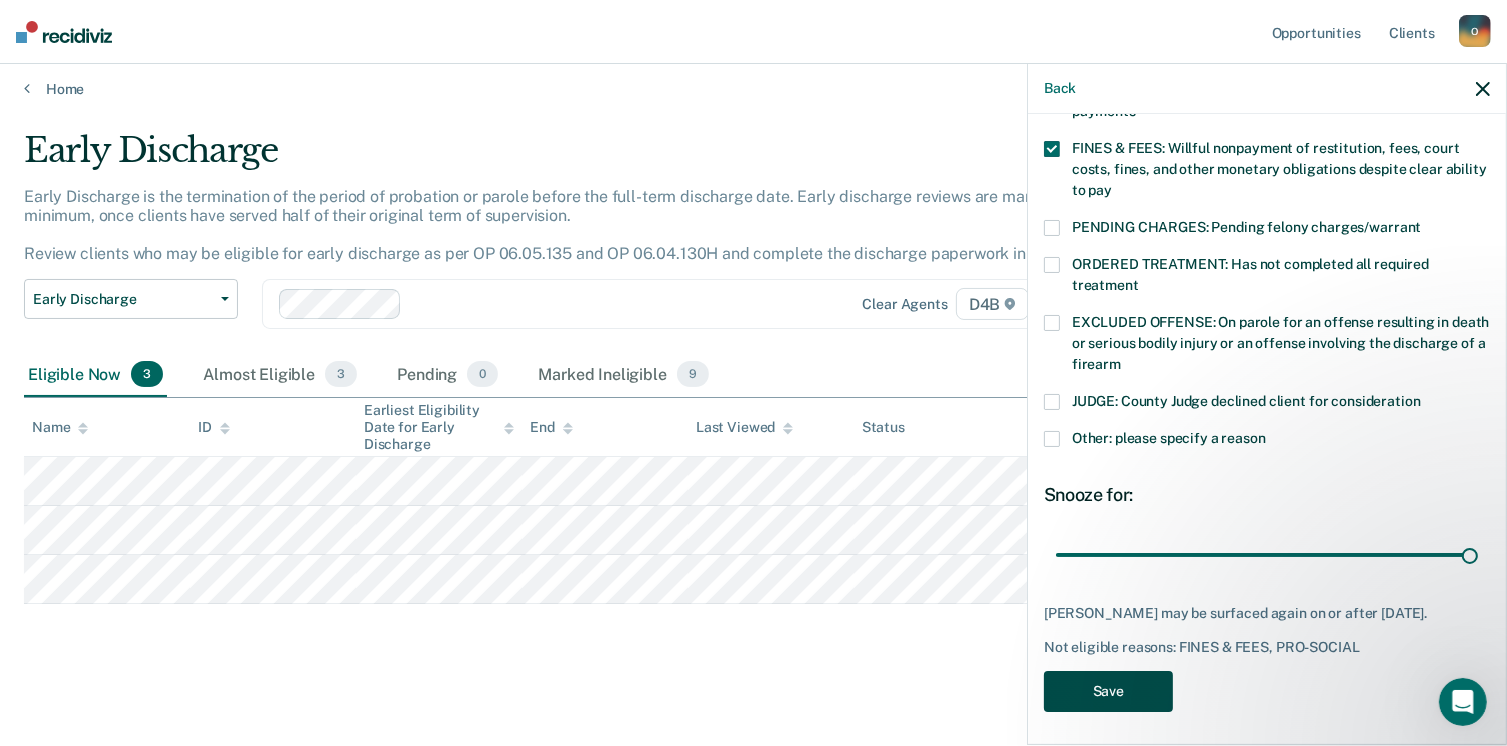click on "Save" at bounding box center (1108, 691) 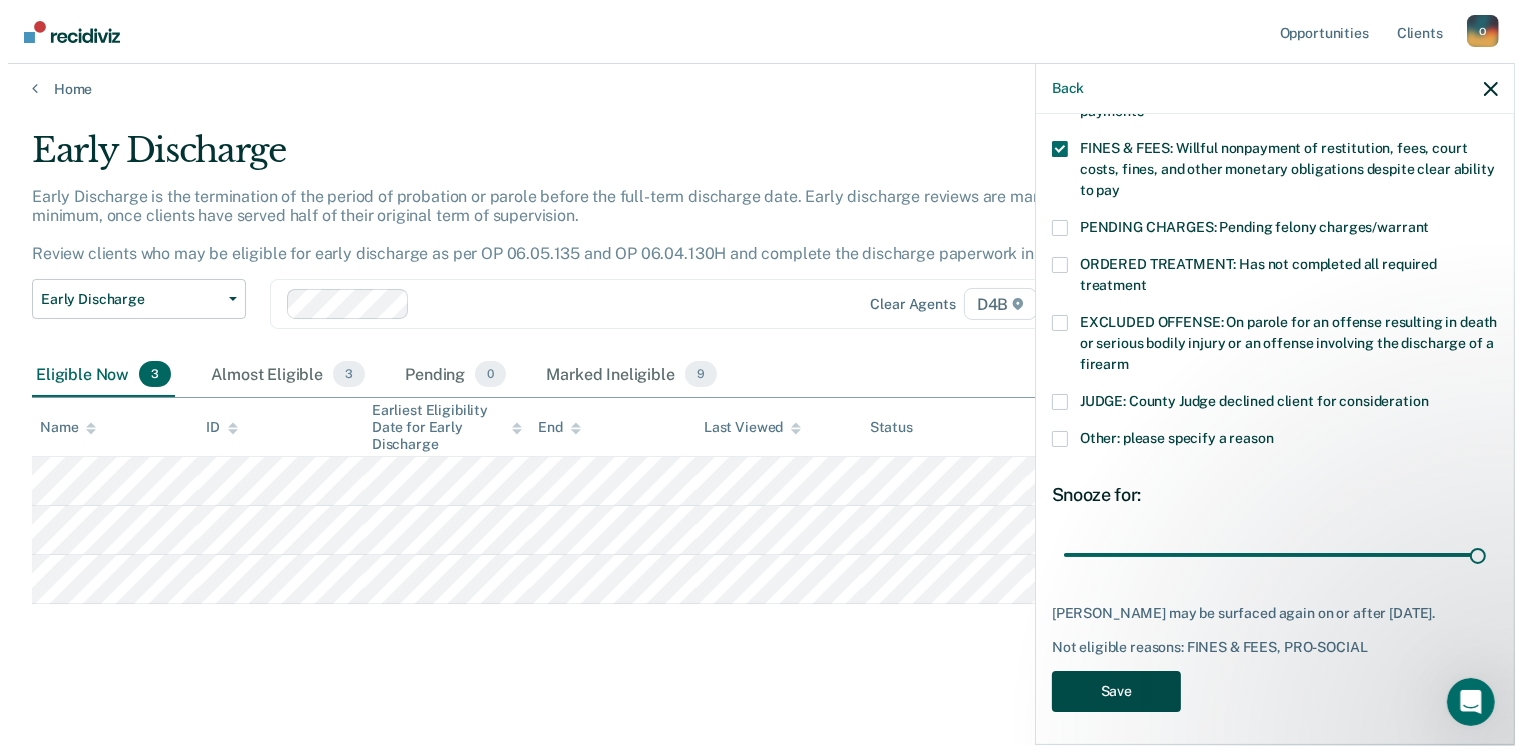 scroll, scrollTop: 0, scrollLeft: 0, axis: both 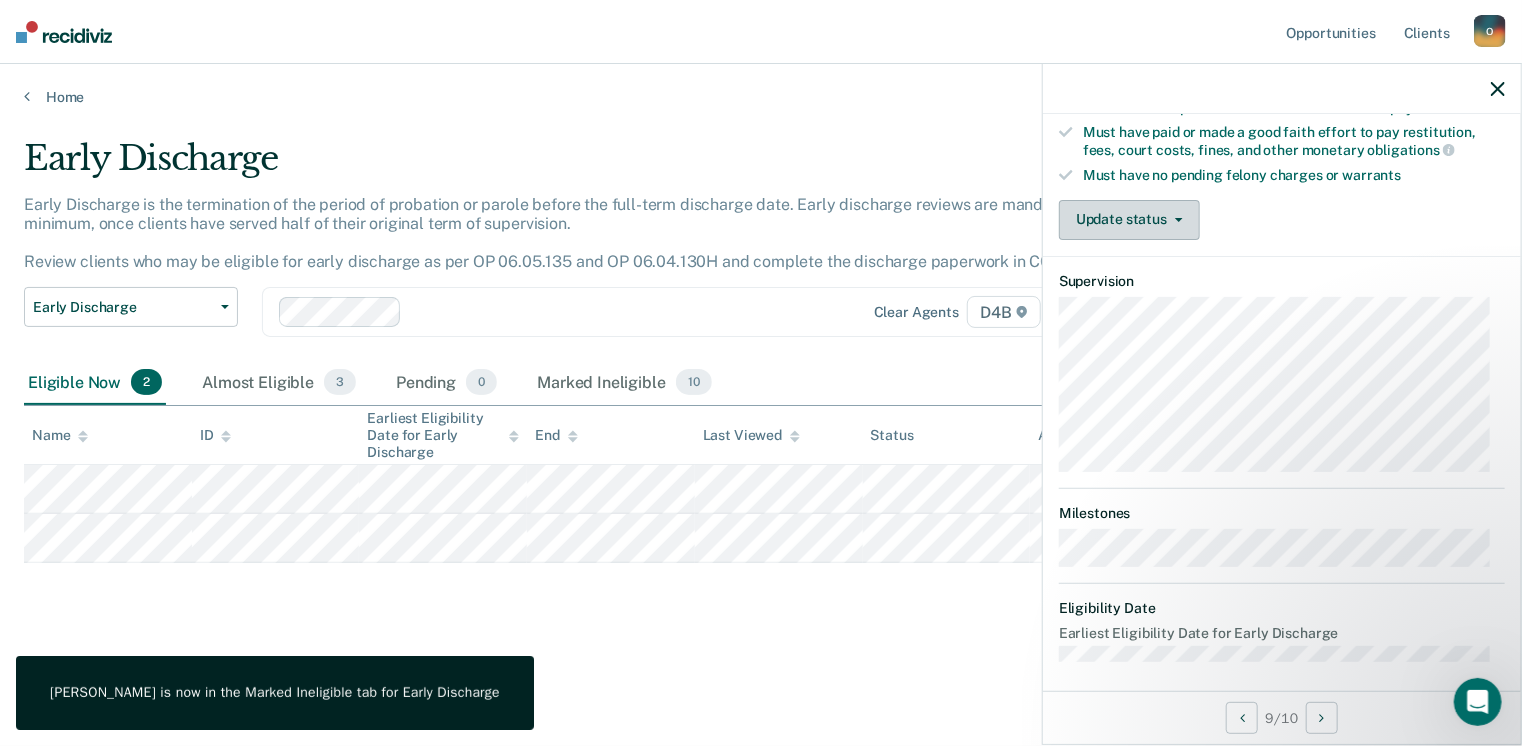 click on "Update status" at bounding box center (1129, 220) 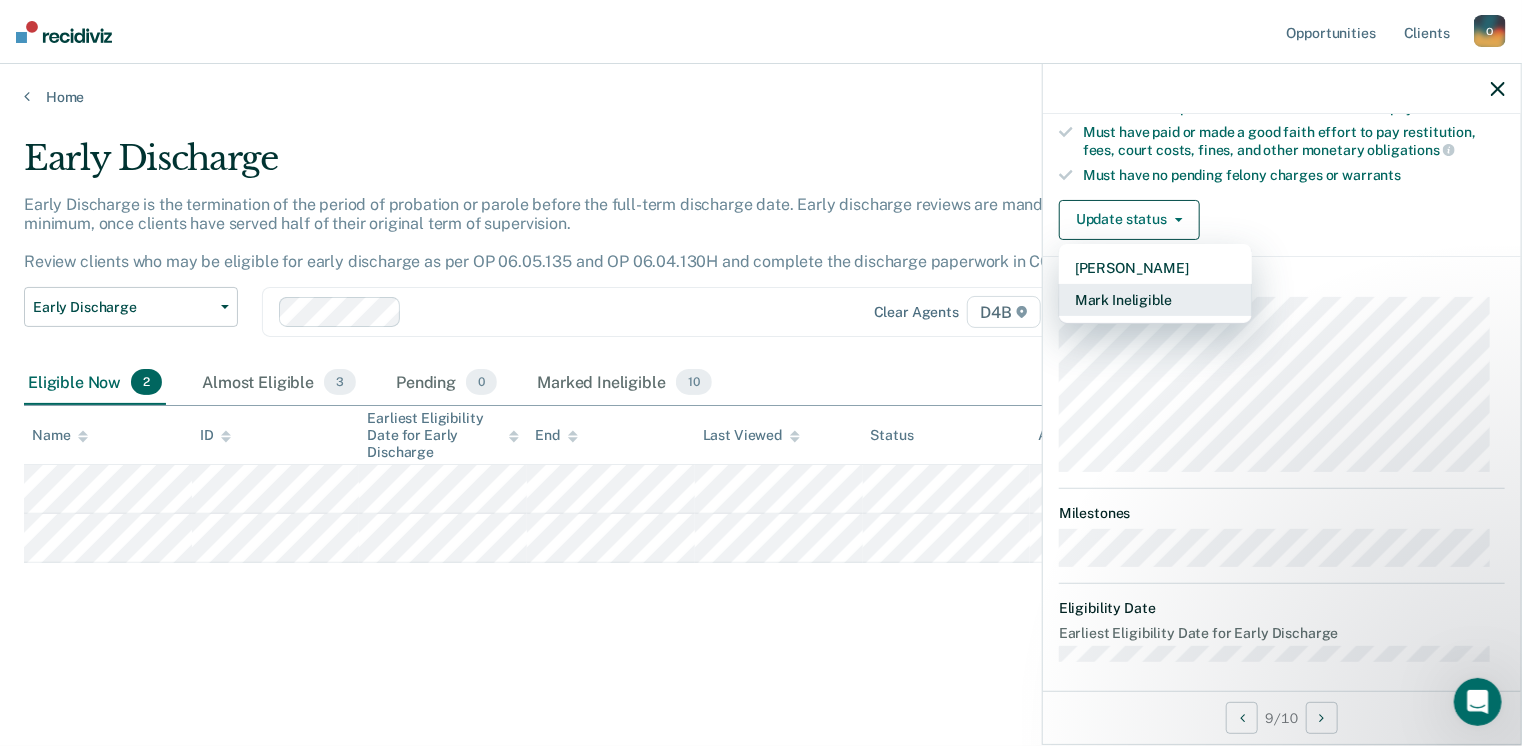 click on "Mark Ineligible" at bounding box center (1155, 300) 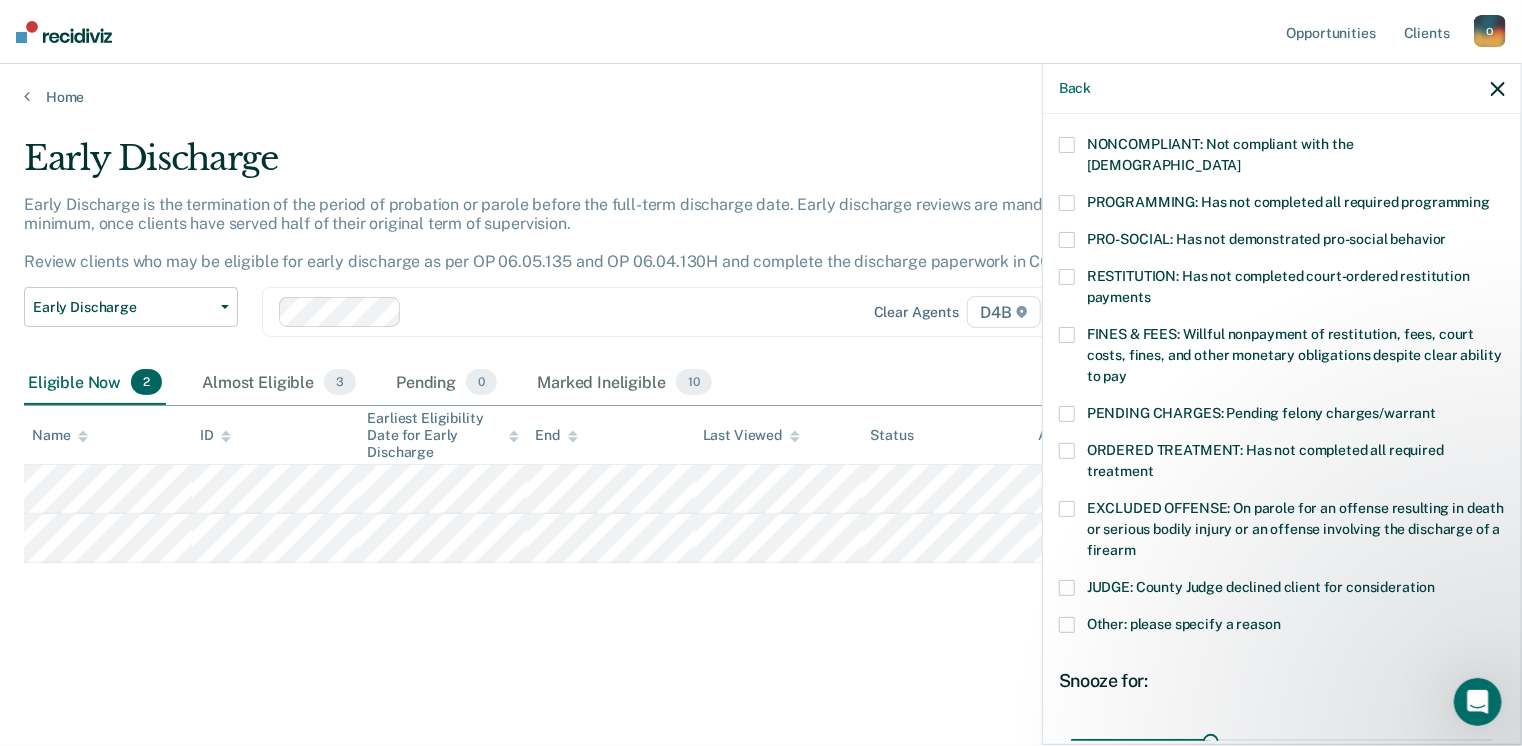 scroll, scrollTop: 328, scrollLeft: 0, axis: vertical 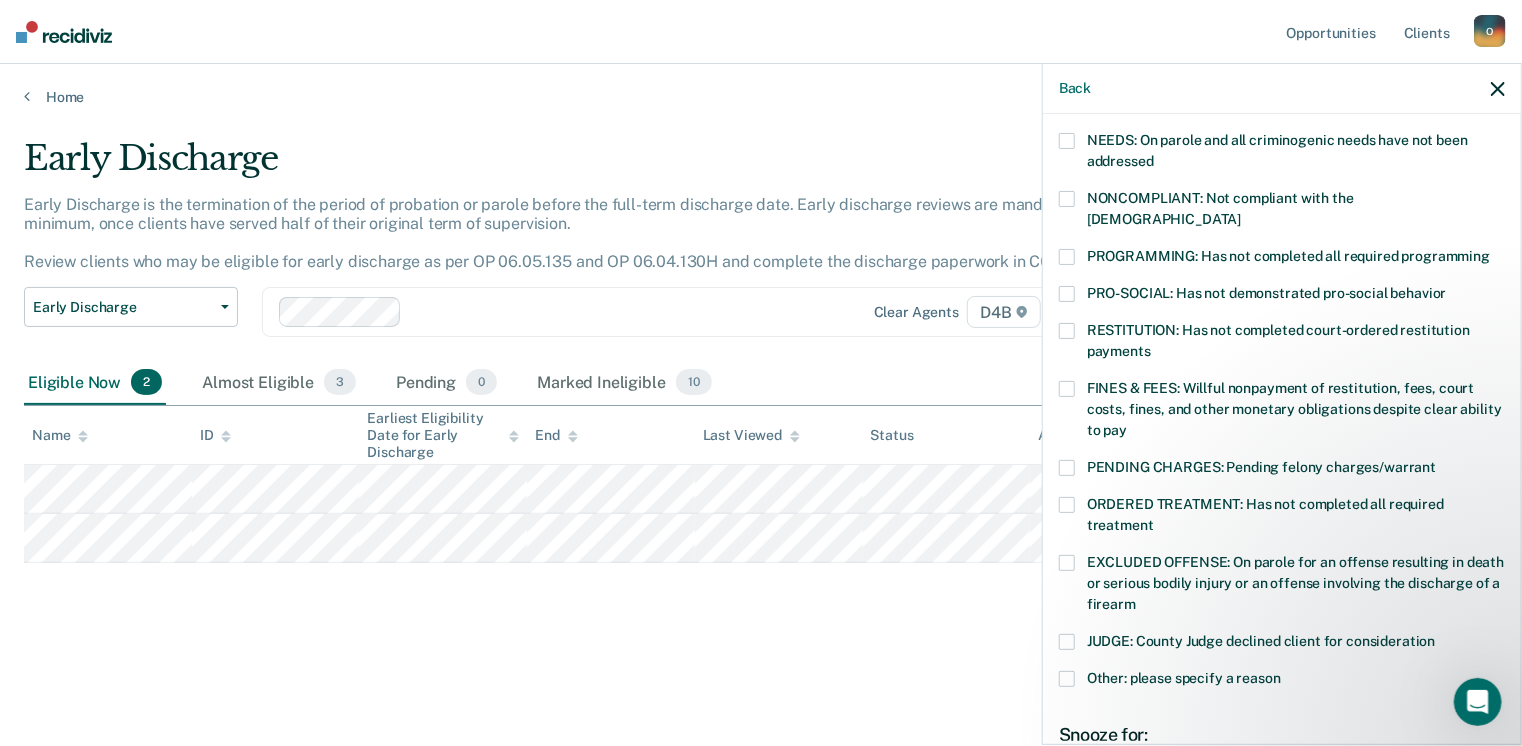 click at bounding box center (1067, 199) 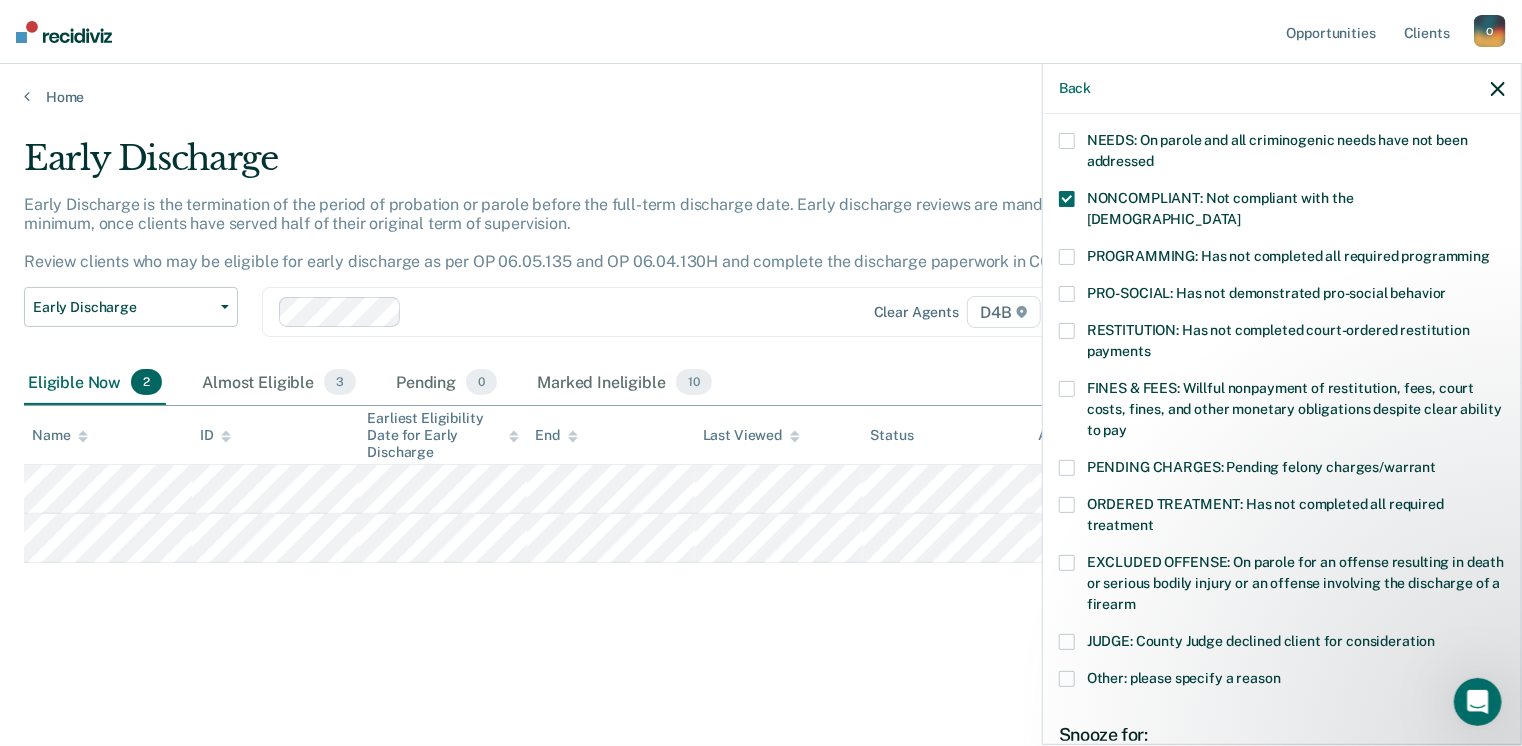 click on "RESTITUTION: Has not completed court-ordered restitution payments" at bounding box center (1282, 352) 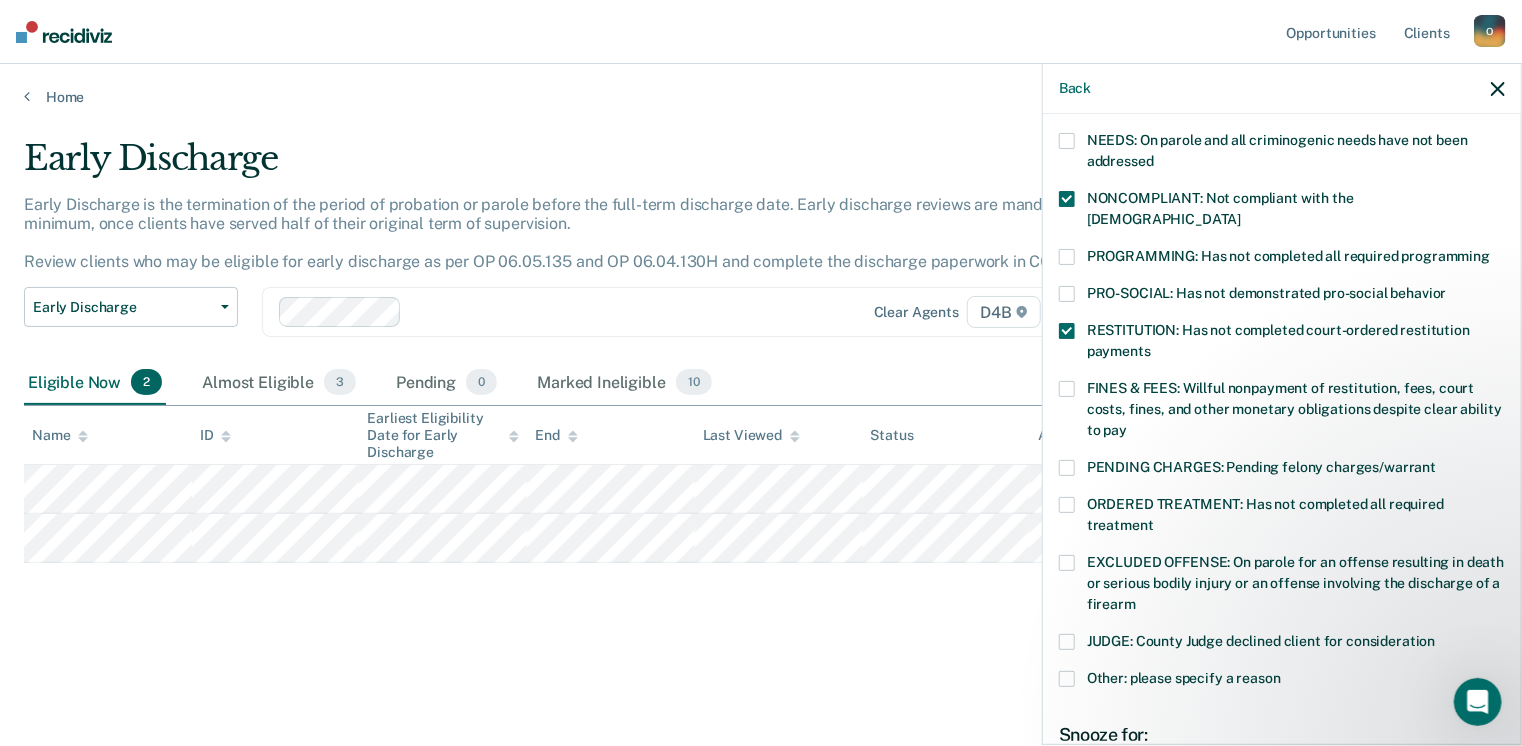 click at bounding box center (1067, 331) 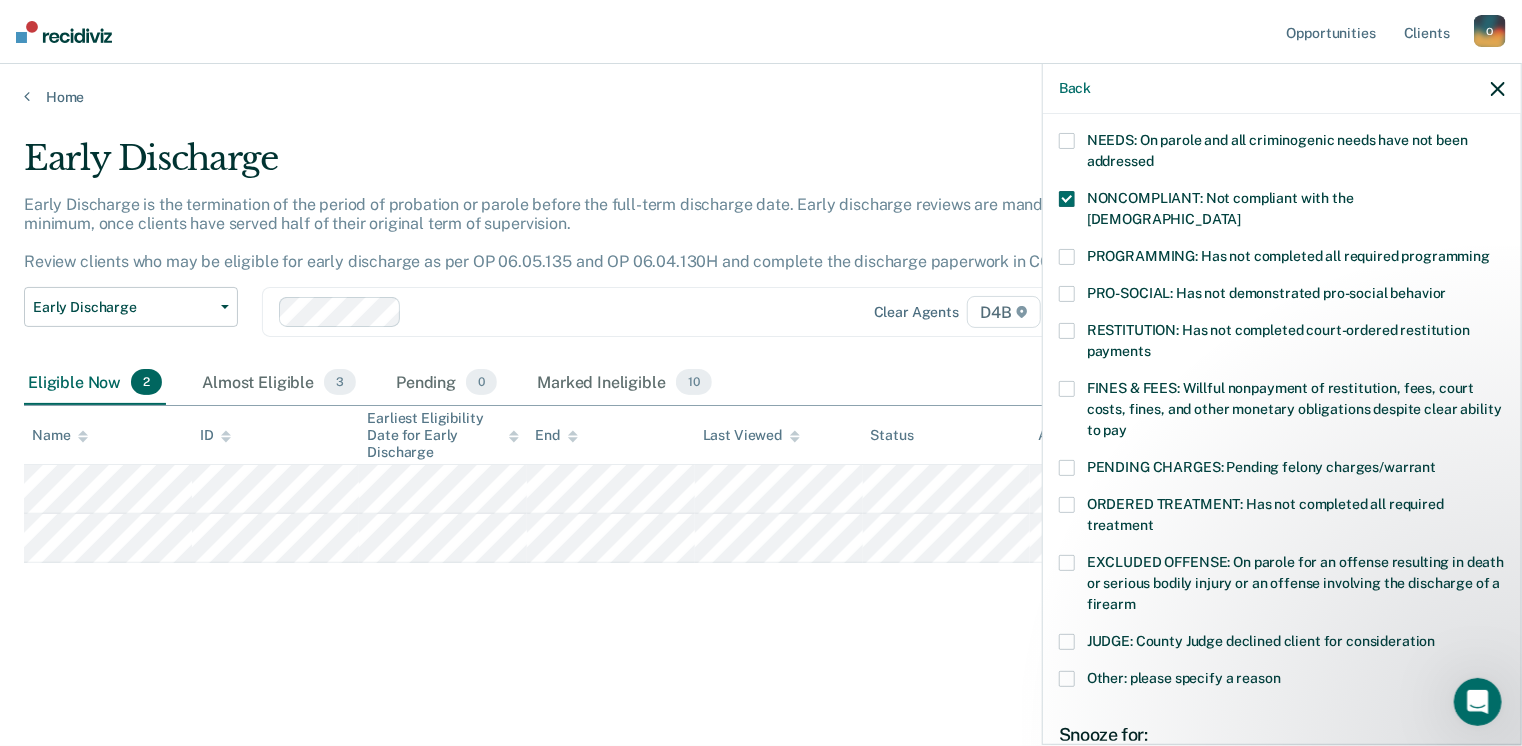click at bounding box center (1067, 389) 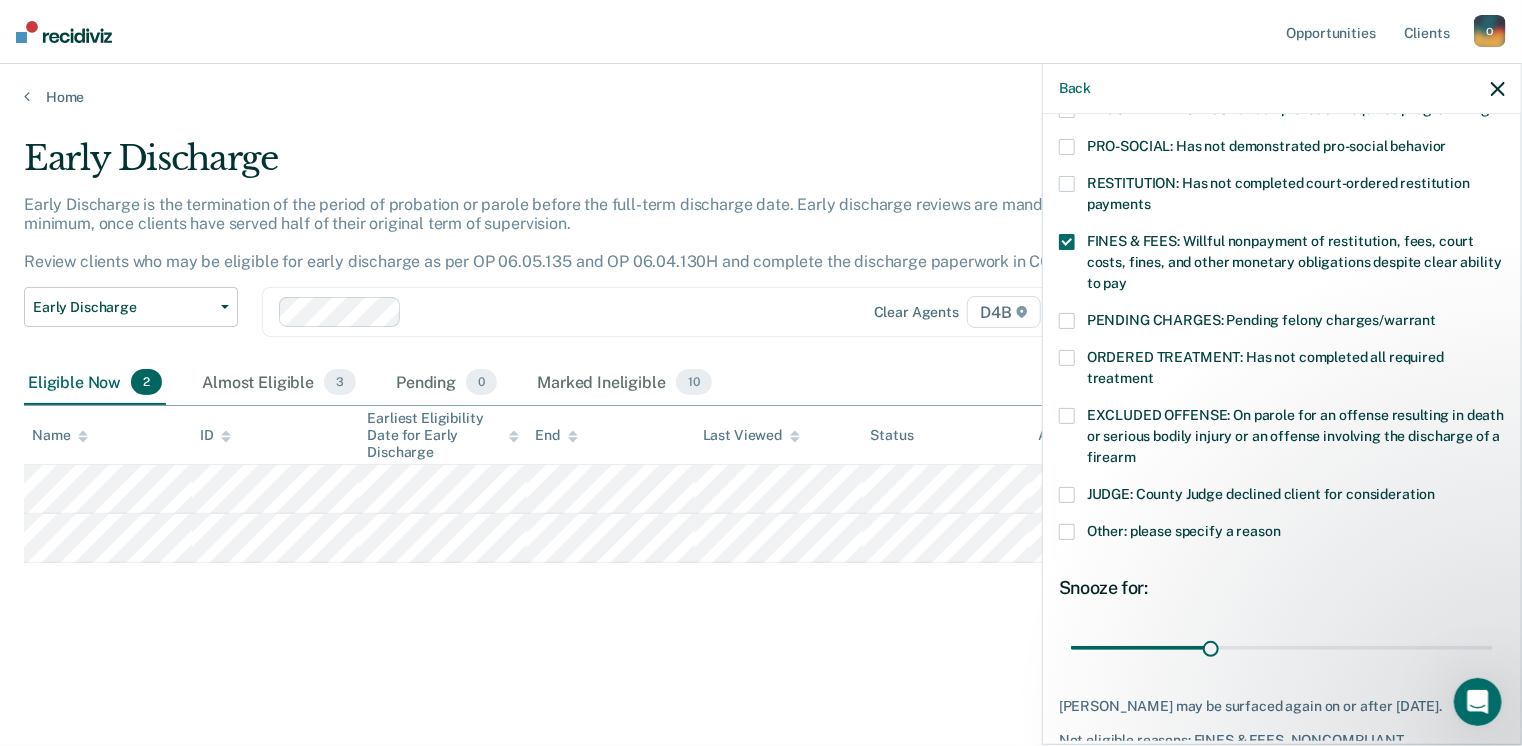 scroll, scrollTop: 568, scrollLeft: 0, axis: vertical 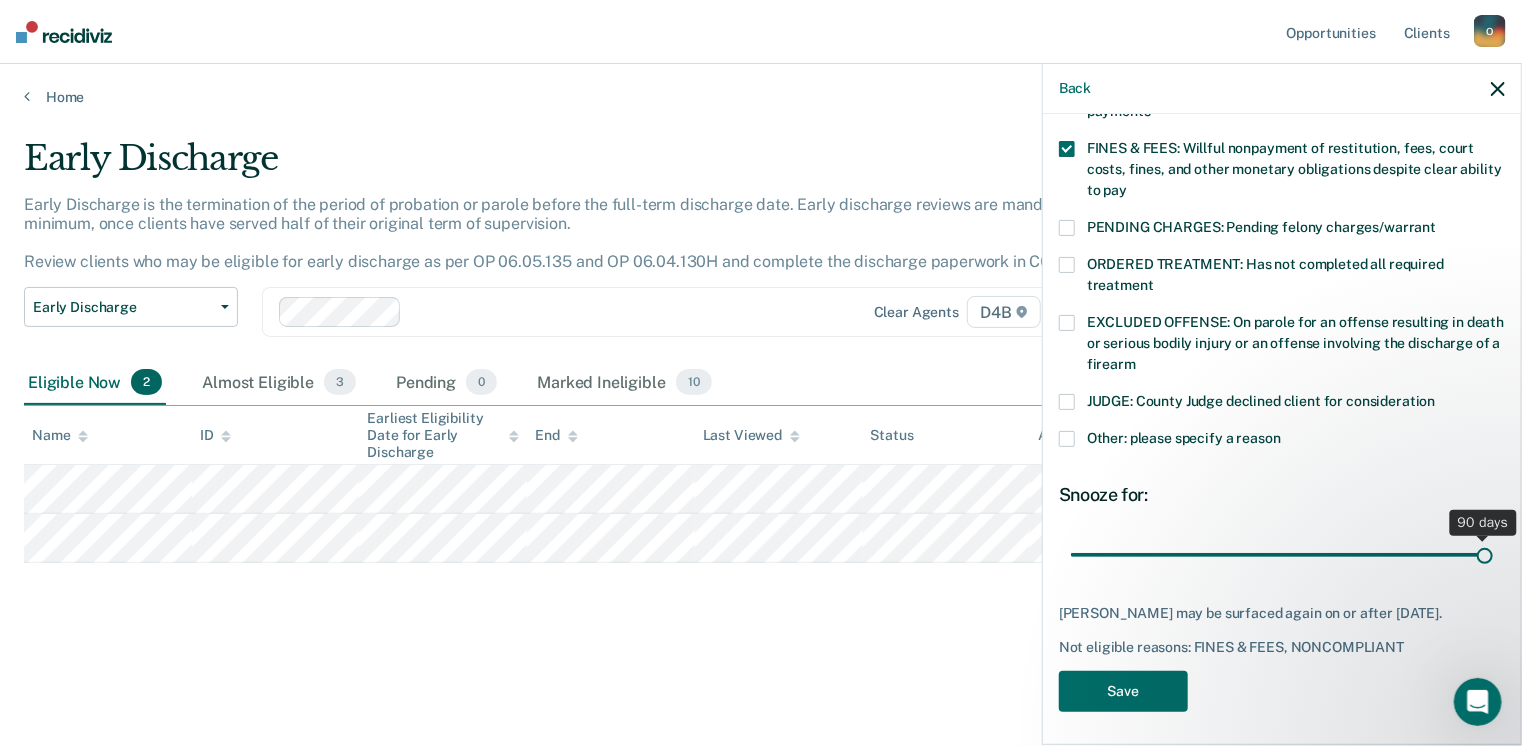 drag, startPoint x: 1204, startPoint y: 529, endPoint x: 1528, endPoint y: 565, distance: 325.99387 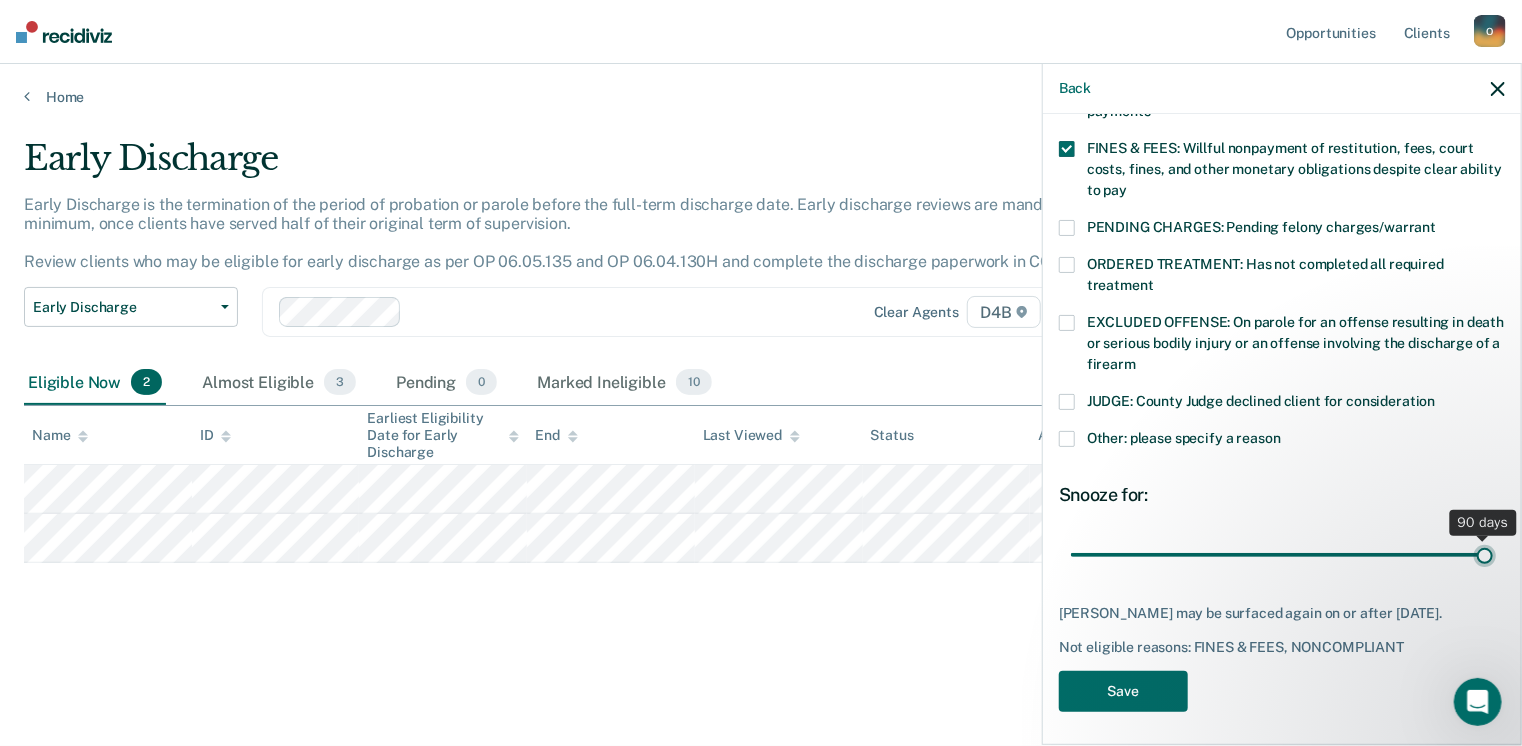 type on "90" 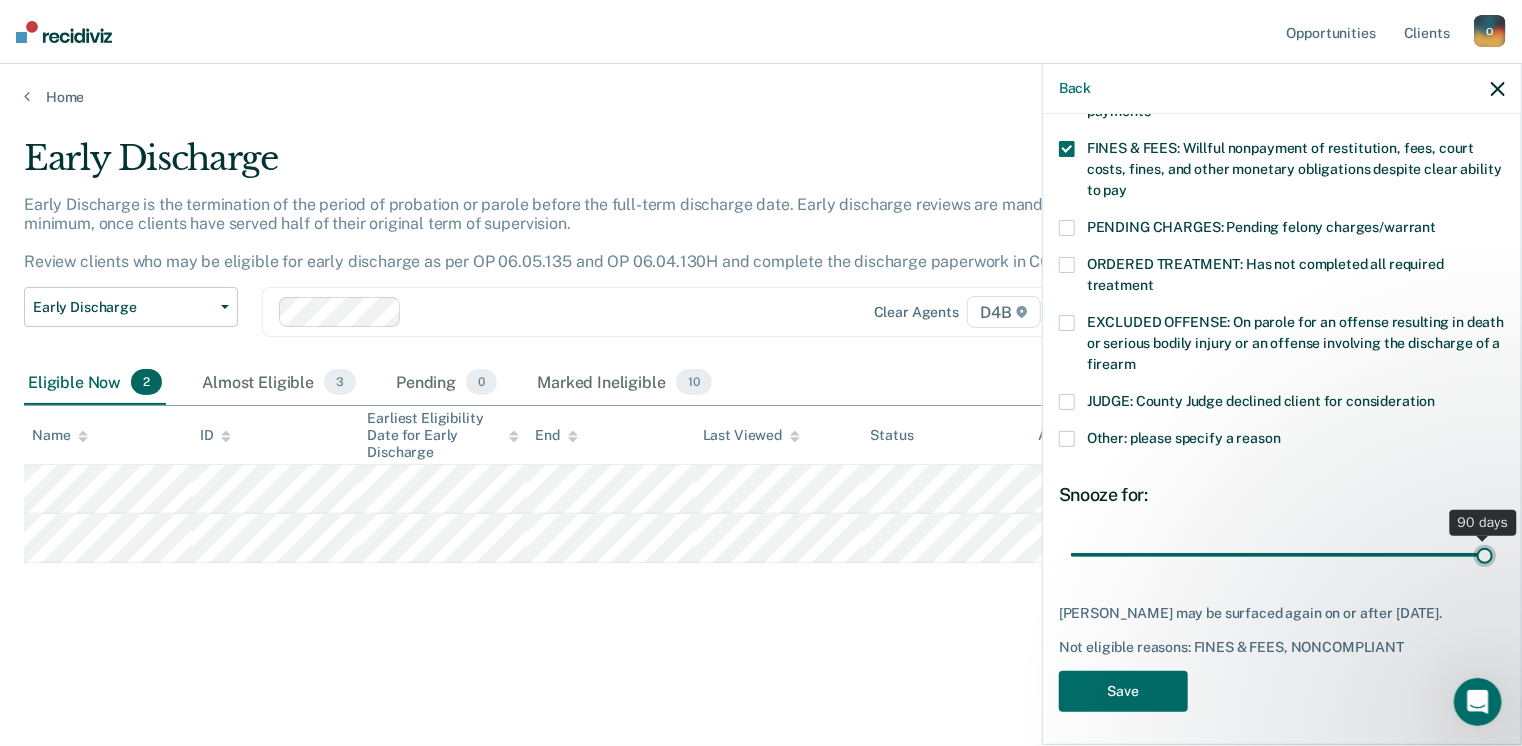 click at bounding box center (1282, 555) 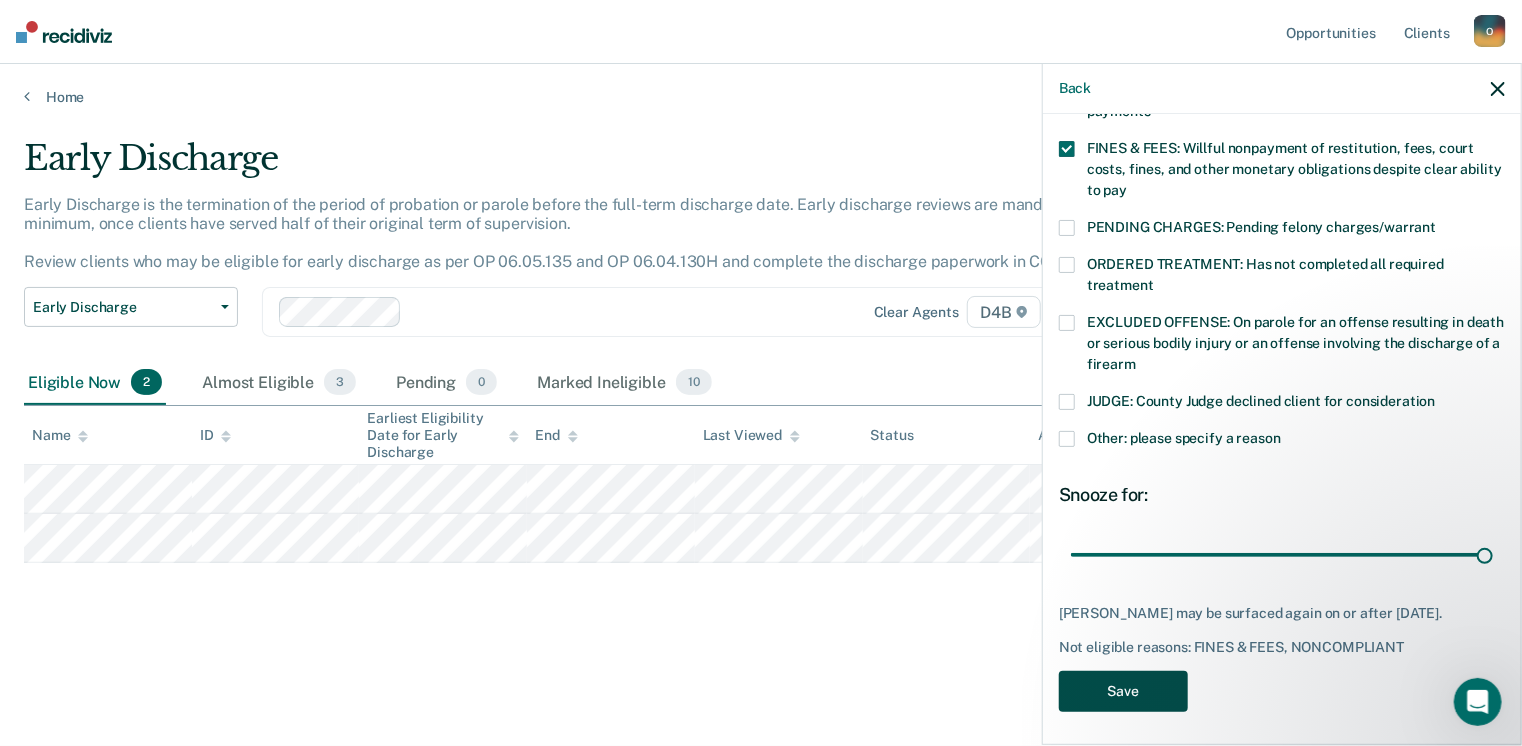 click on "Save" at bounding box center [1123, 691] 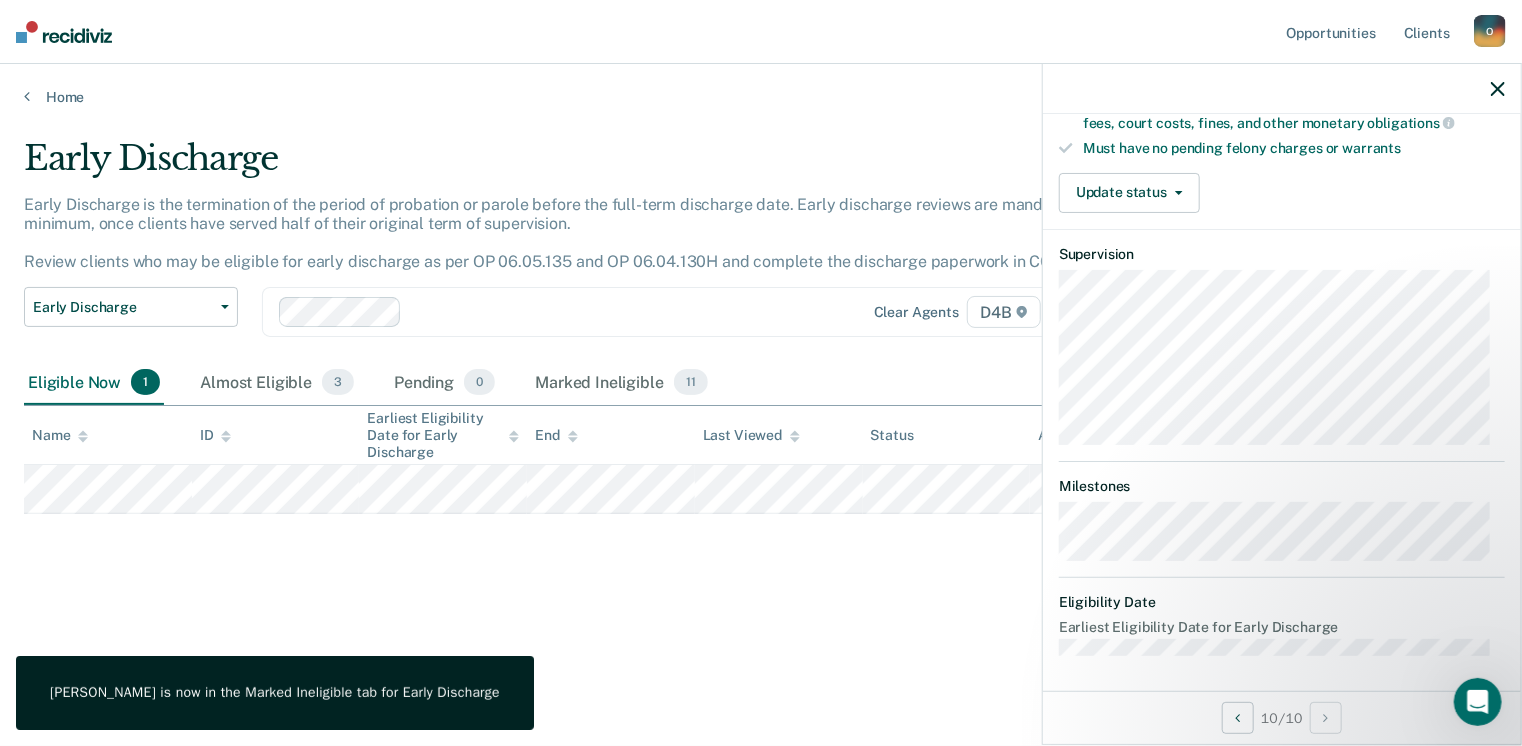 scroll, scrollTop: 562, scrollLeft: 0, axis: vertical 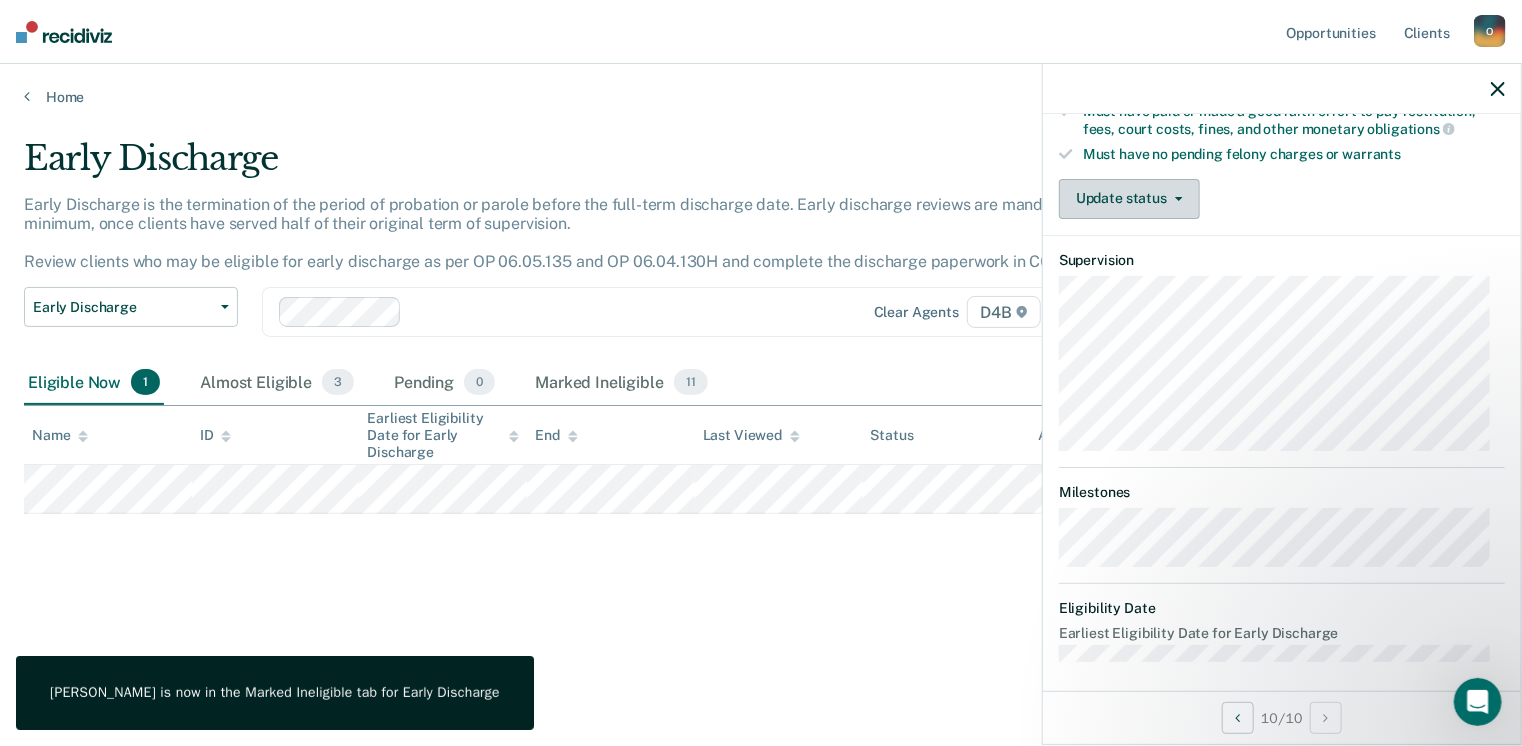 click on "Update status" at bounding box center [1129, 199] 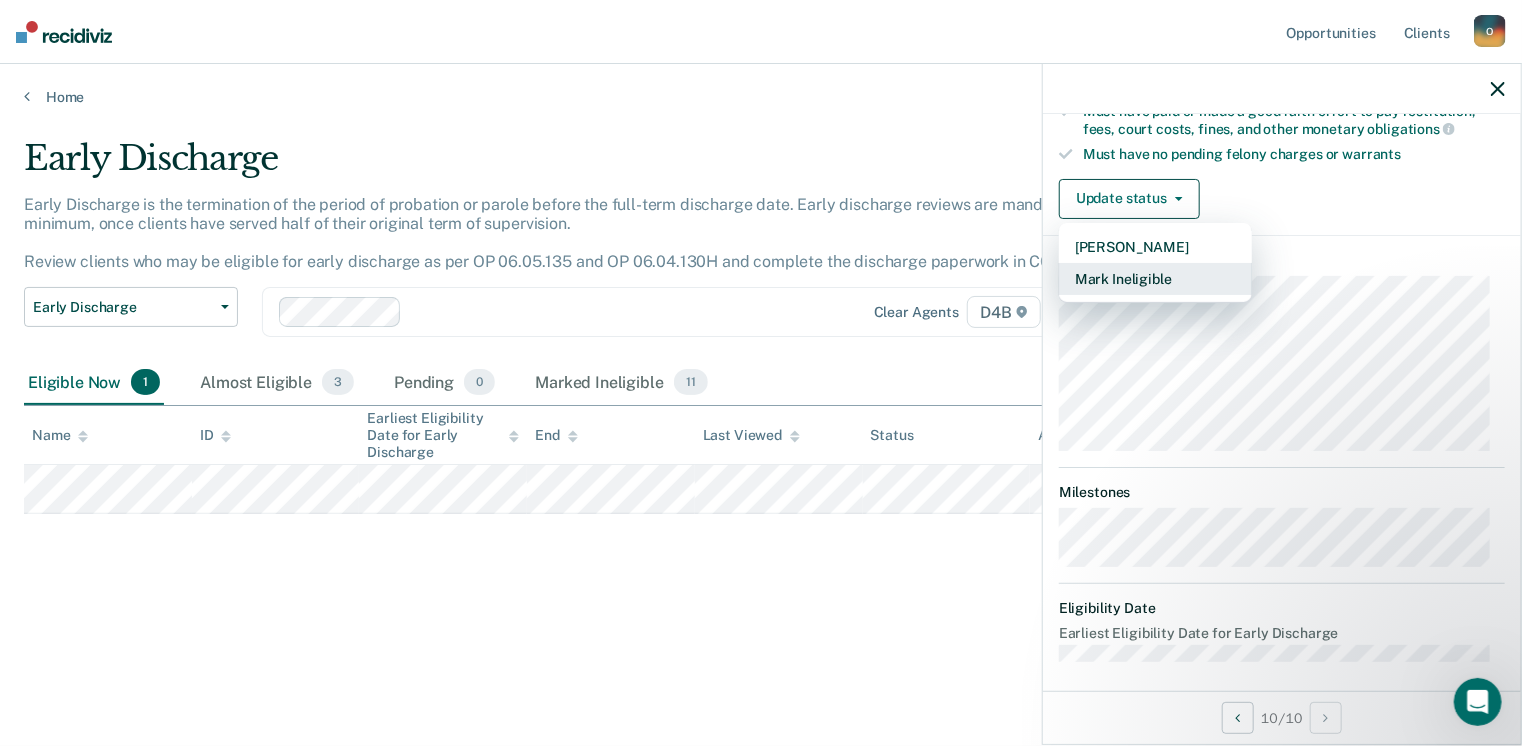 click on "Mark Ineligible" at bounding box center (1155, 279) 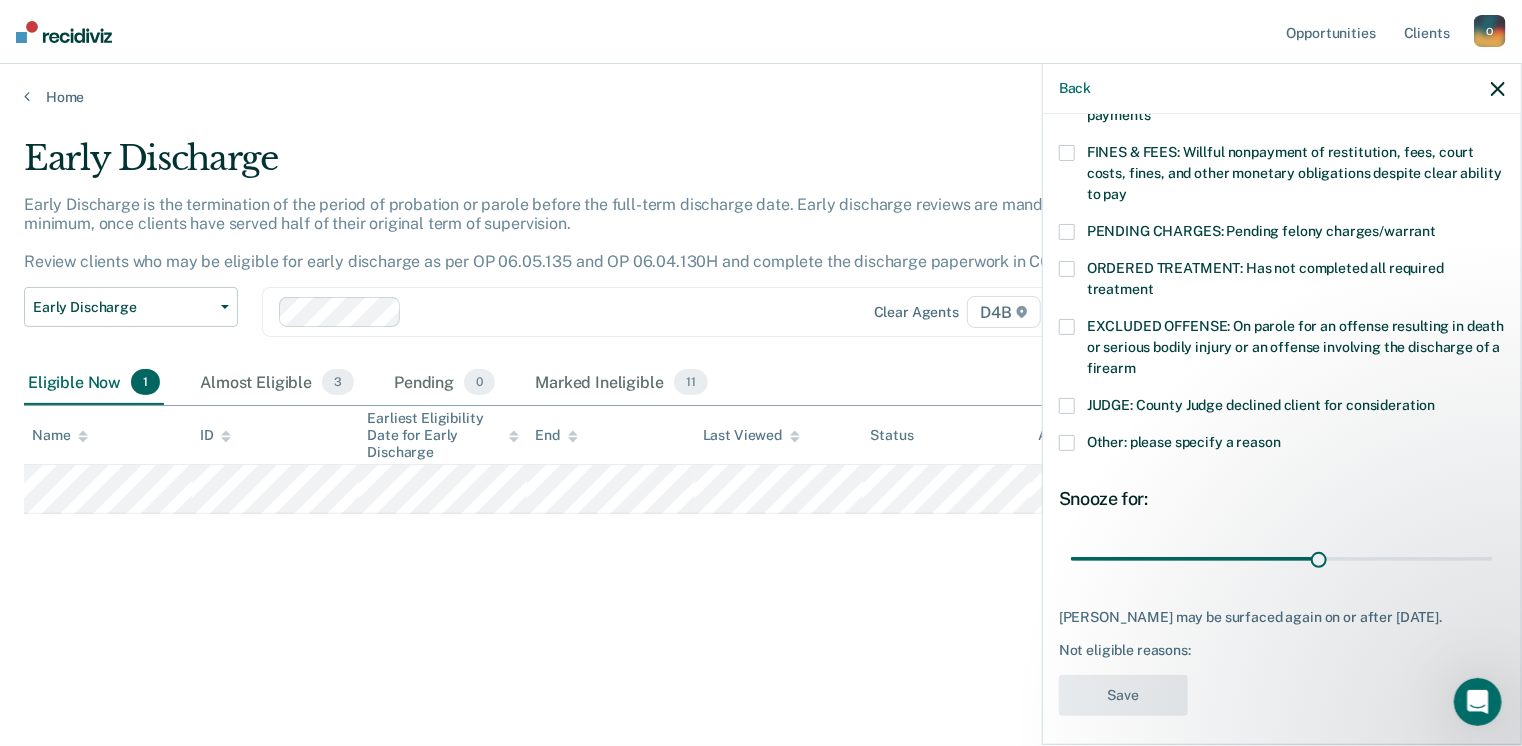 scroll, scrollTop: 551, scrollLeft: 0, axis: vertical 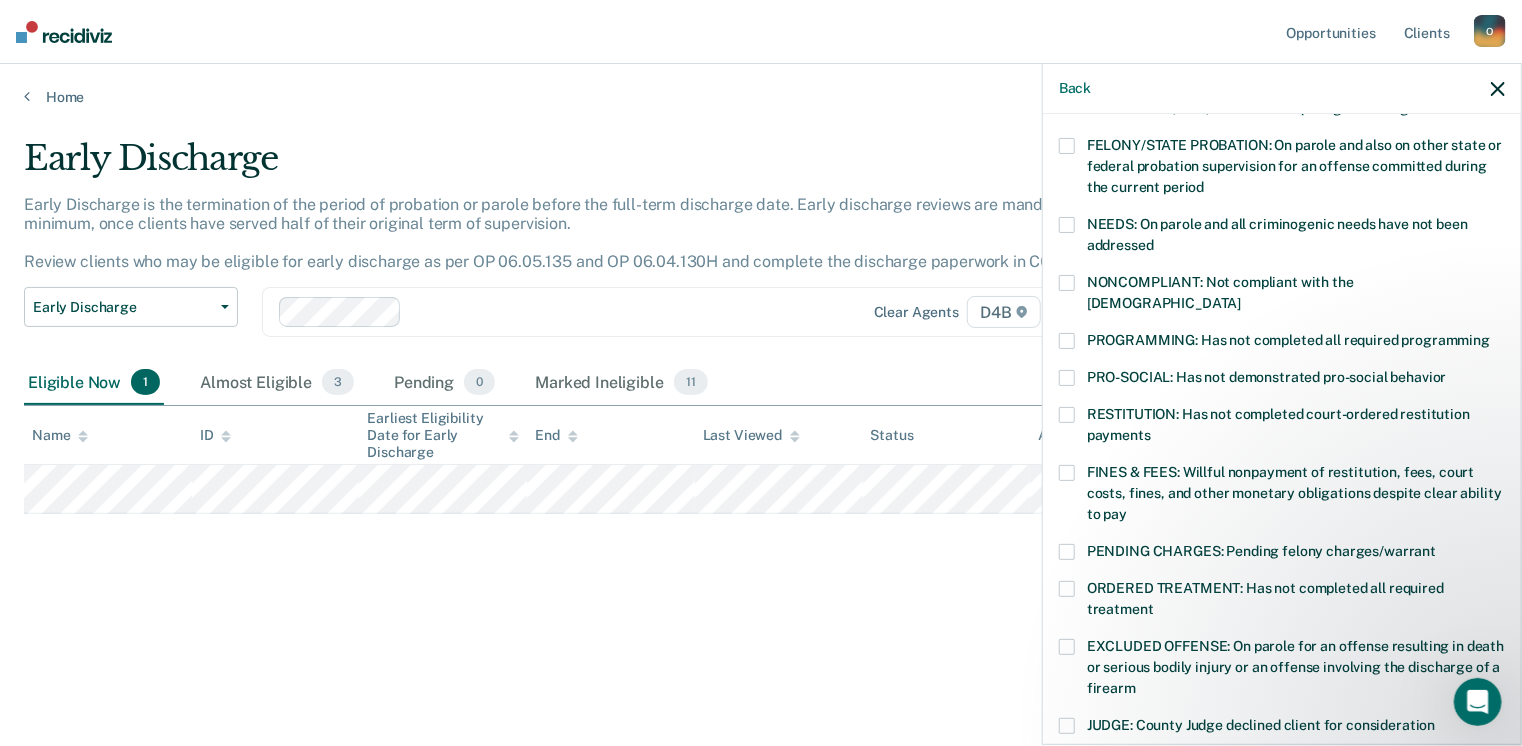 click at bounding box center [1067, 283] 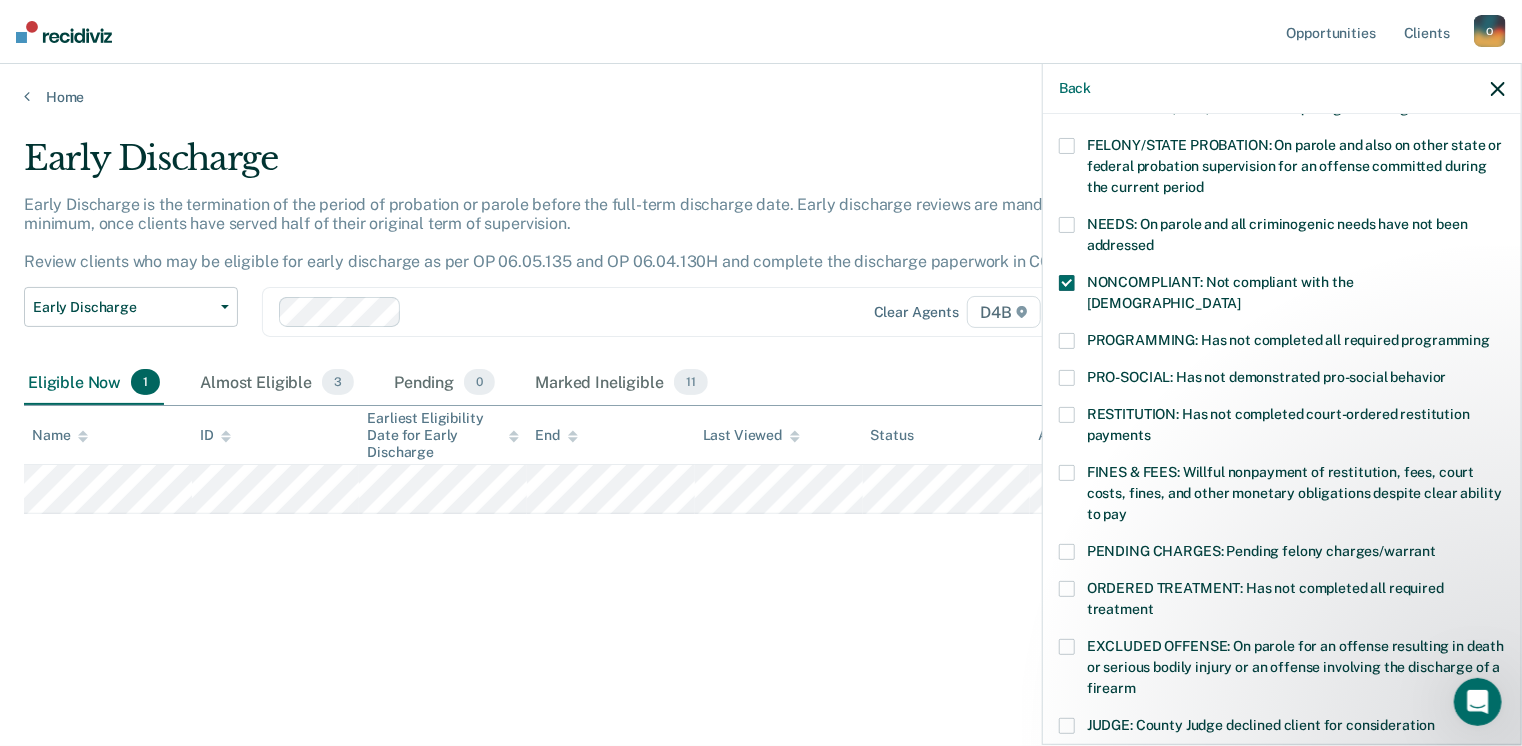 click at bounding box center (1067, 473) 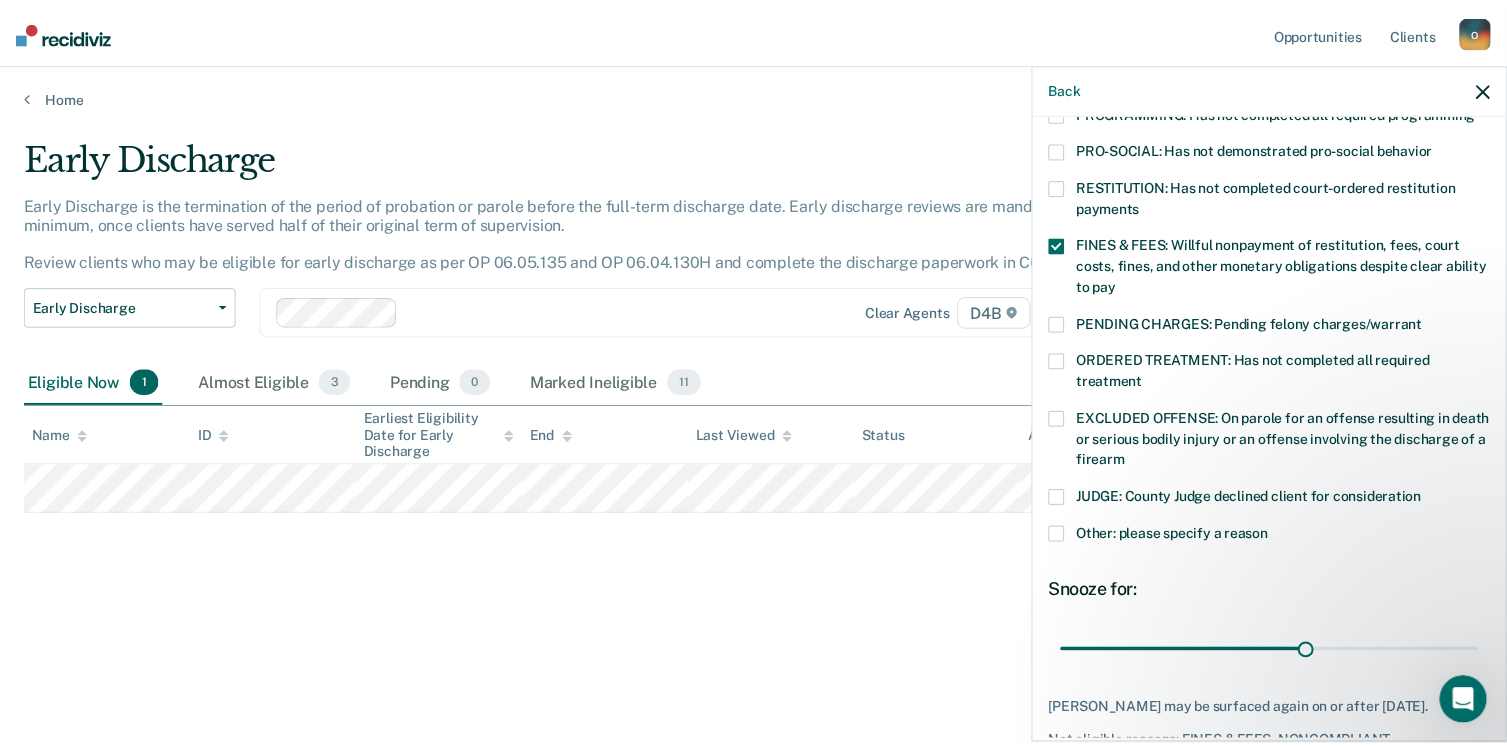 scroll, scrollTop: 551, scrollLeft: 0, axis: vertical 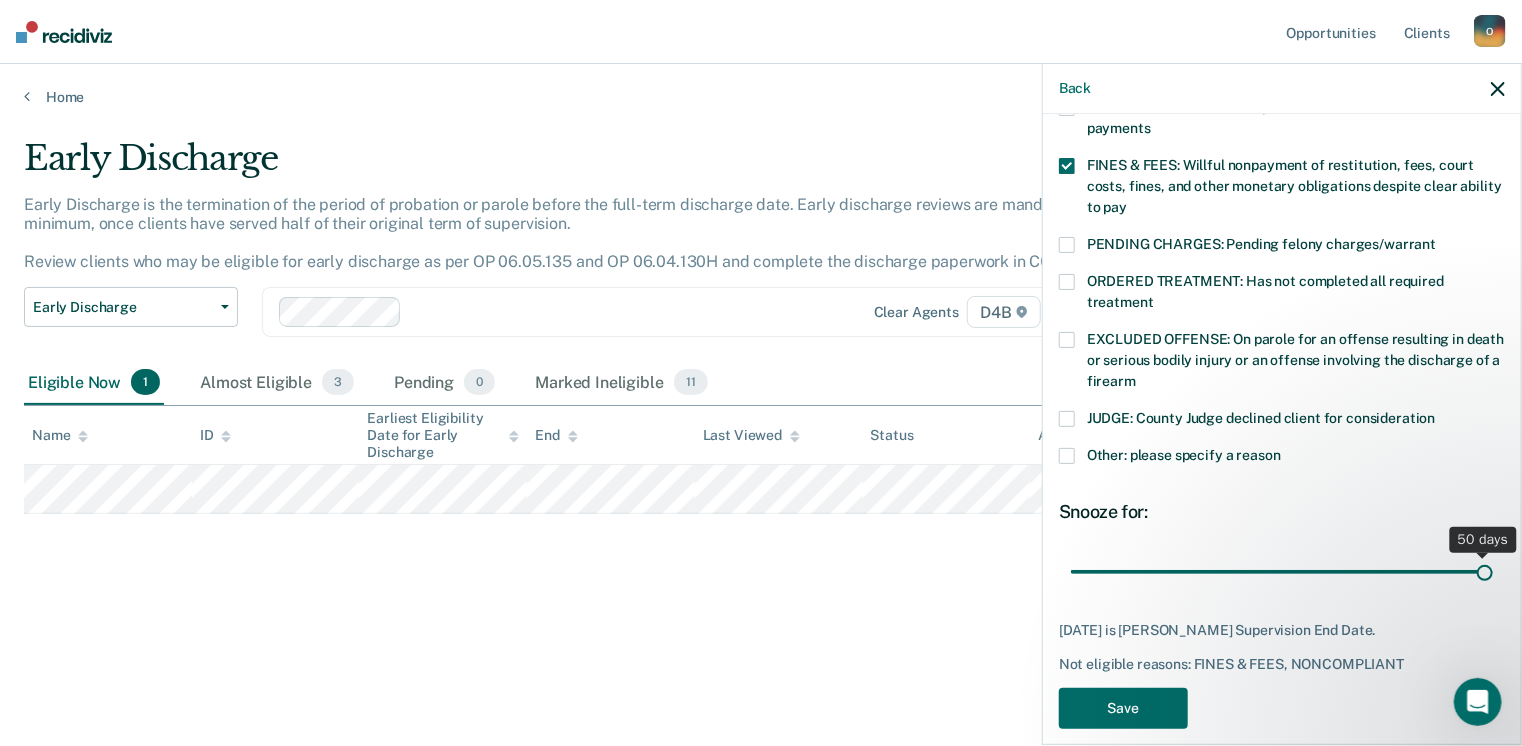 drag, startPoint x: 1313, startPoint y: 544, endPoint x: 1528, endPoint y: 545, distance: 215.00232 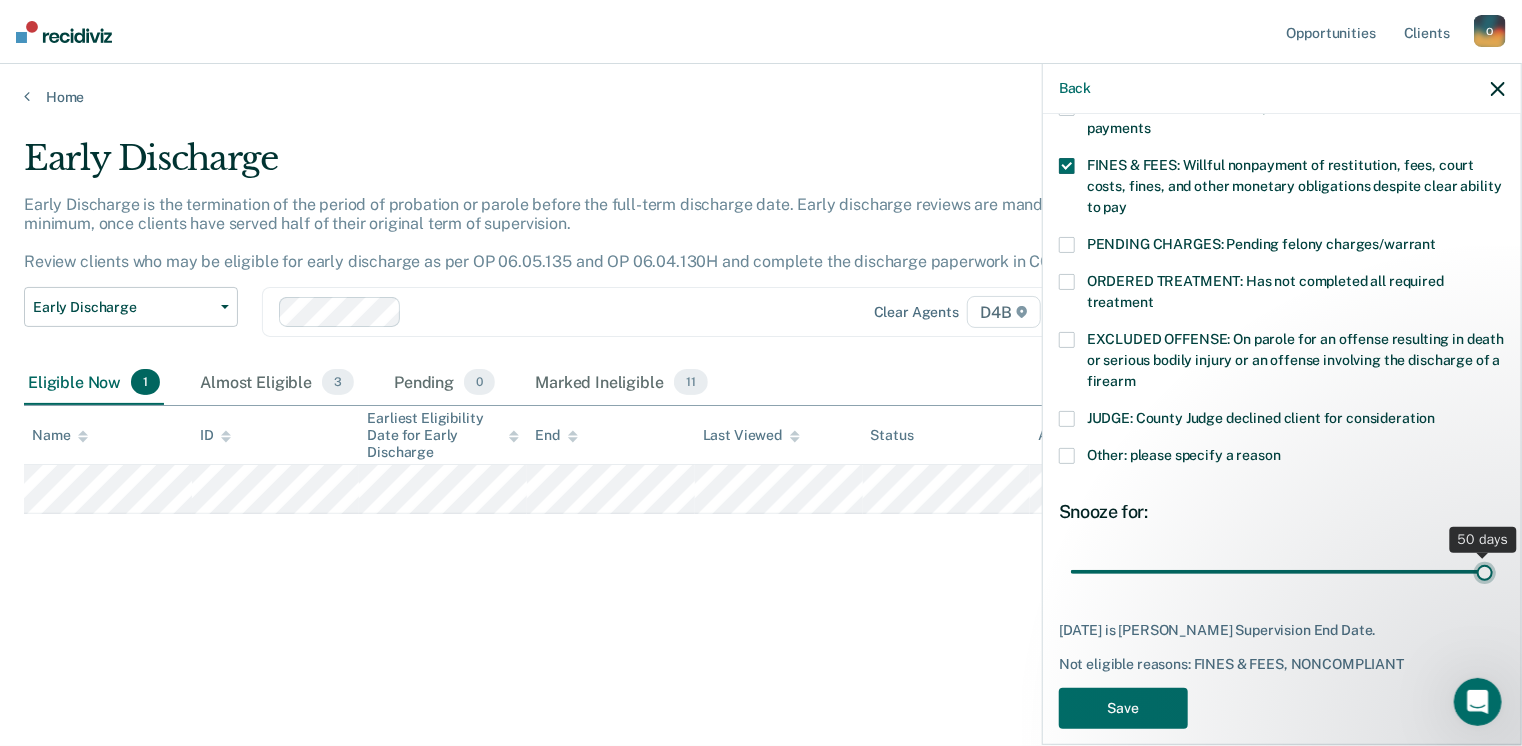 type on "50" 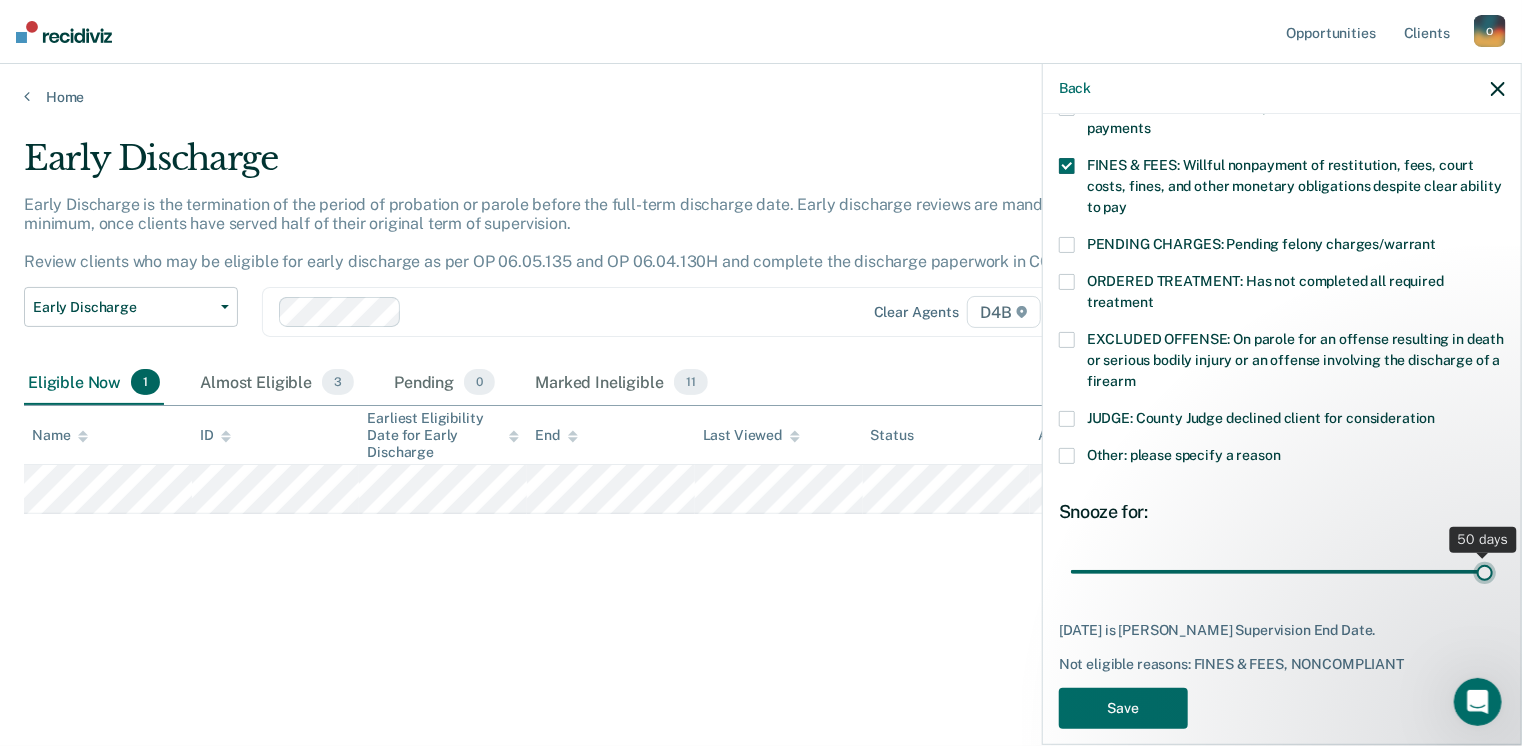 click at bounding box center (1282, 572) 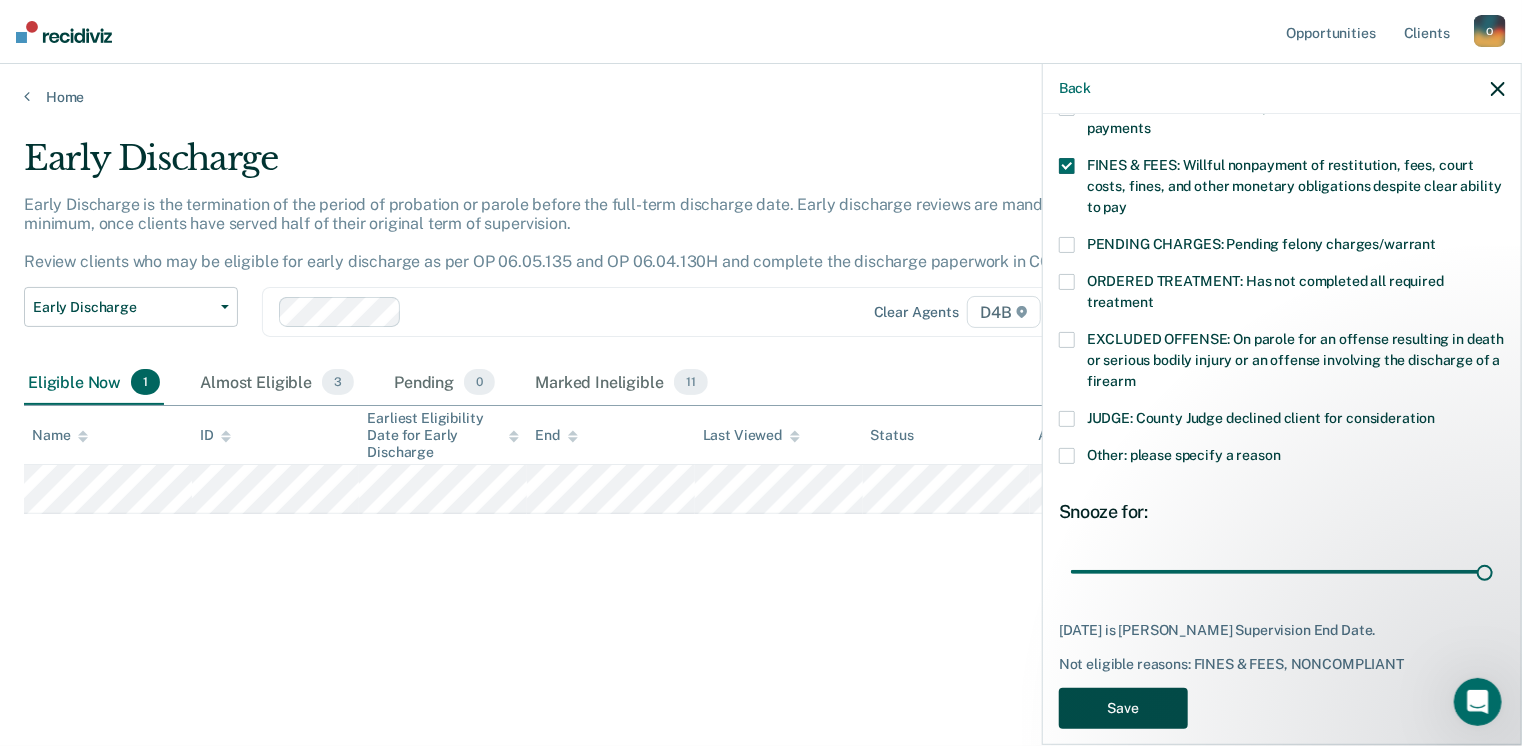click on "Save" at bounding box center [1123, 708] 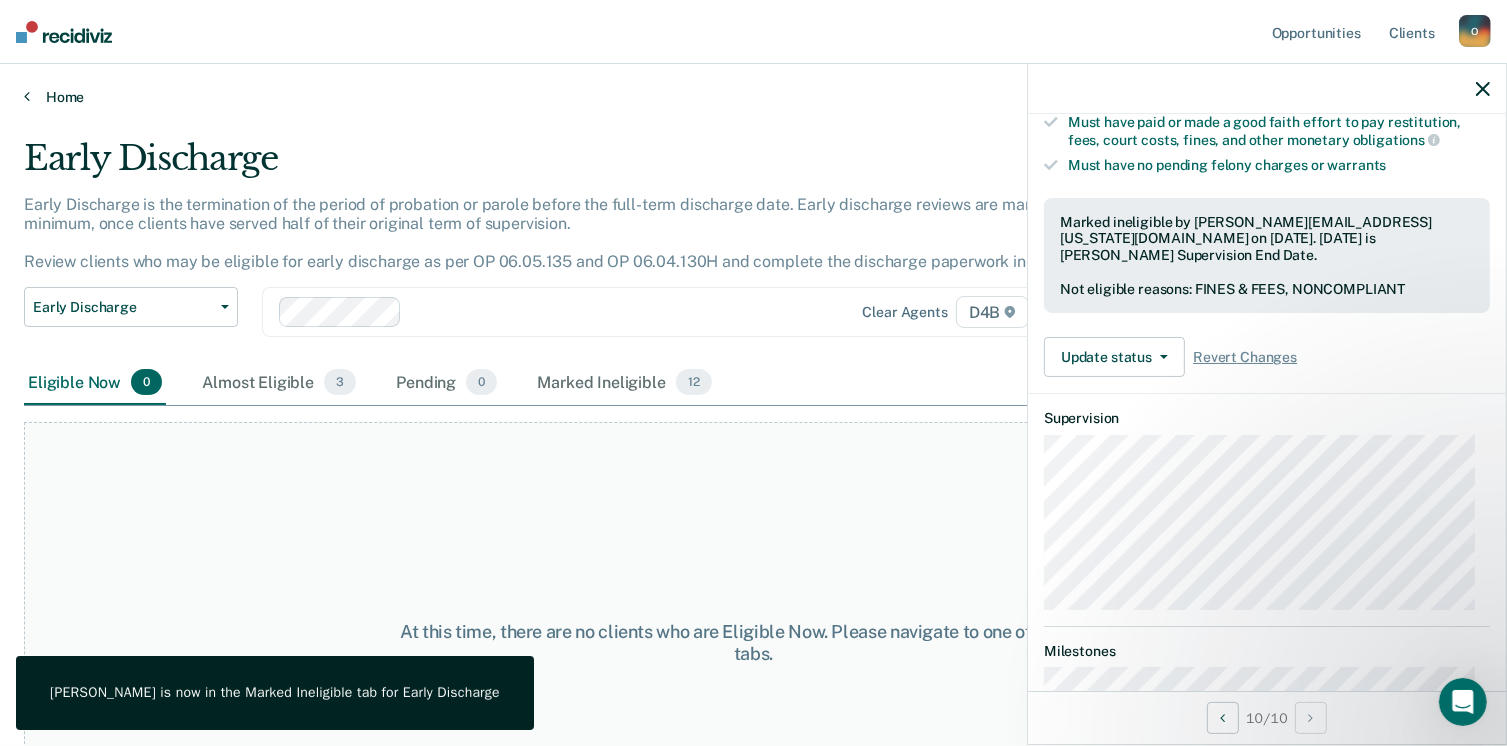 click on "Home" at bounding box center [753, 97] 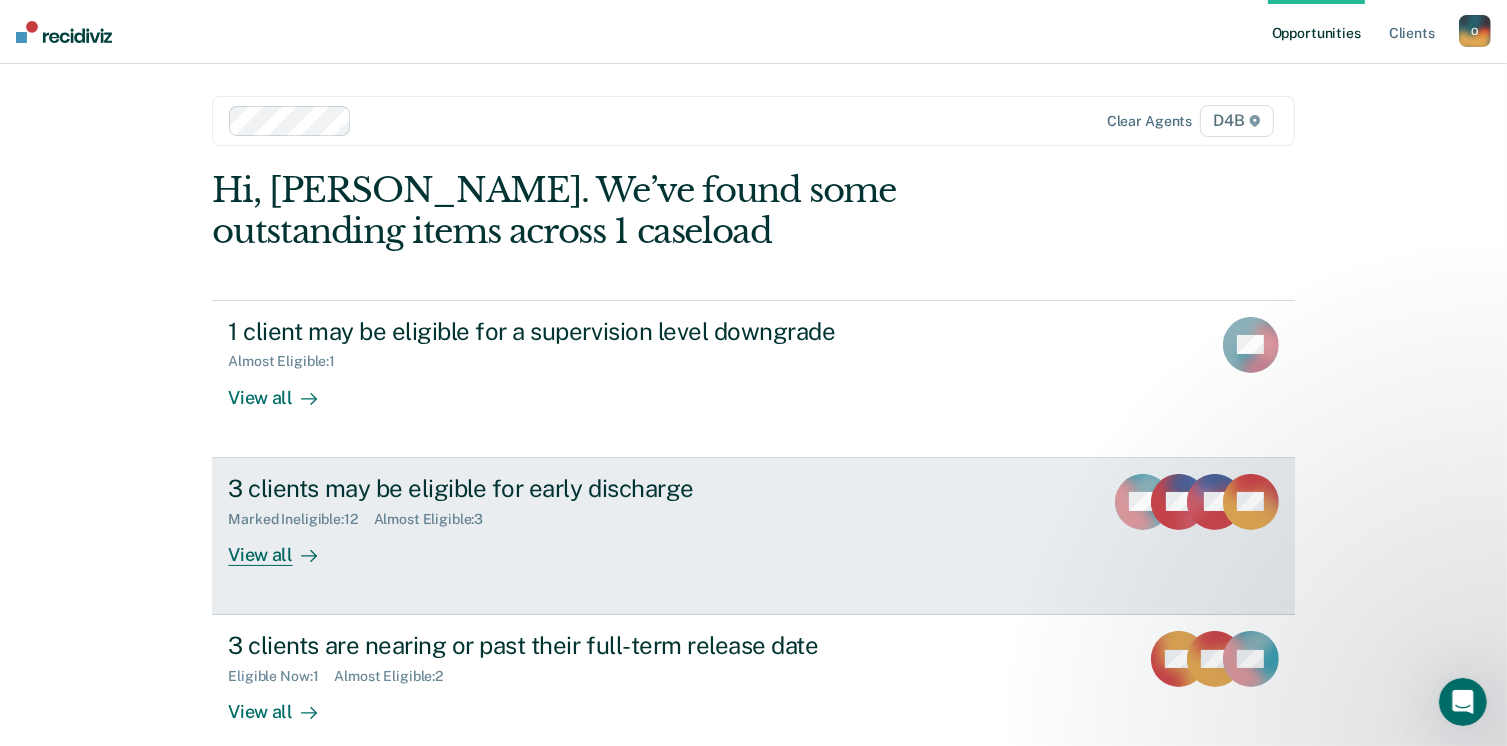 click on "View all" at bounding box center (284, 546) 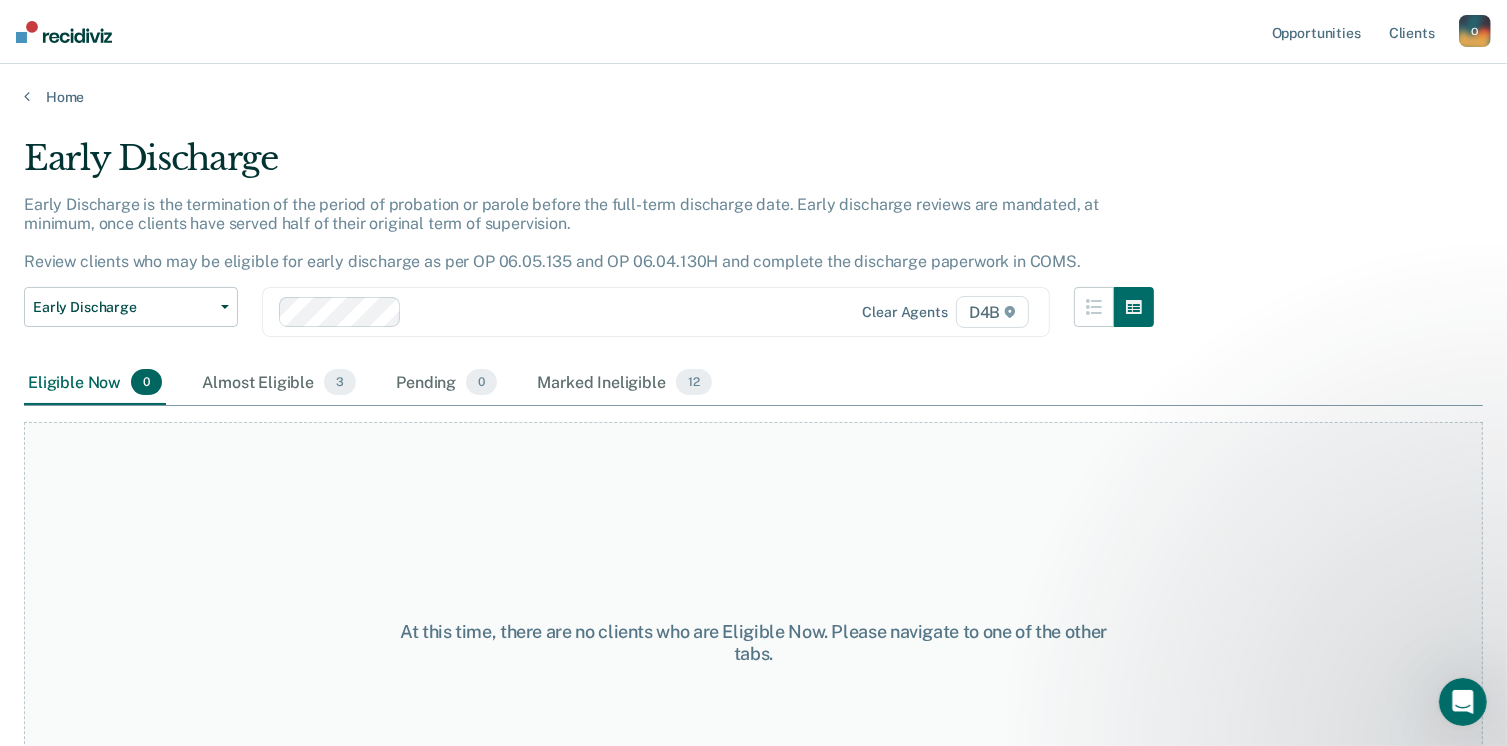 click on "Early Discharge   Early Discharge is the termination of the period of probation or parole before the full-term discharge date. Early discharge reviews are mandated, at minimum, once clients have served half of their original term of supervision. Review clients who may be eligible for early discharge as per OP 06.05.135 and OP 06.04.130H and complete the discharge paperwork in COMS. Early Discharge Classification Review Early Discharge Minimum Telephone Reporting Overdue for Discharge Supervision Level Mismatch Clear   agents D4B   Eligible Now 0 Almost Eligible 3 Pending 0 Marked Ineligible 12
To pick up a draggable item, press the space bar.
While dragging, use the arrow keys to move the item.
Press space again to drop the item in its new position, or press escape to cancel.
At this time, there are no clients who are Eligible Now. Please navigate to one of the other tabs." at bounding box center [753, 423] 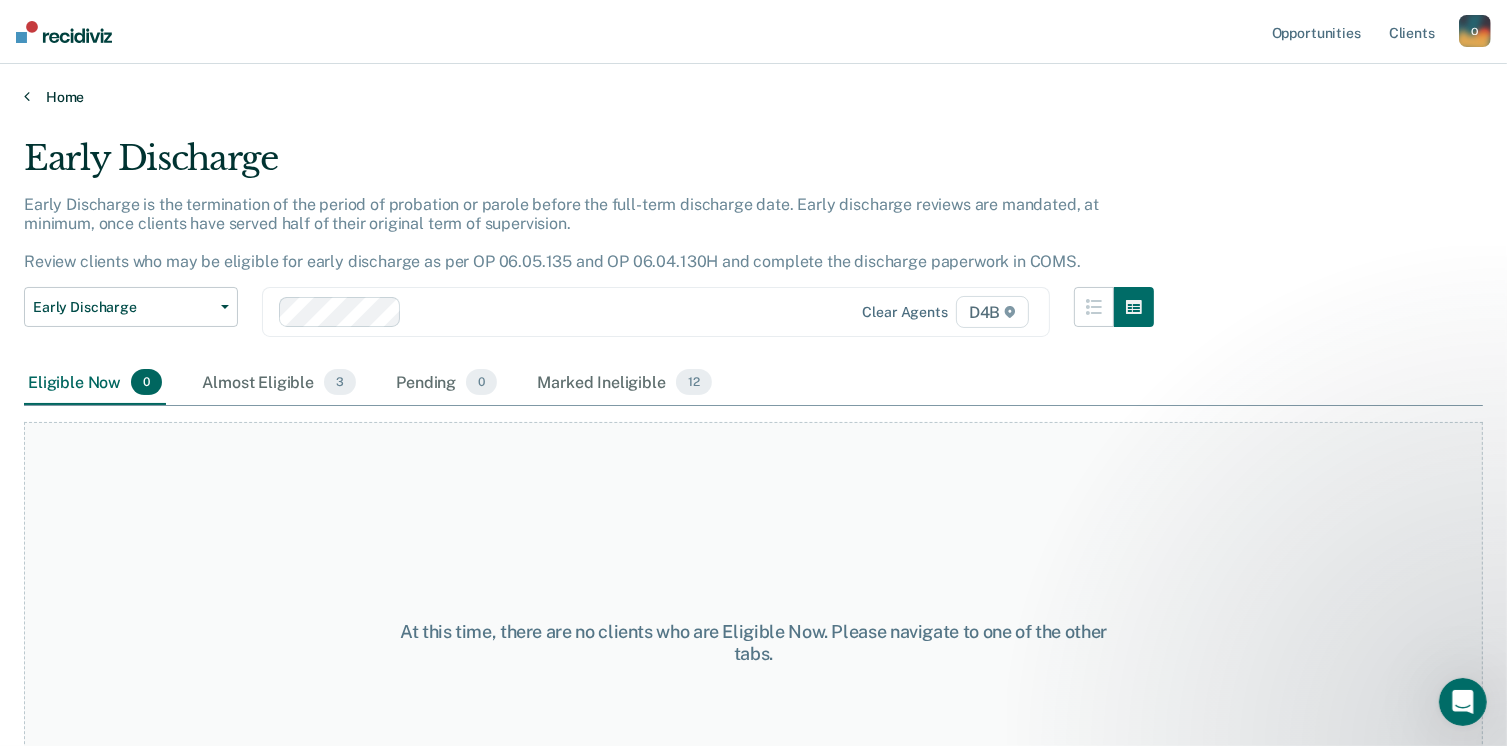 click on "Home" at bounding box center [753, 97] 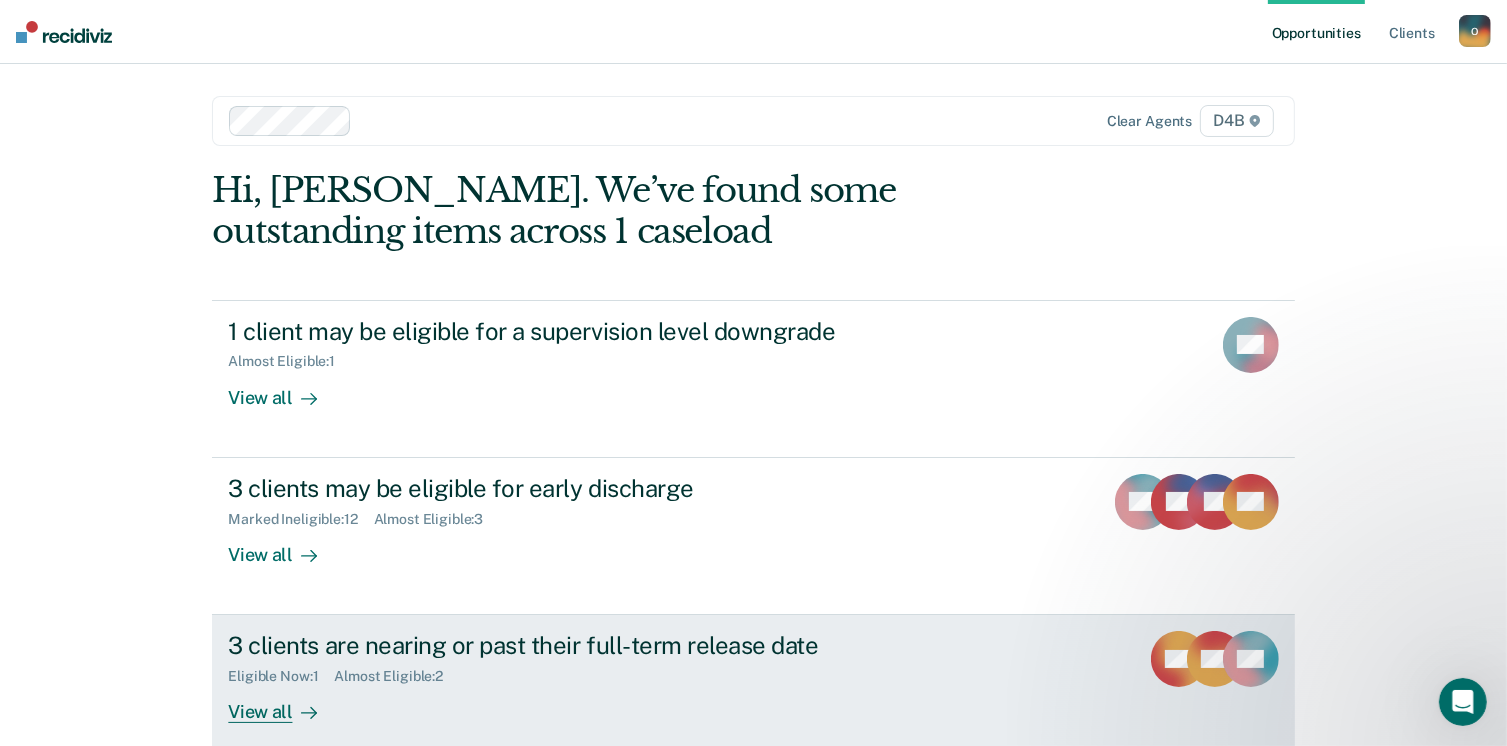 click at bounding box center (305, 712) 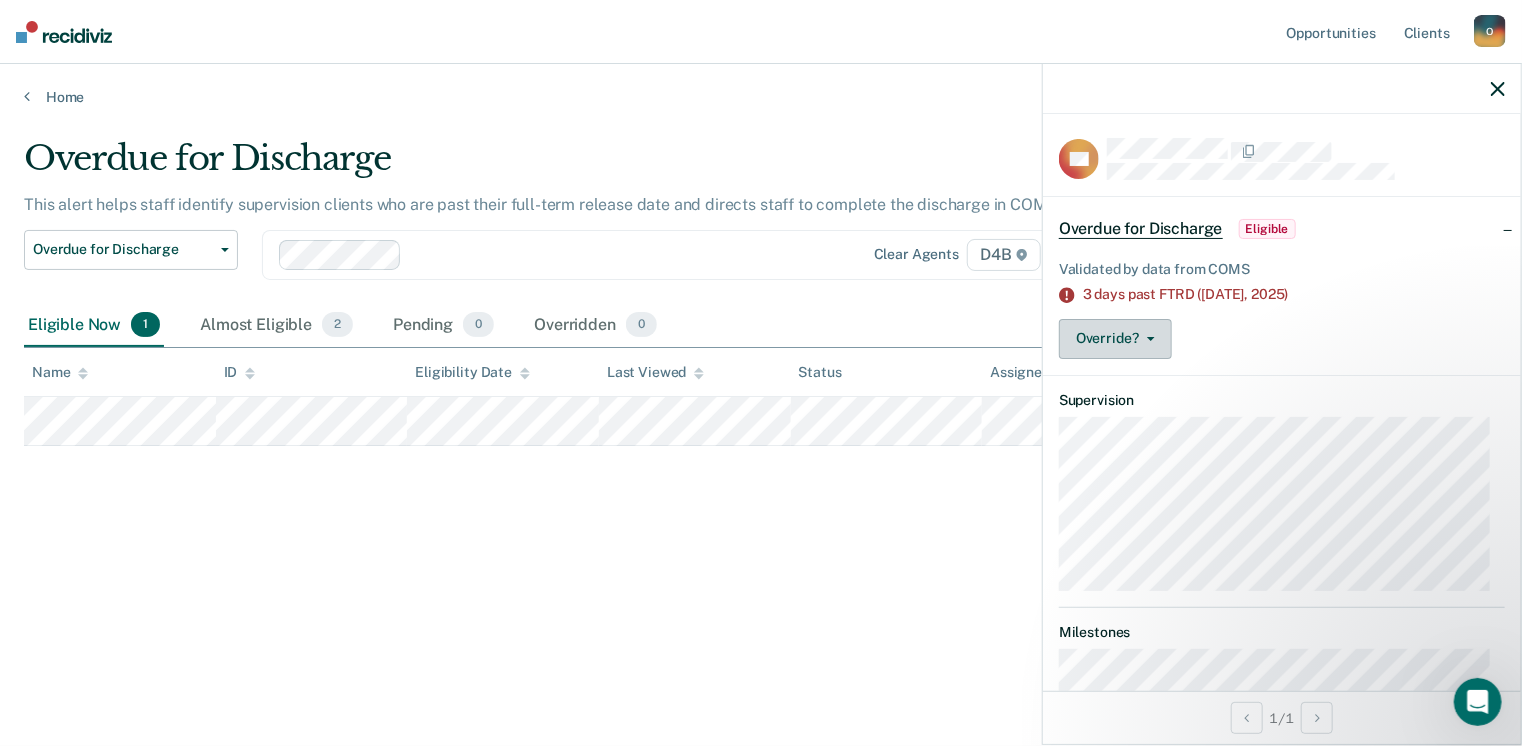click on "Override?" at bounding box center (1115, 339) 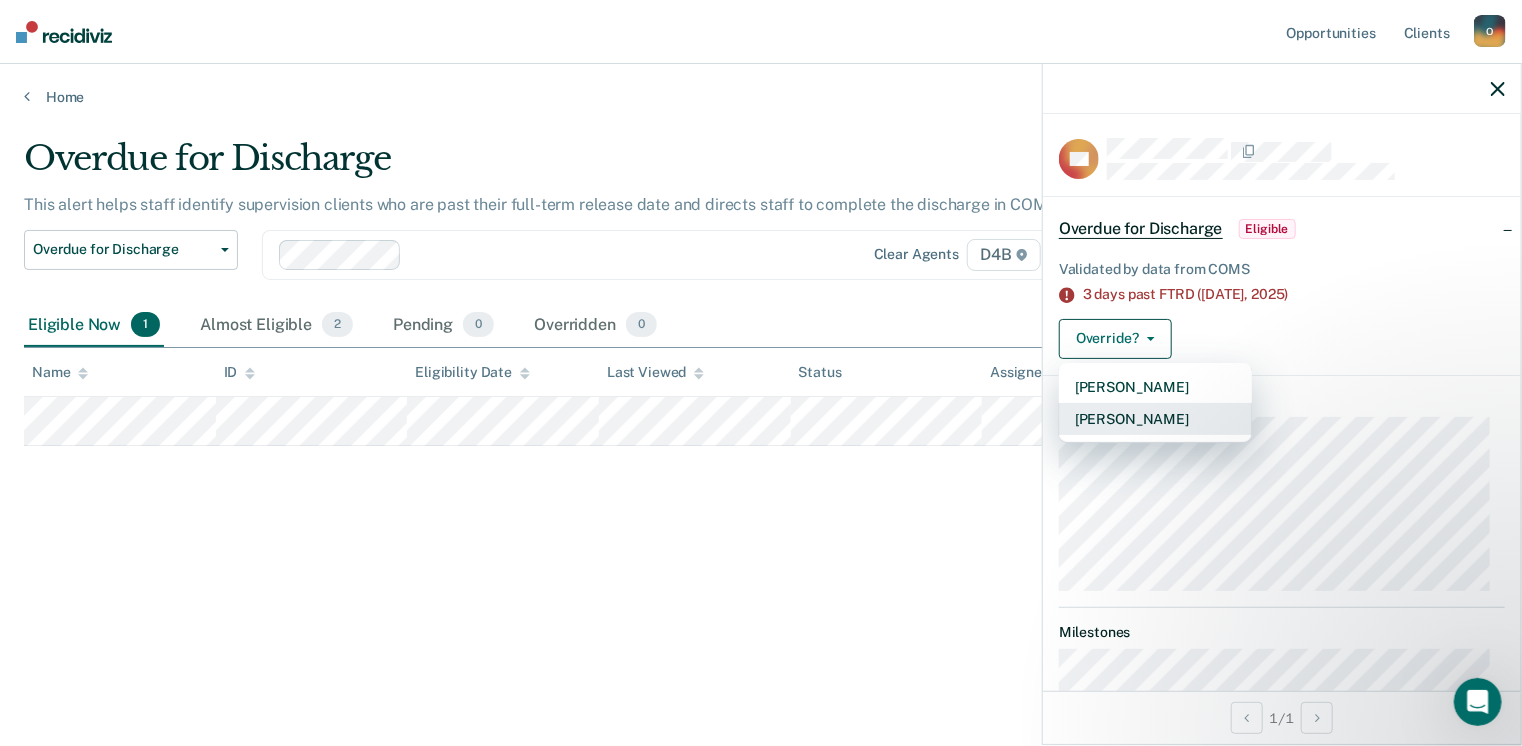 click on "[PERSON_NAME]" at bounding box center [1155, 419] 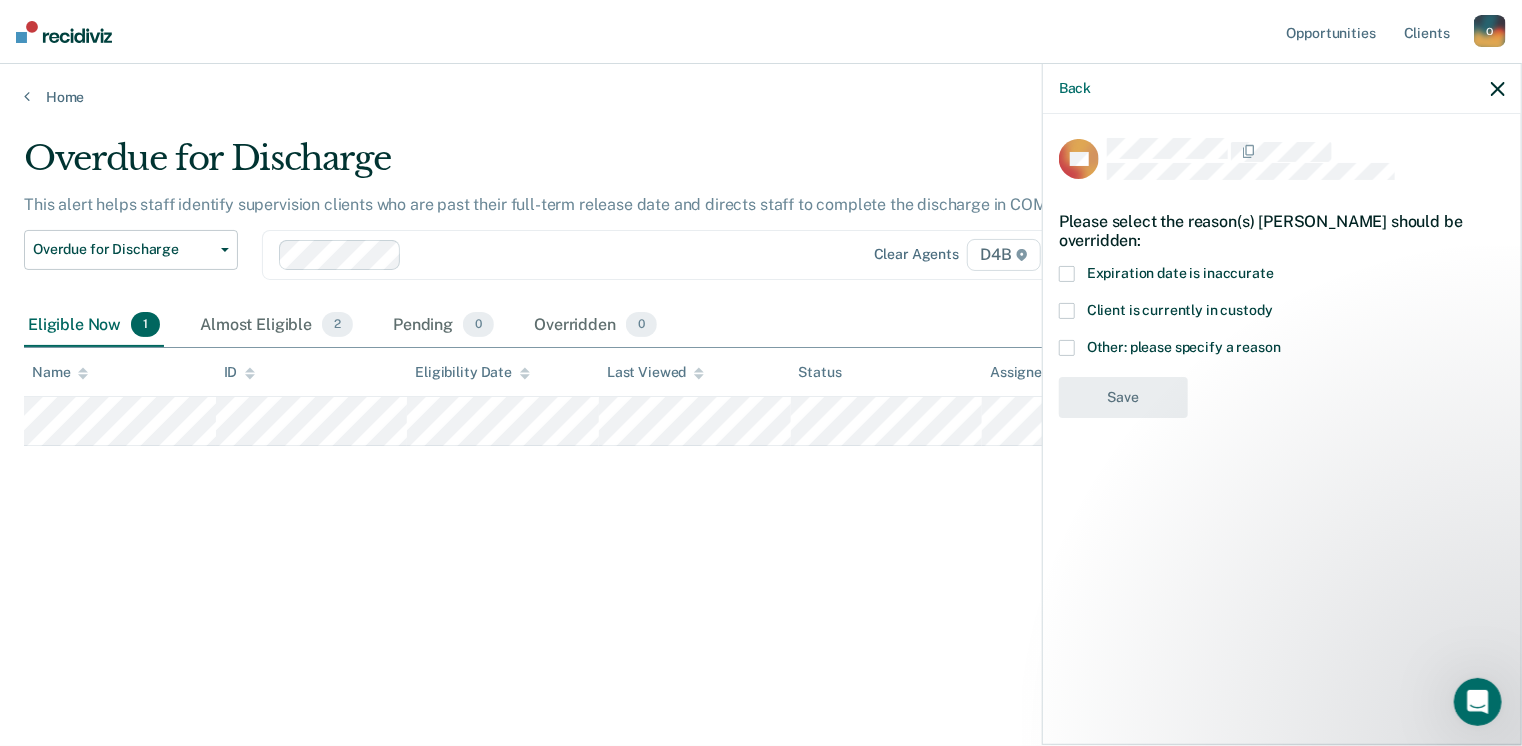 click at bounding box center (1067, 311) 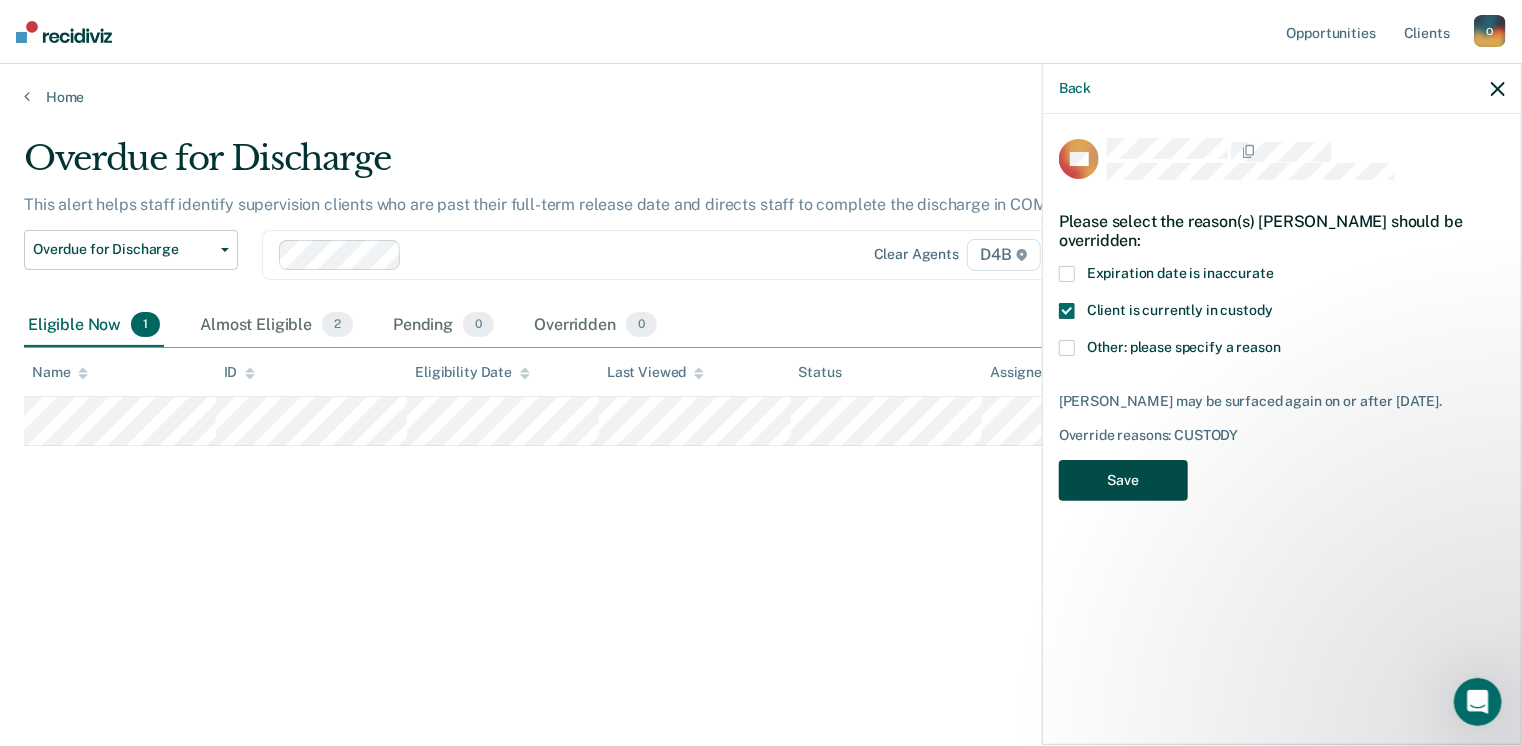 click on "Save" at bounding box center [1123, 480] 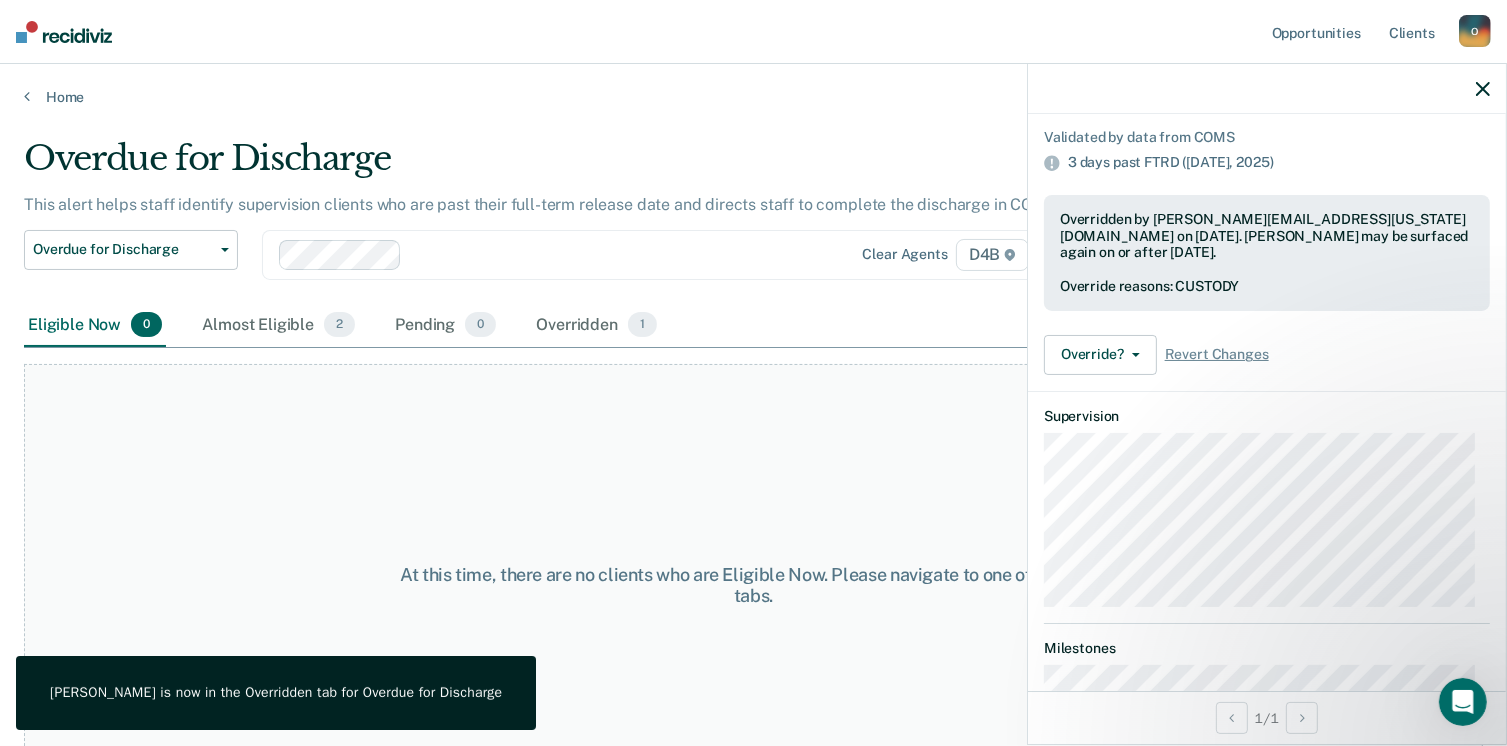 scroll, scrollTop: 216, scrollLeft: 0, axis: vertical 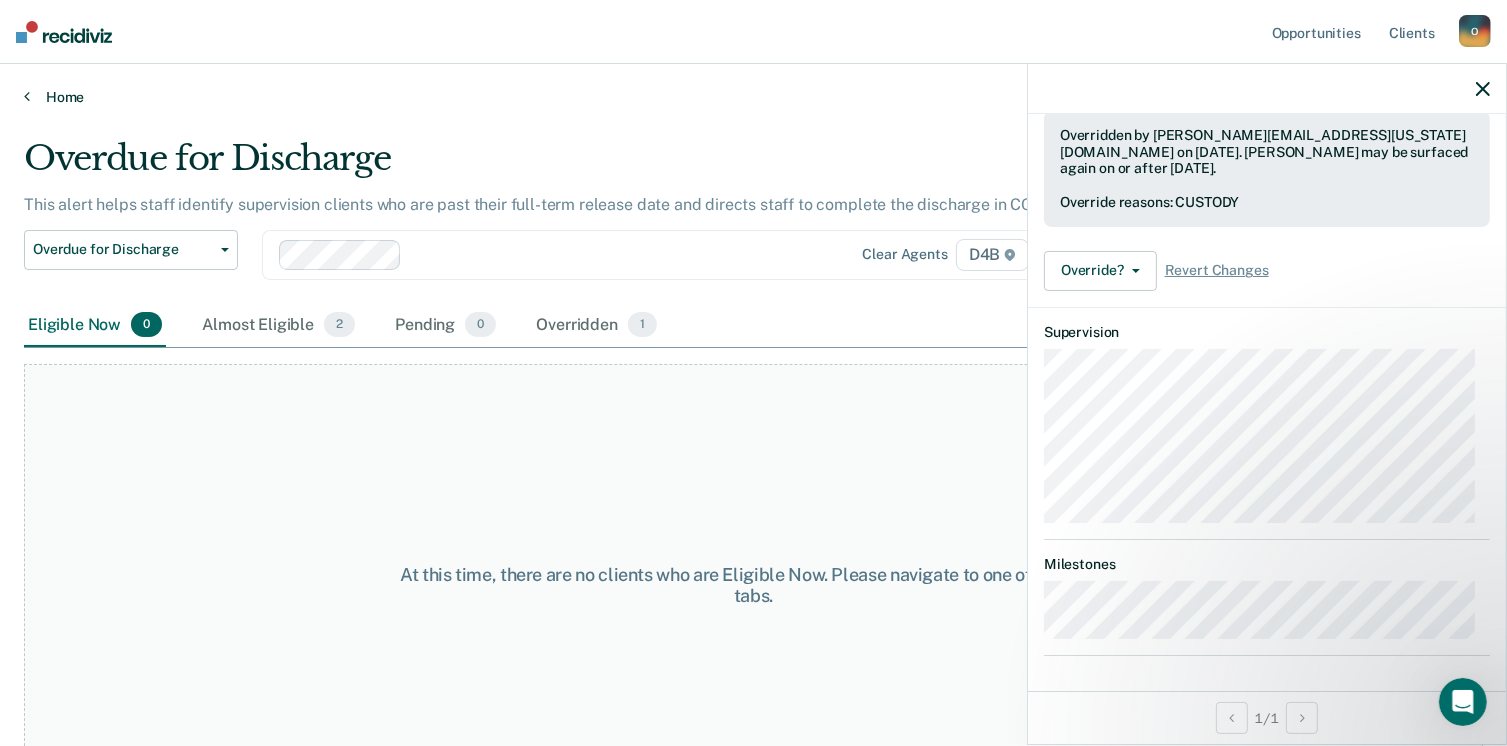 click on "Home" at bounding box center (753, 97) 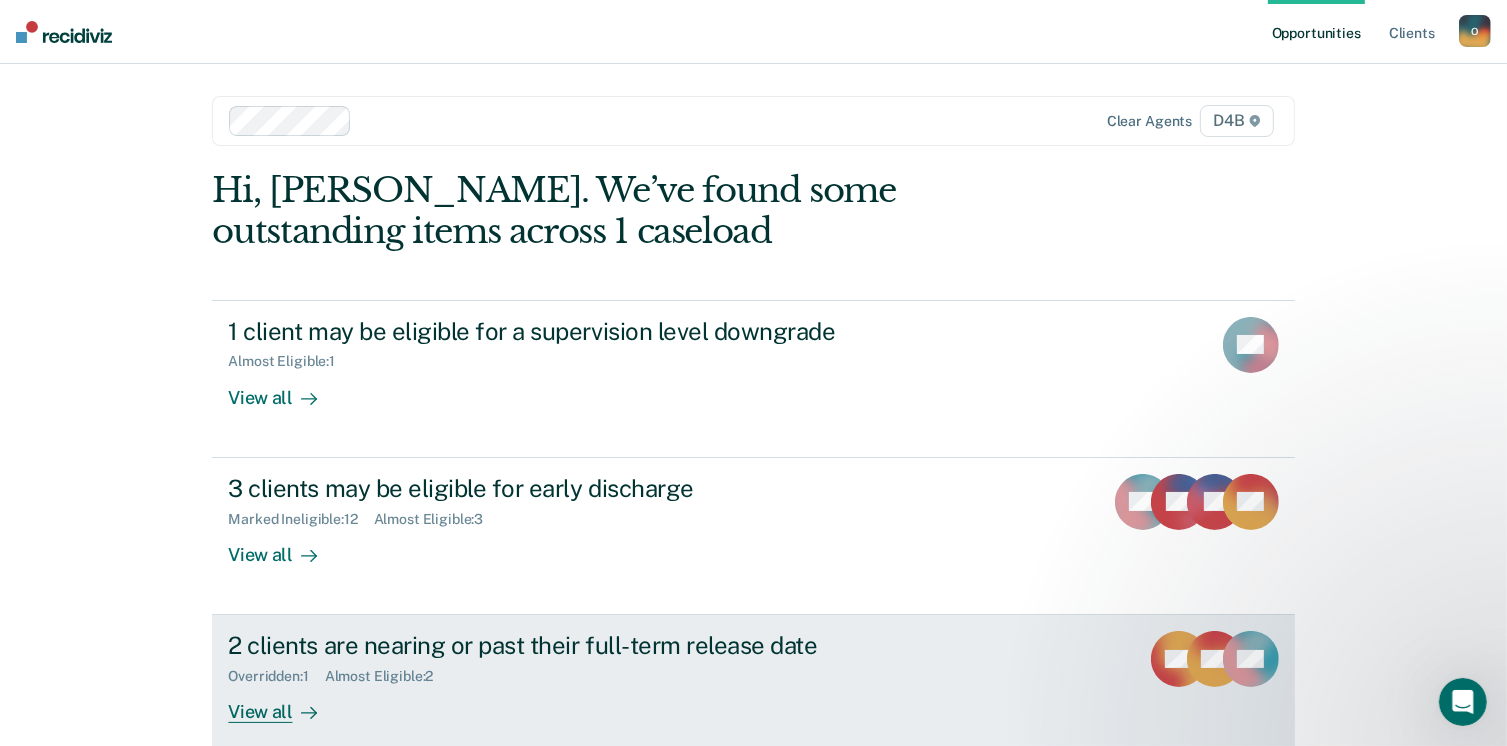 click on "View all" at bounding box center [284, 704] 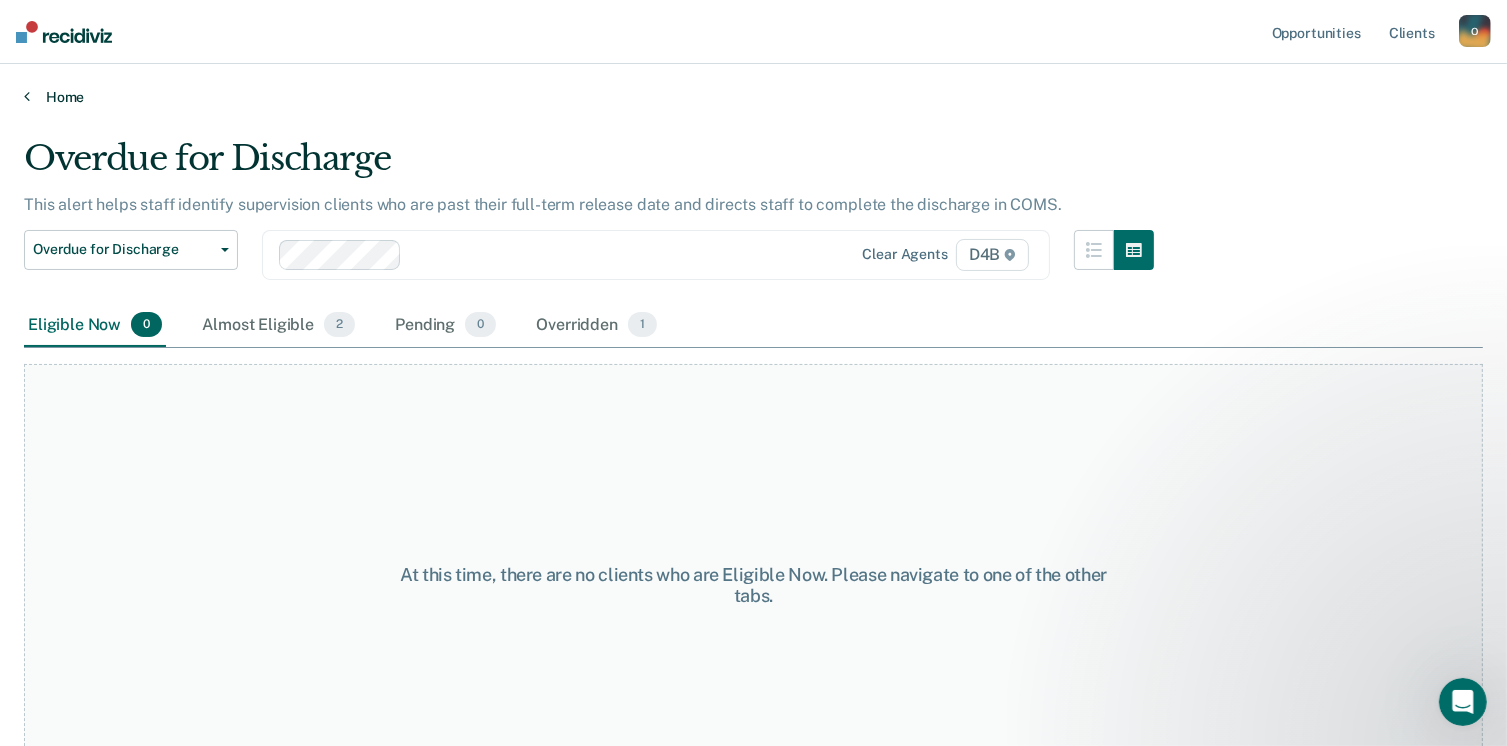click on "Home" at bounding box center (753, 97) 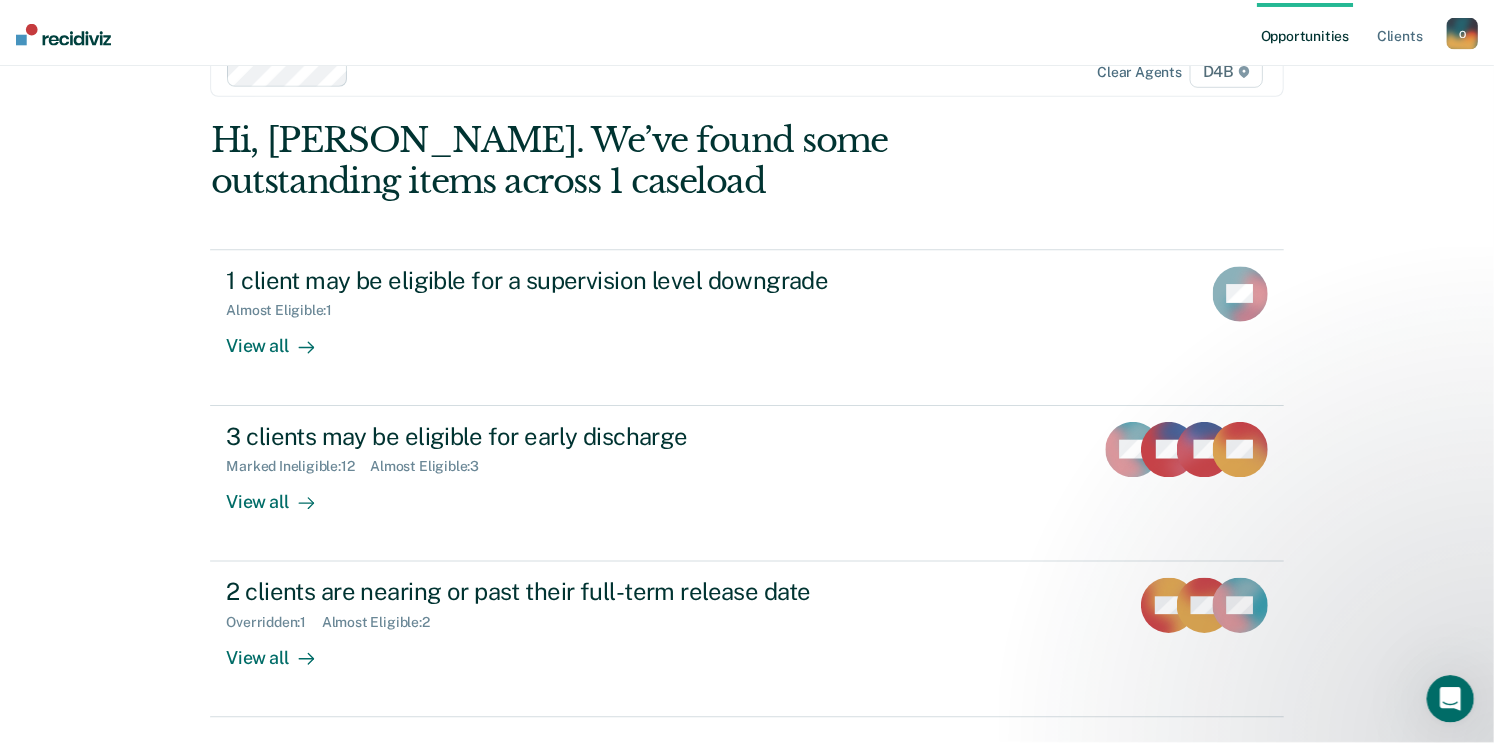scroll, scrollTop: 0, scrollLeft: 0, axis: both 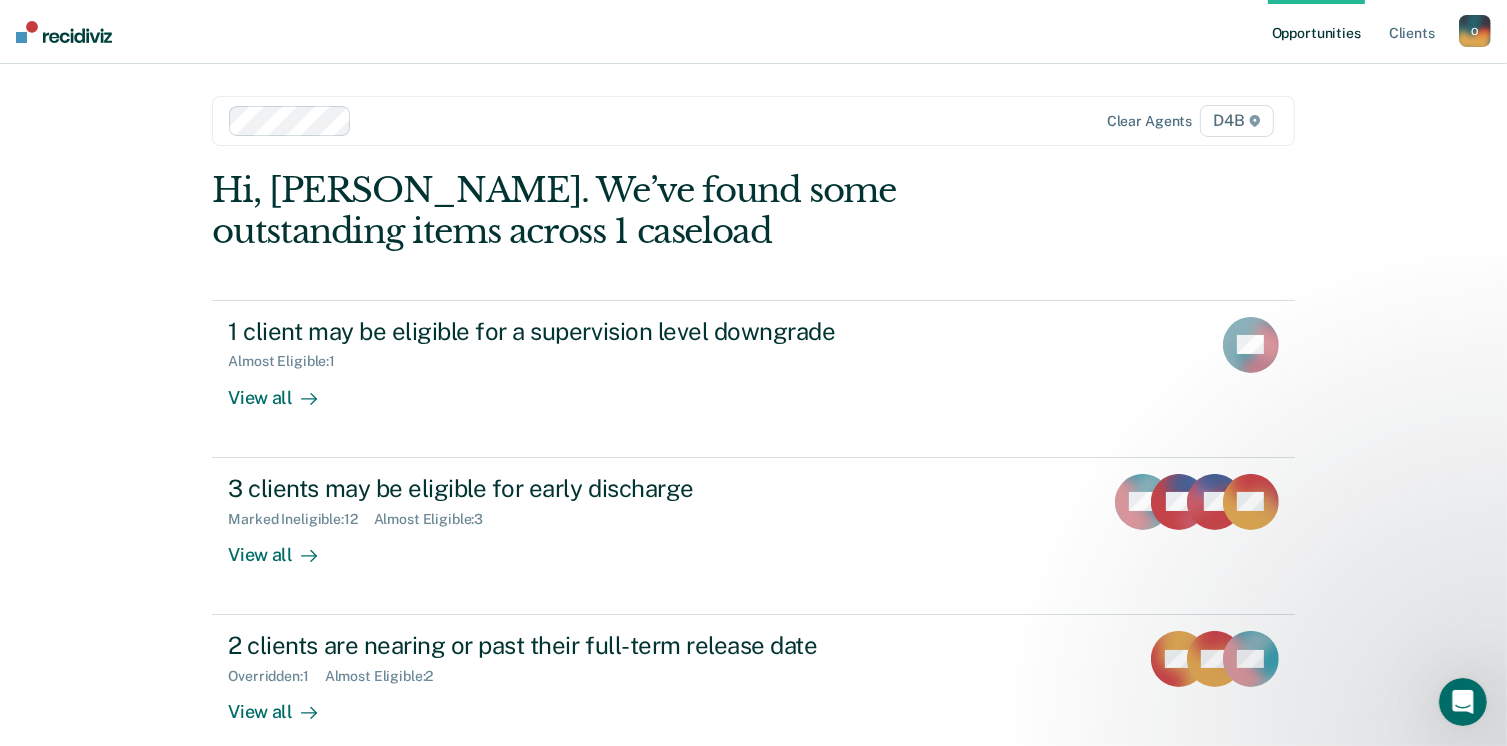 click on "Clear   agents D4B" at bounding box center [753, 121] 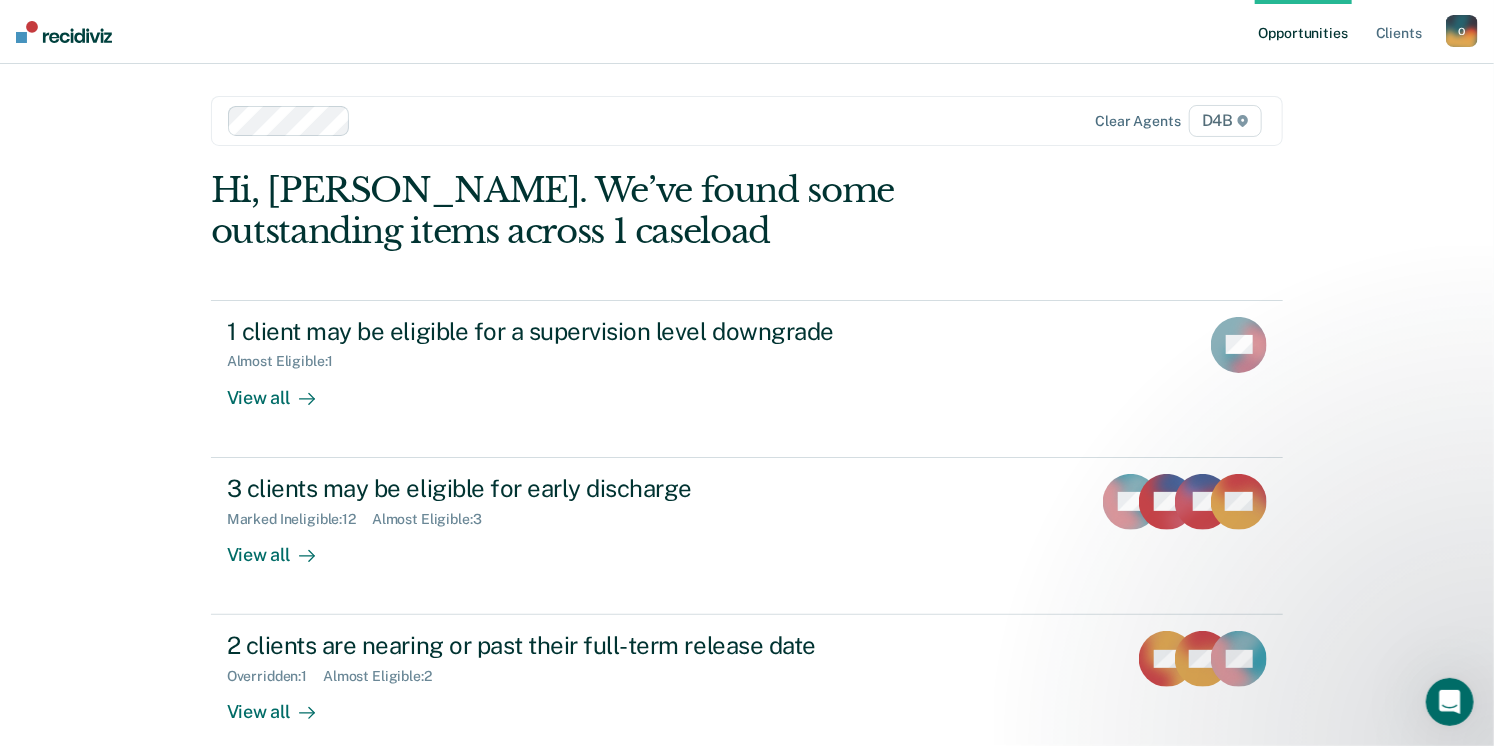 scroll, scrollTop: 104, scrollLeft: 0, axis: vertical 